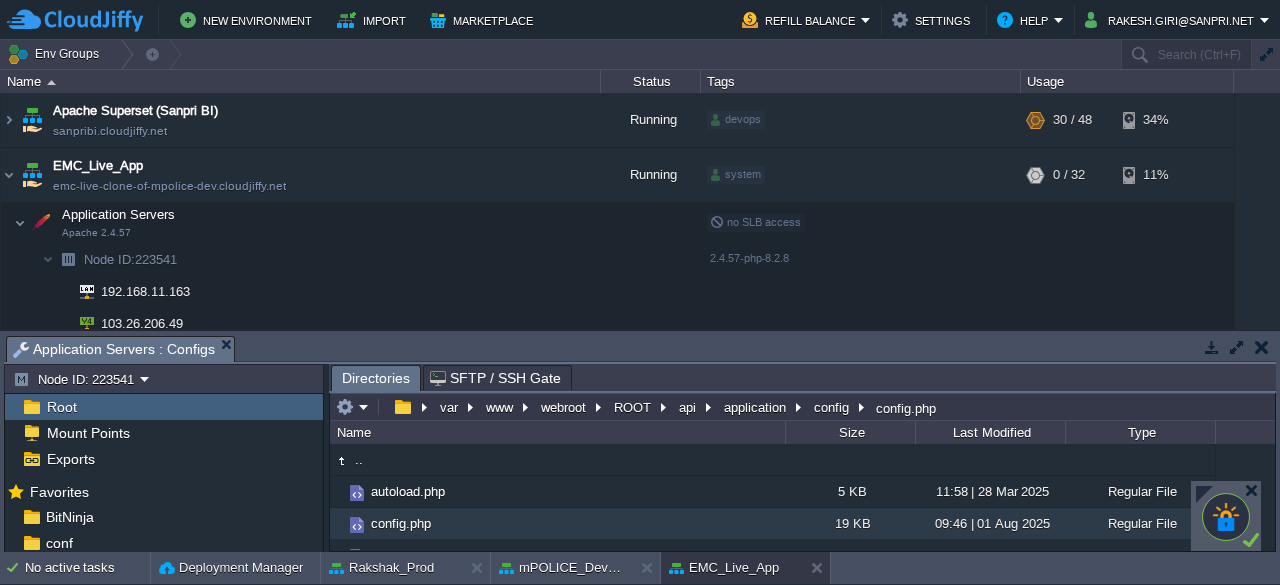 scroll, scrollTop: 0, scrollLeft: 0, axis: both 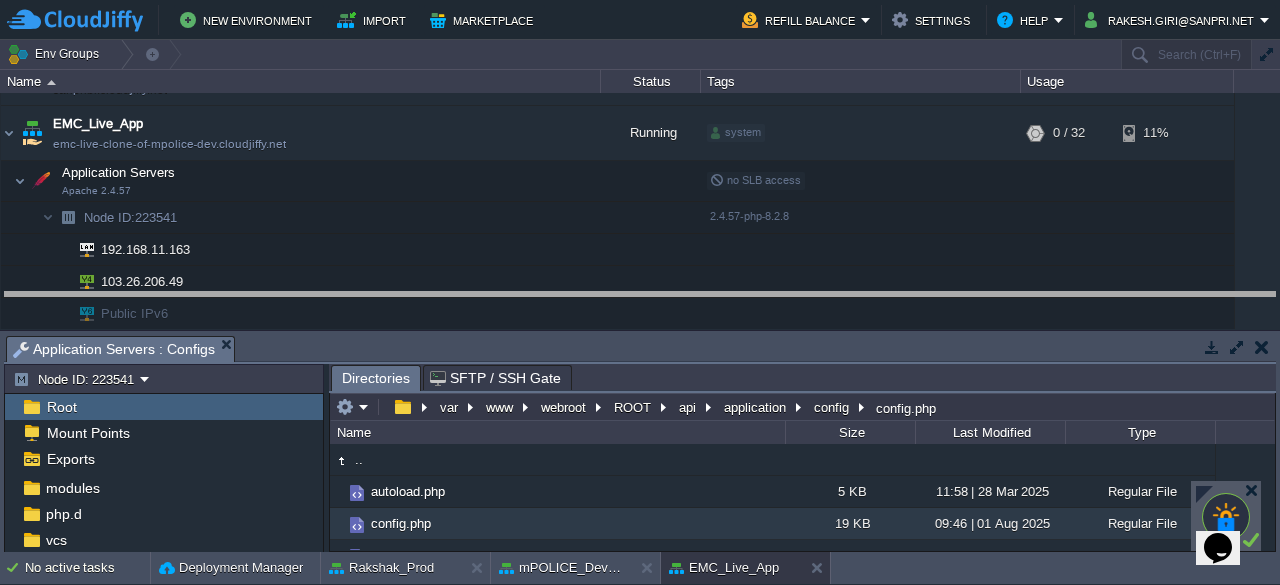 drag, startPoint x: 887, startPoint y: 350, endPoint x: 888, endPoint y: 286, distance: 64.00781 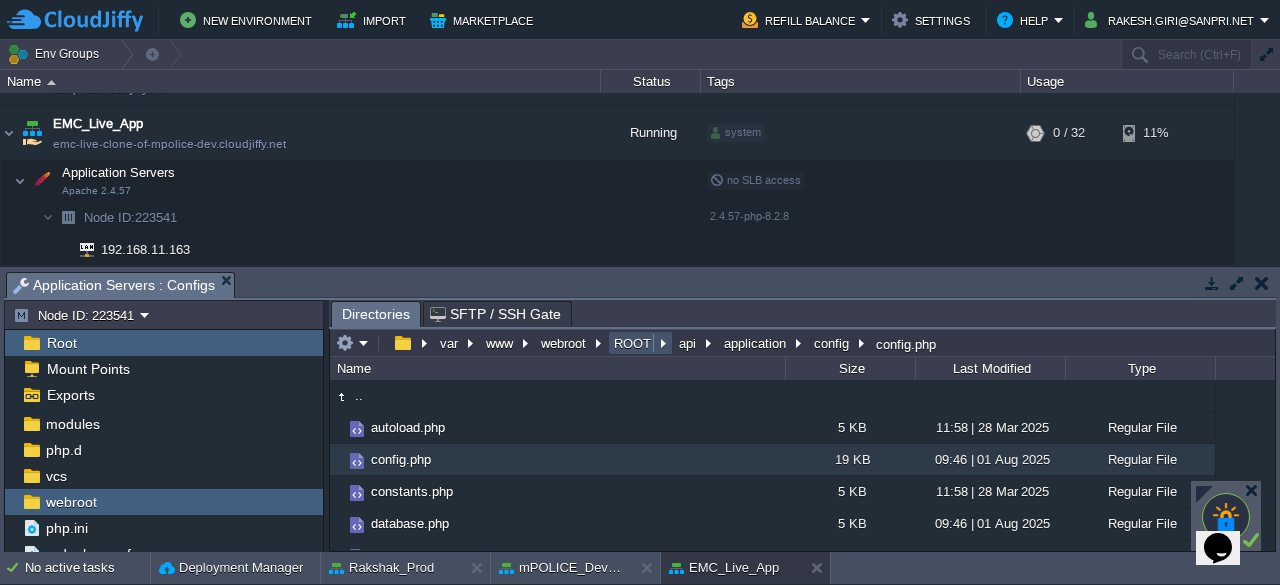 click on "ROOT" at bounding box center [633, 343] 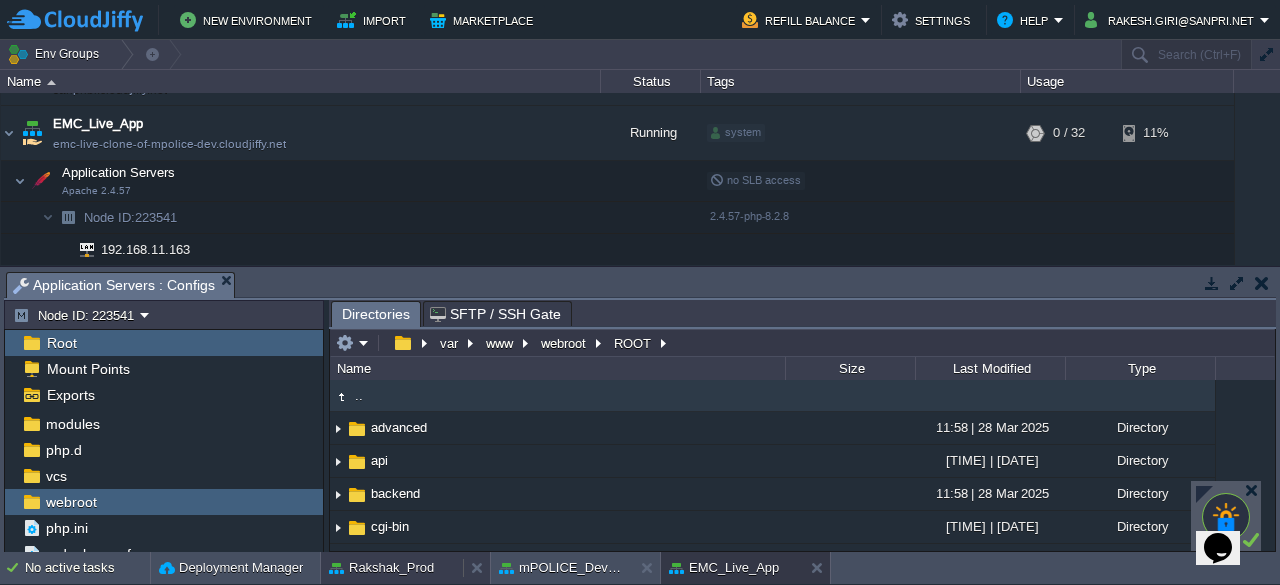 click on "Rakshak_Prod" at bounding box center (381, 568) 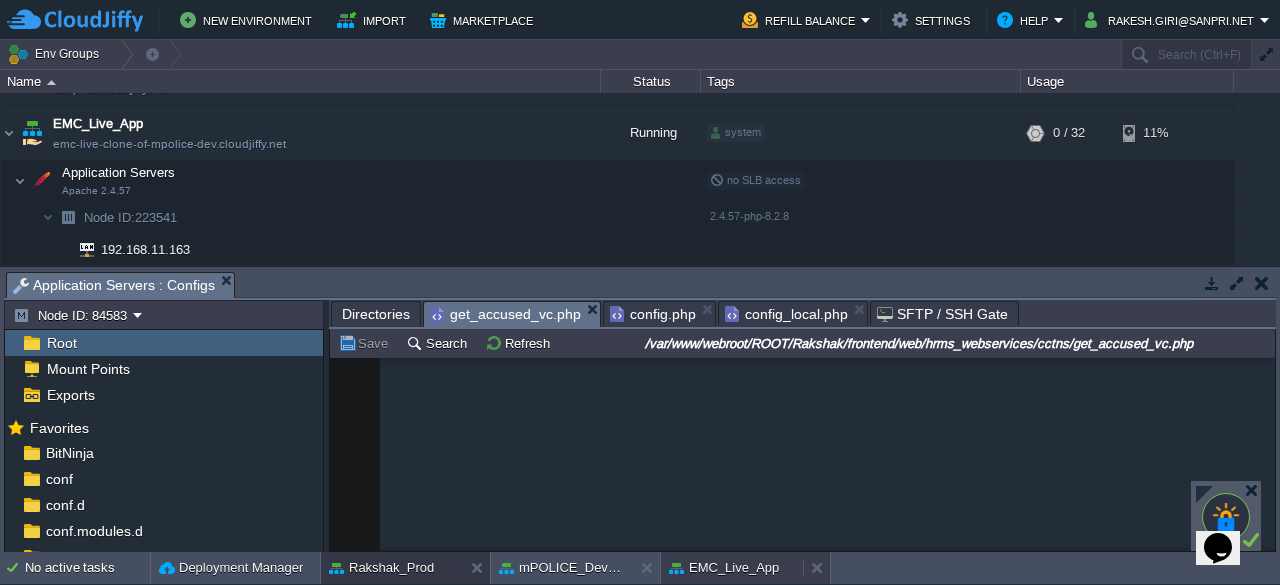 click on "EMC_Live_App" at bounding box center [724, 568] 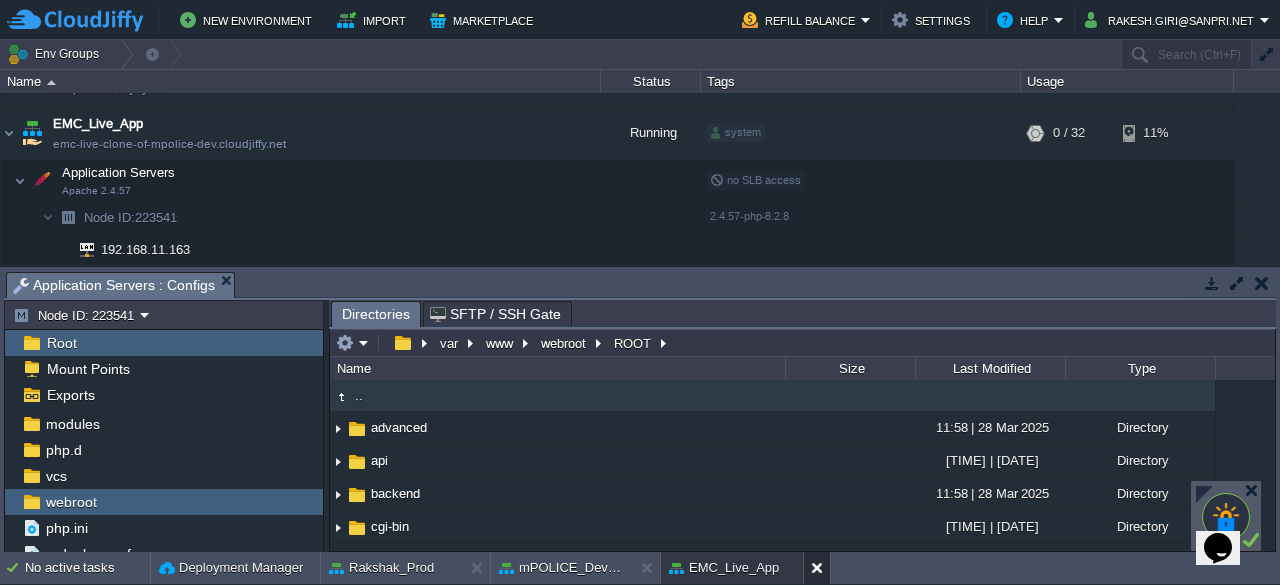 click at bounding box center [821, 568] 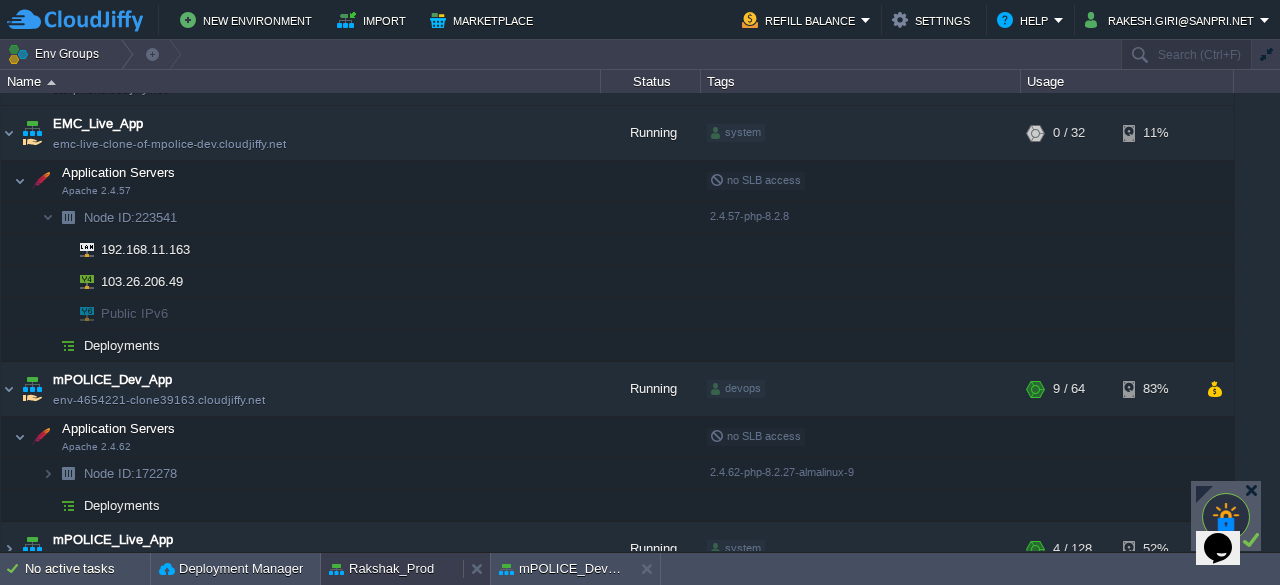 click on "Rakshak_Prod" at bounding box center (381, 569) 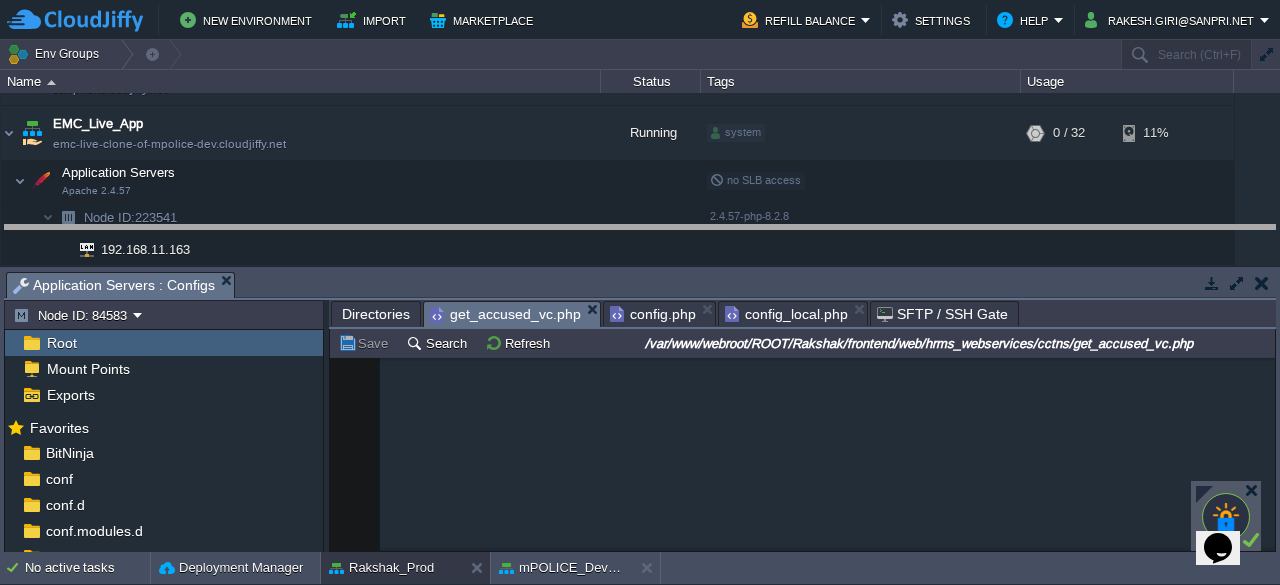 drag, startPoint x: 1054, startPoint y: 299, endPoint x: 1040, endPoint y: 249, distance: 51.92302 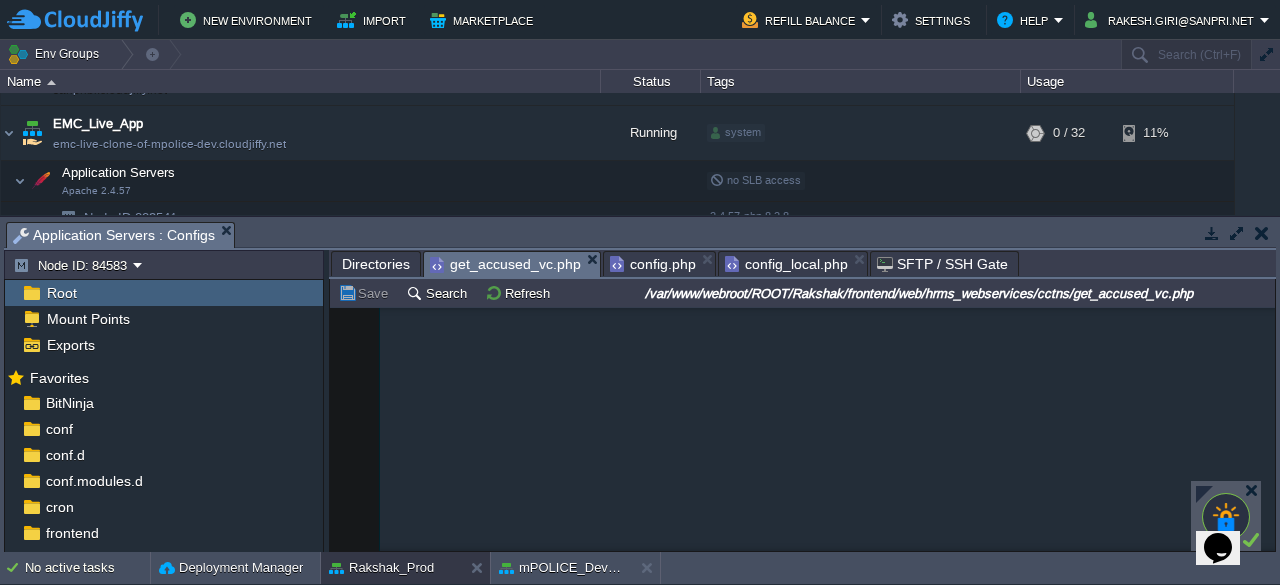 scroll, scrollTop: 559, scrollLeft: 0, axis: vertical 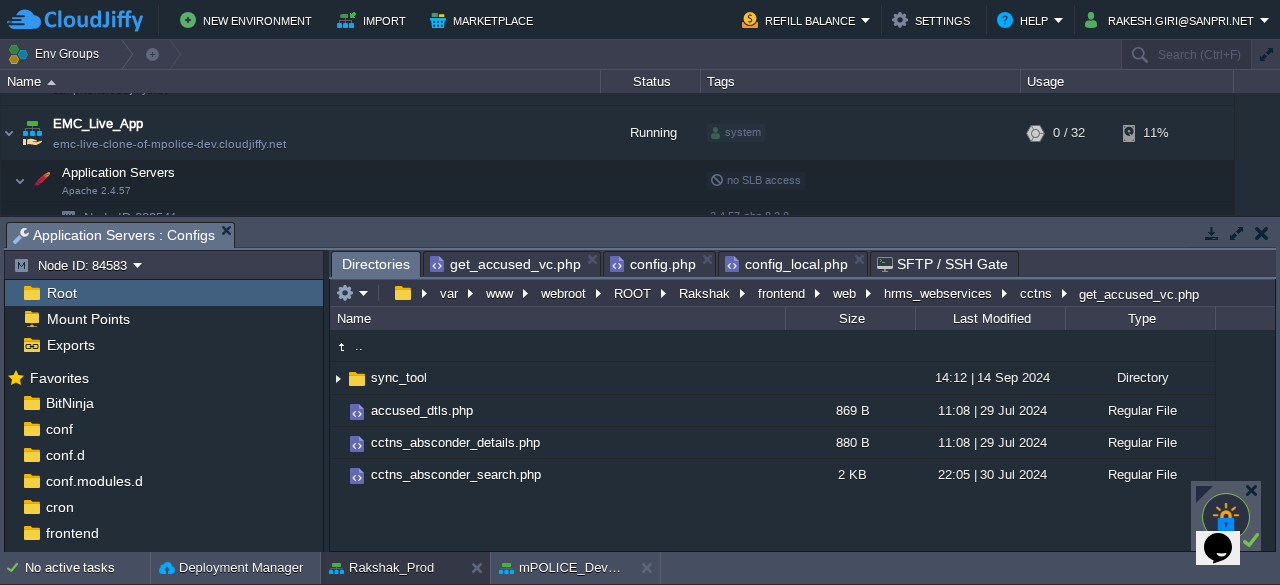 click on "Directories" at bounding box center [376, 264] 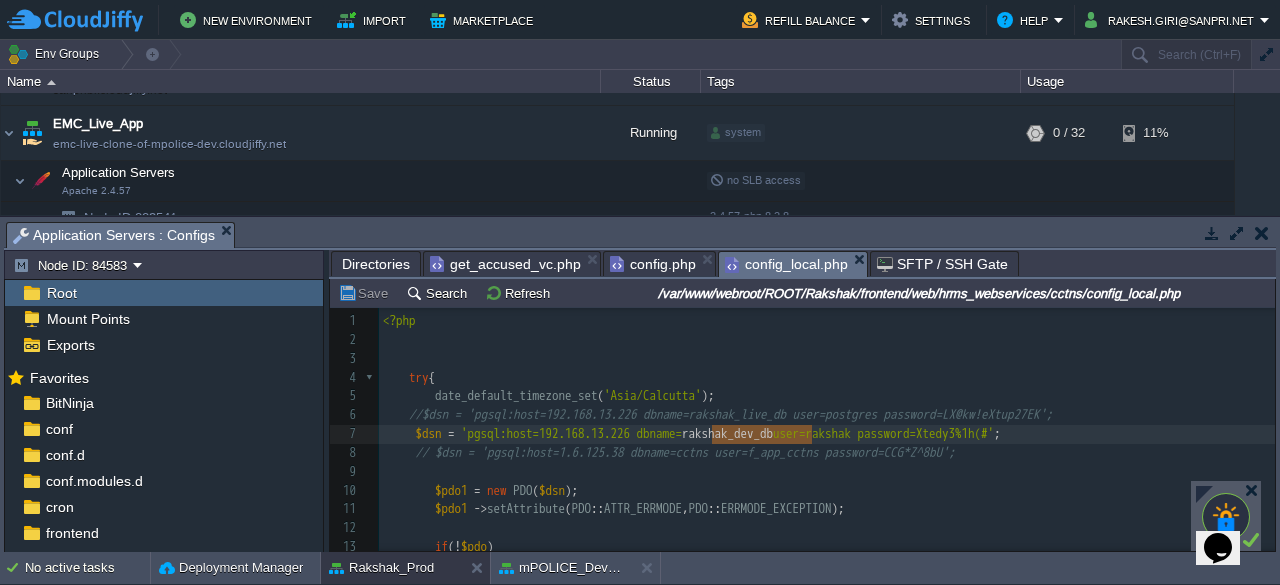 click on "config_local.php" at bounding box center [786, 264] 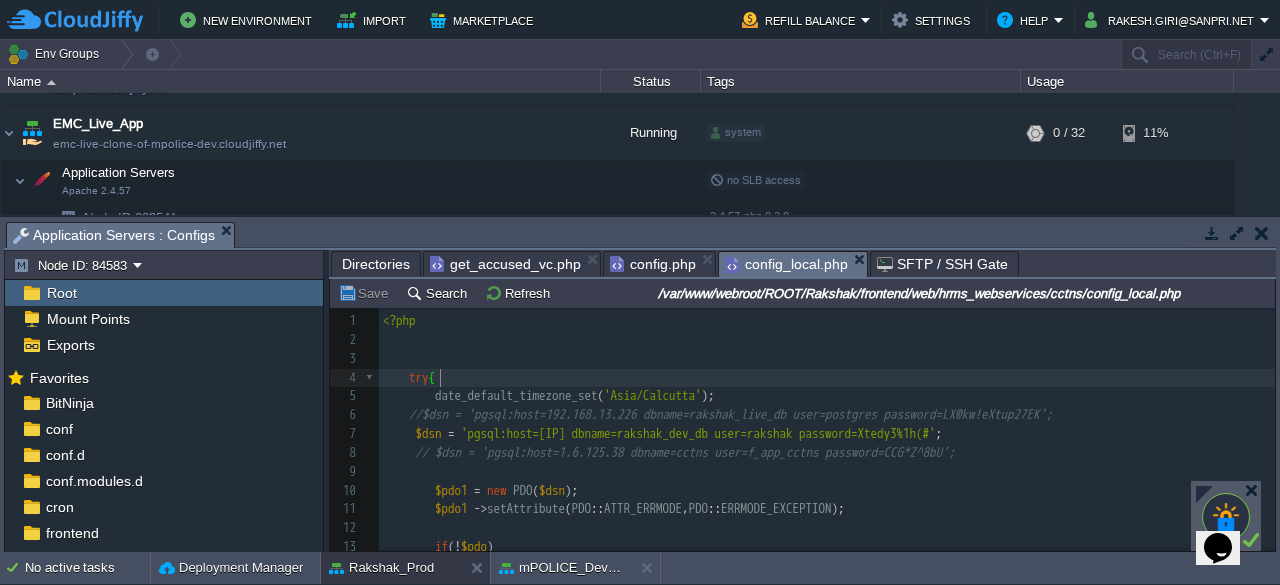 click on "config.php" at bounding box center [653, 264] 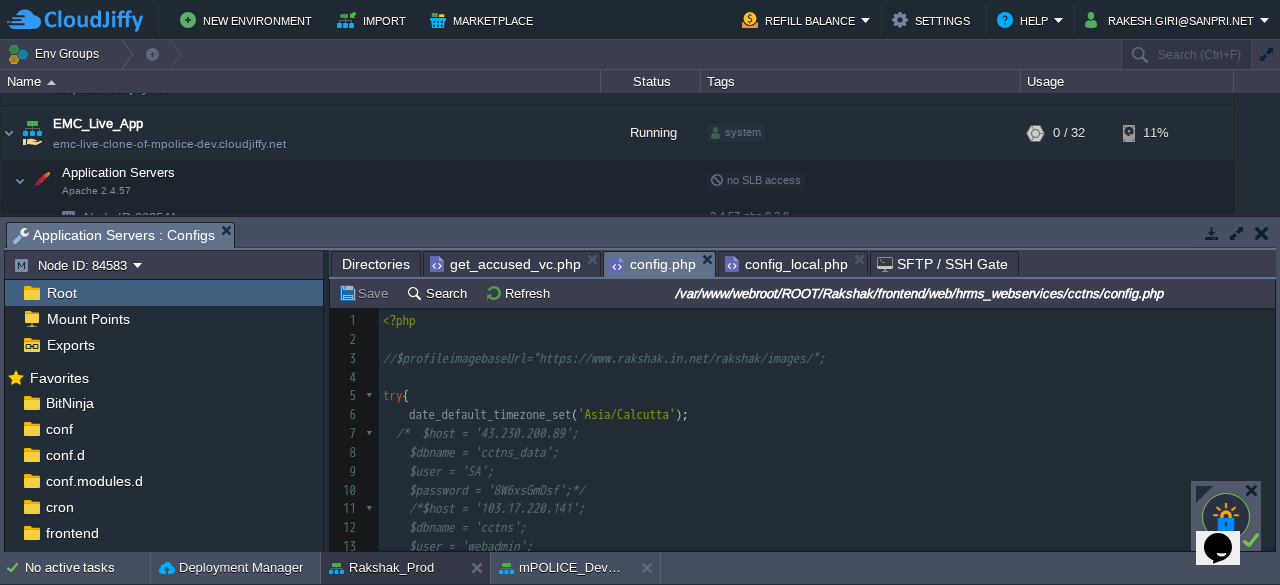 type 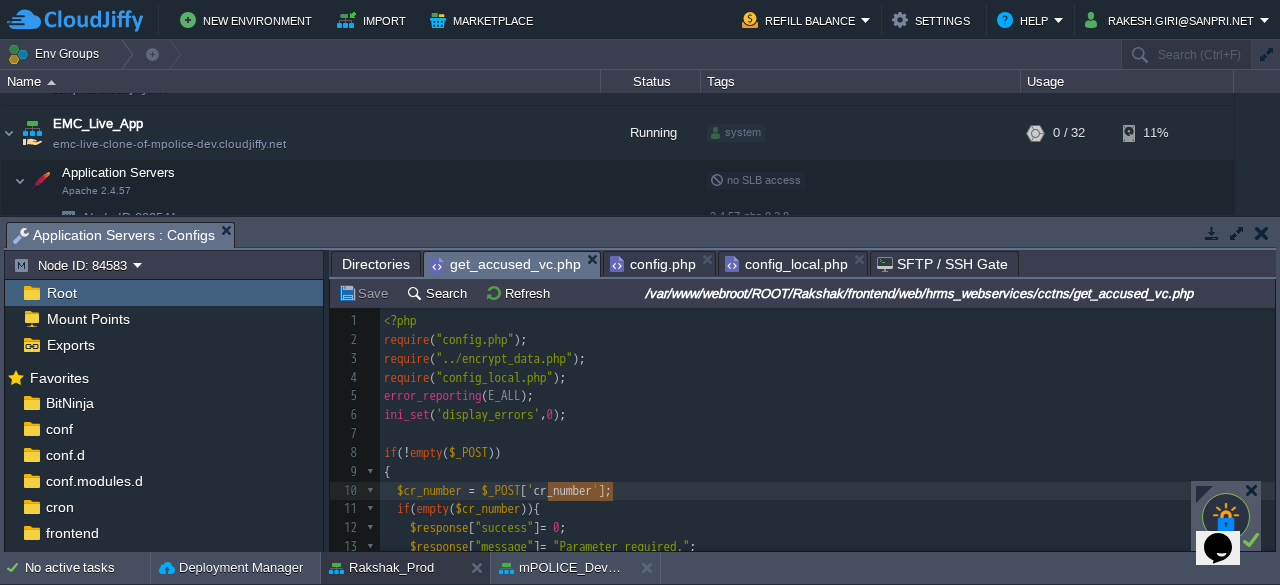 click on "get_accused_vc.php" at bounding box center (505, 264) 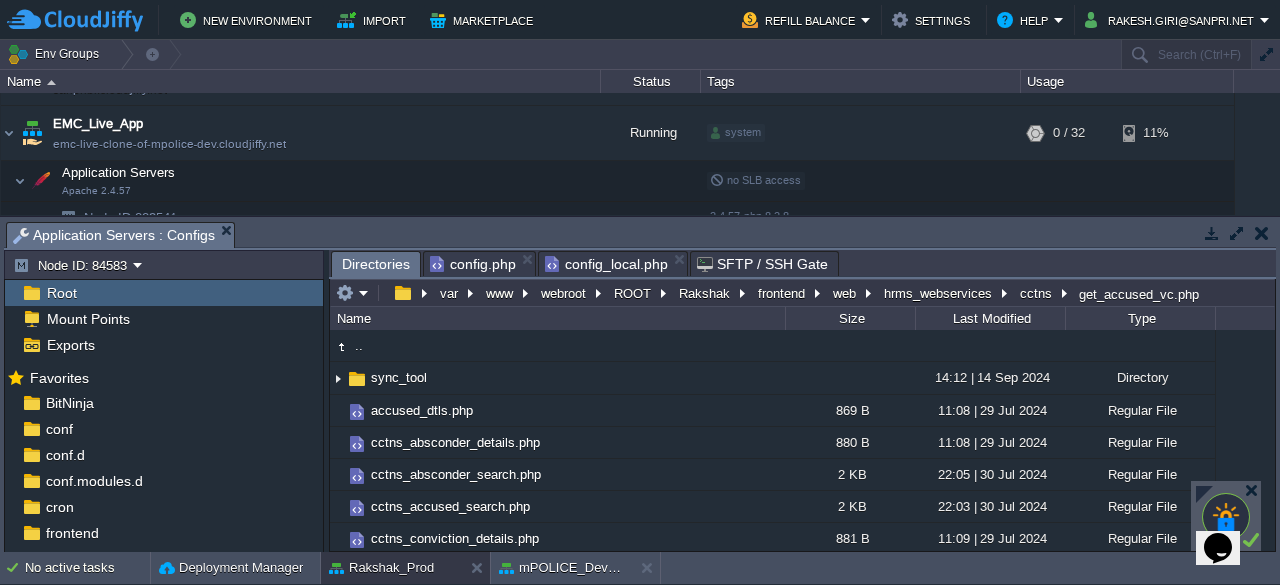 click on "Directories" at bounding box center (376, 264) 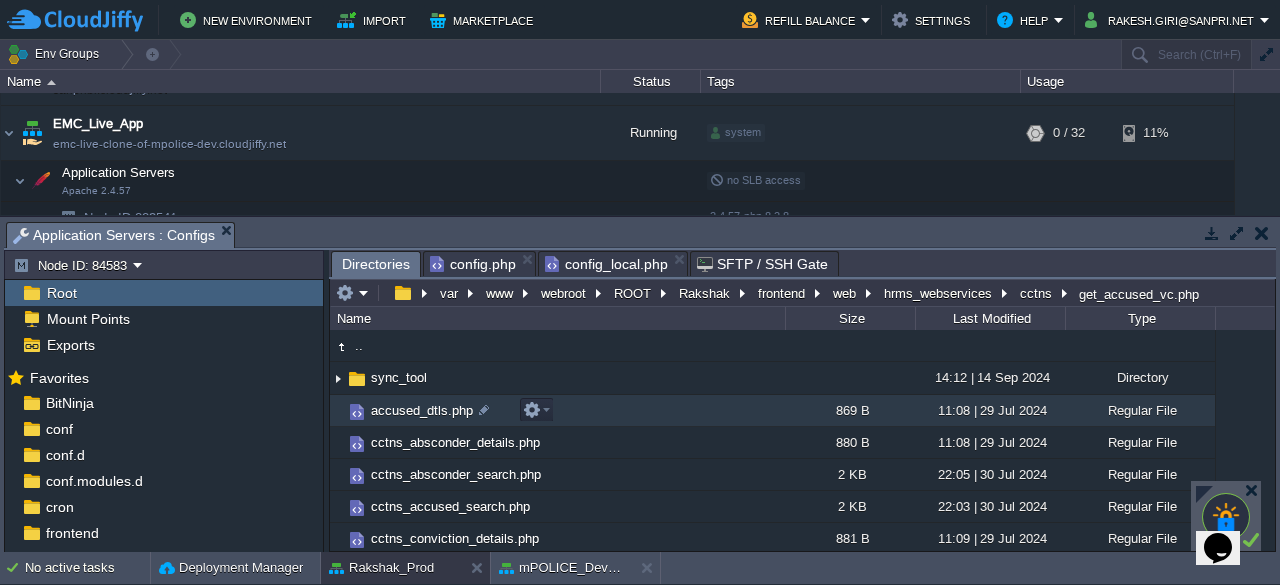 click on "accused_dtls.php" at bounding box center (422, 410) 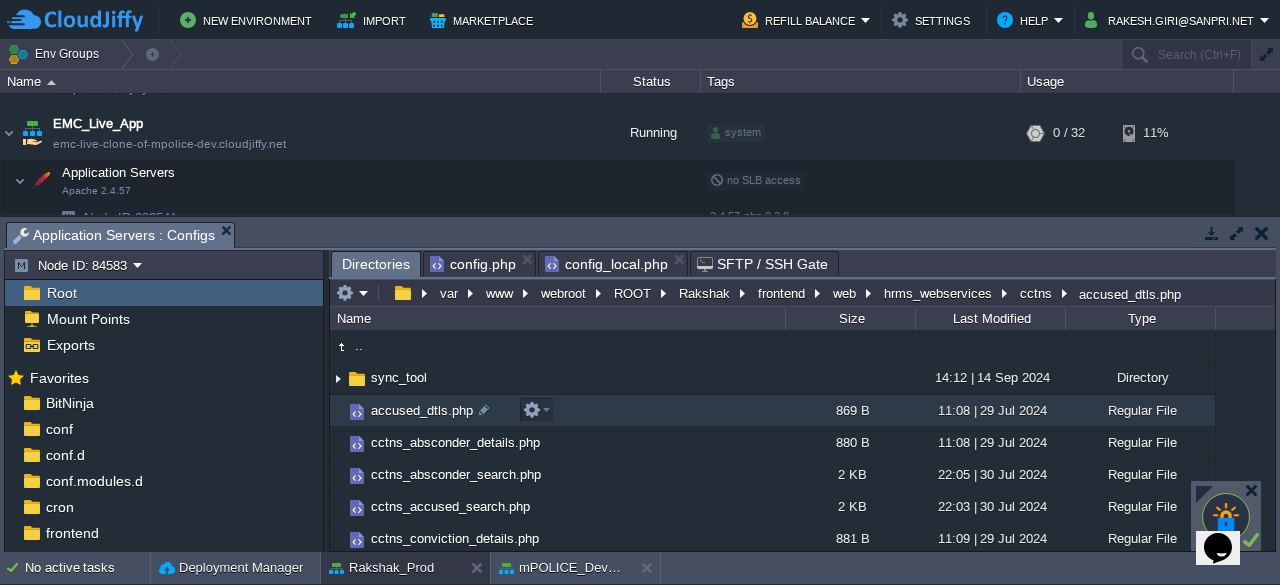 click on "accused_dtls.php" at bounding box center (422, 410) 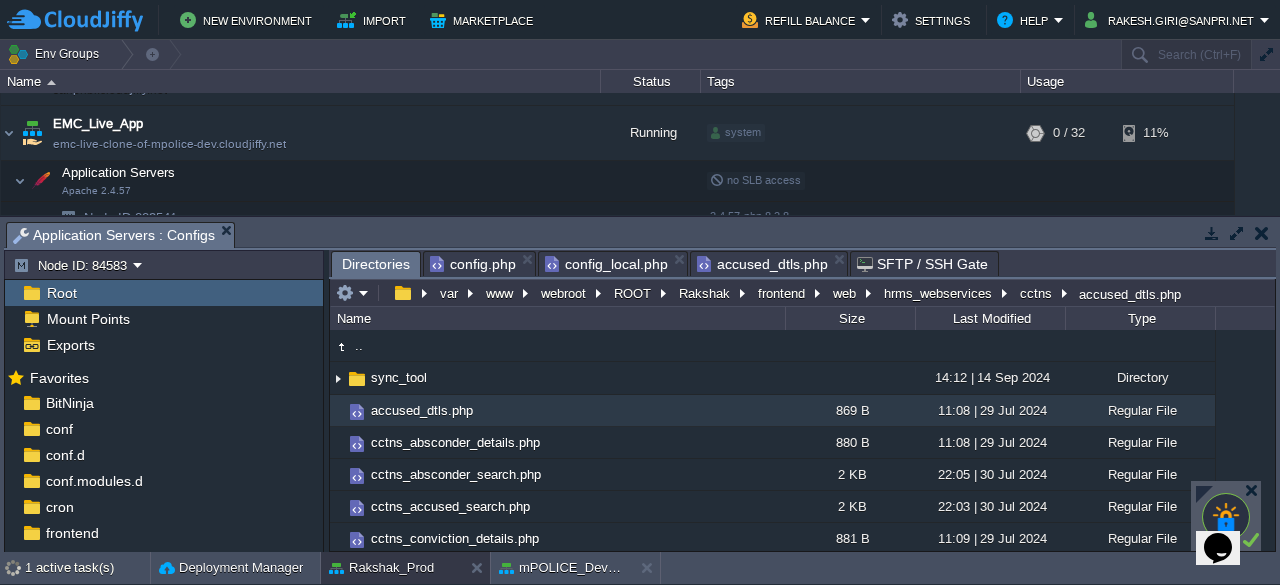 click on "Directories" at bounding box center (376, 264) 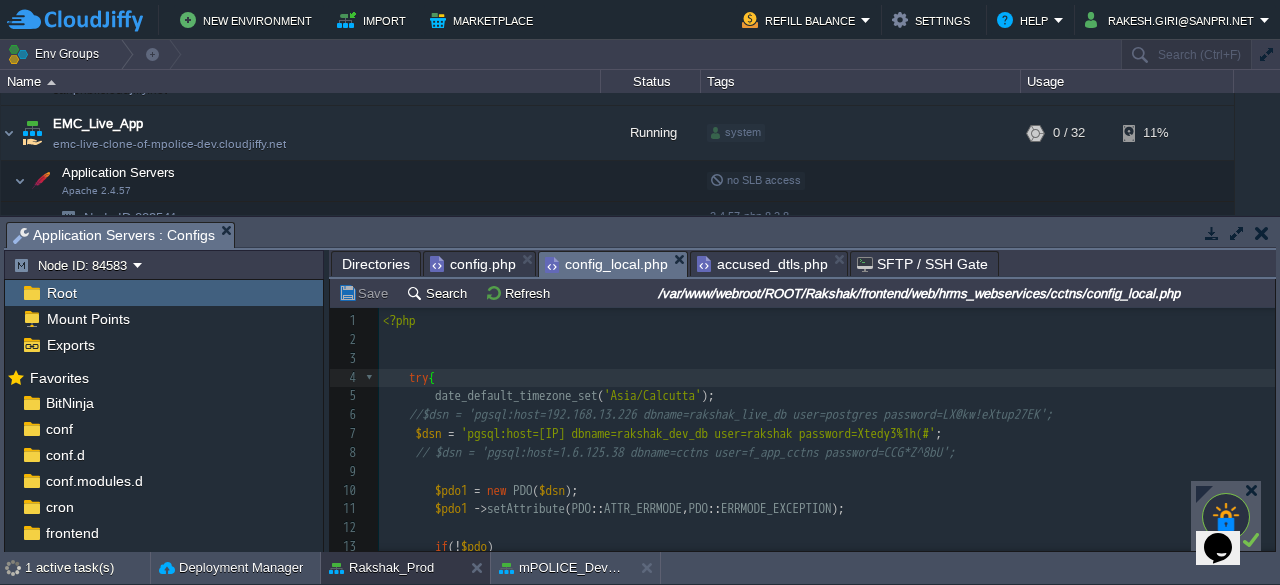 click on "config_local.php" at bounding box center [616, 264] 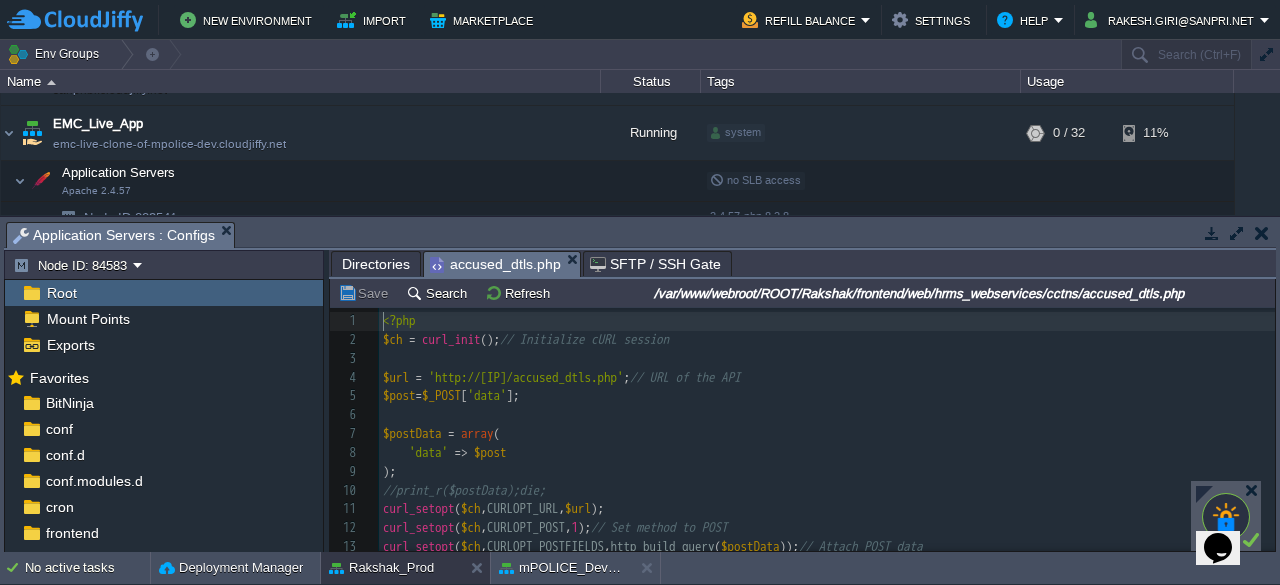 click on "accused_dtls.php" at bounding box center (495, 264) 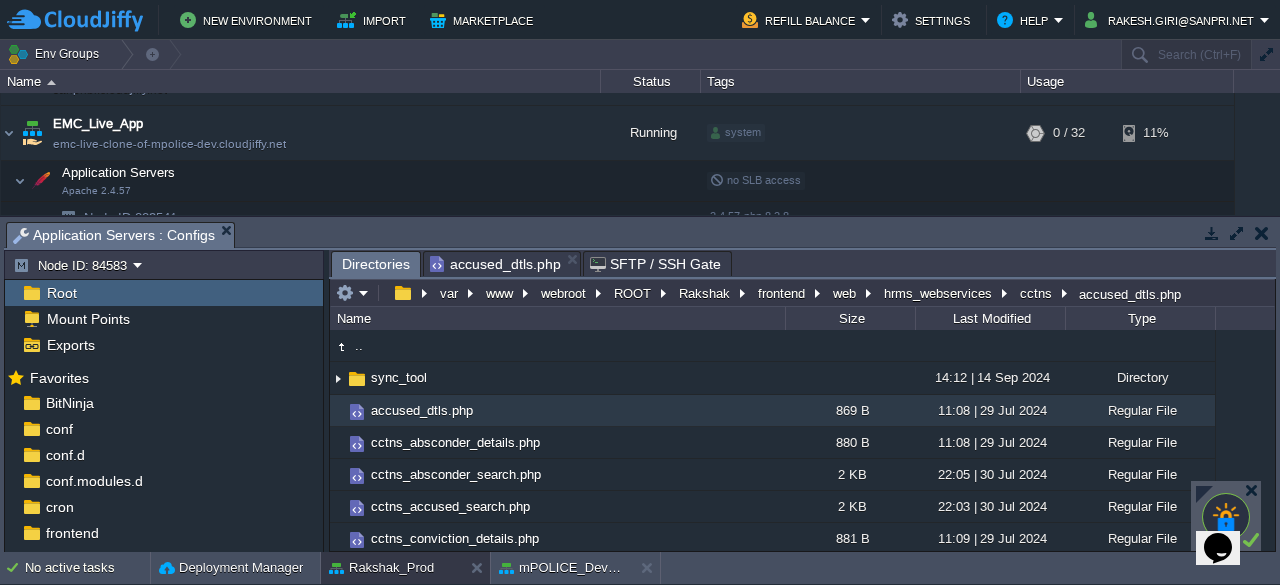click on "Directories" at bounding box center (376, 264) 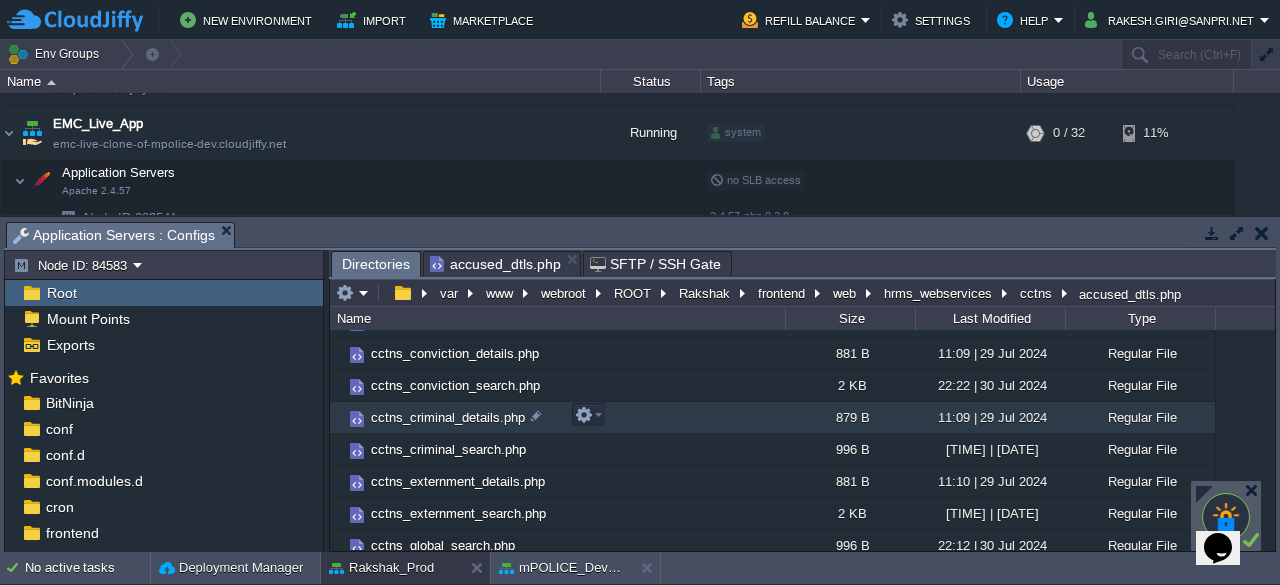click on "cctns_criminal_details.php" at bounding box center [448, 417] 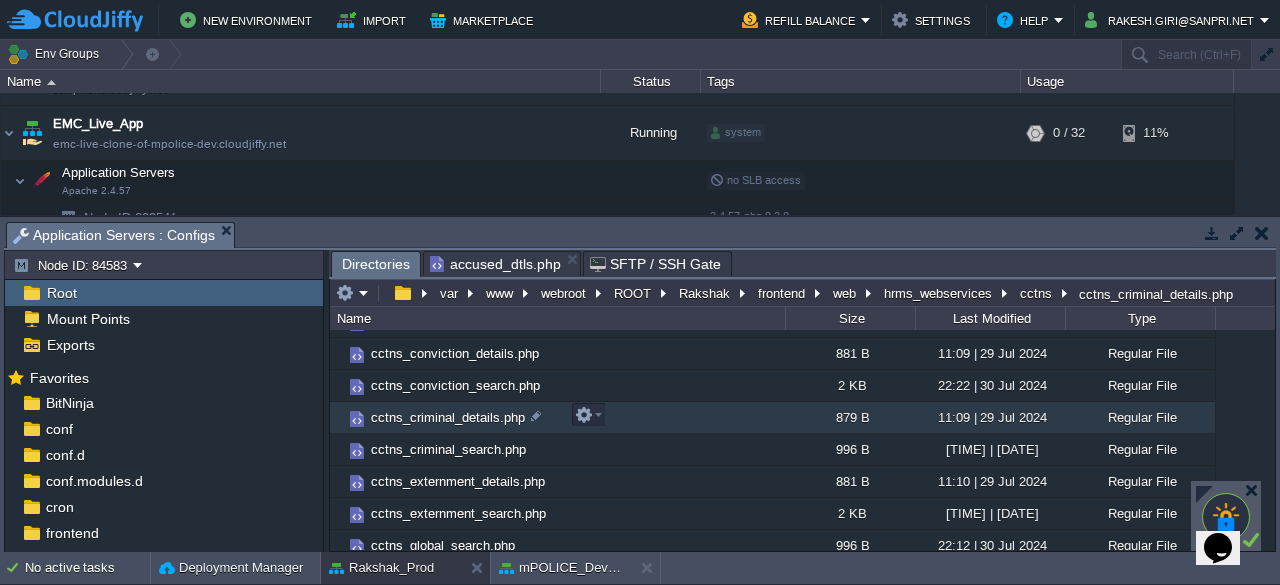 click on "cctns_criminal_details.php" at bounding box center [448, 417] 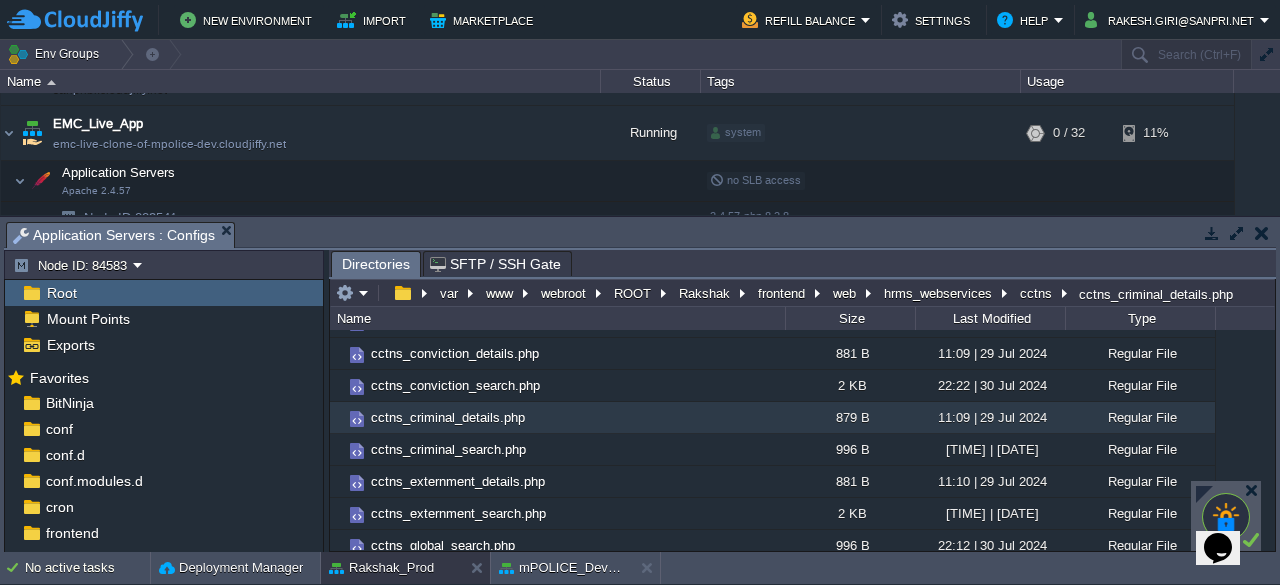drag, startPoint x: 622, startPoint y: 259, endPoint x: 355, endPoint y: 256, distance: 267.01685 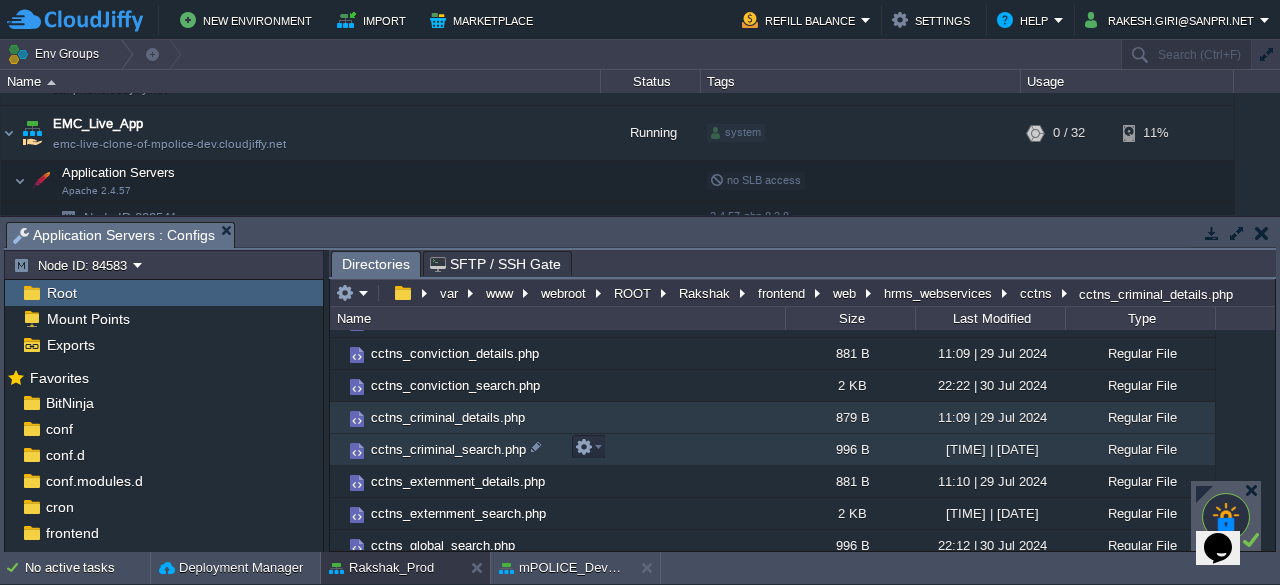 click on "cctns_criminal_search.php" at bounding box center [448, 449] 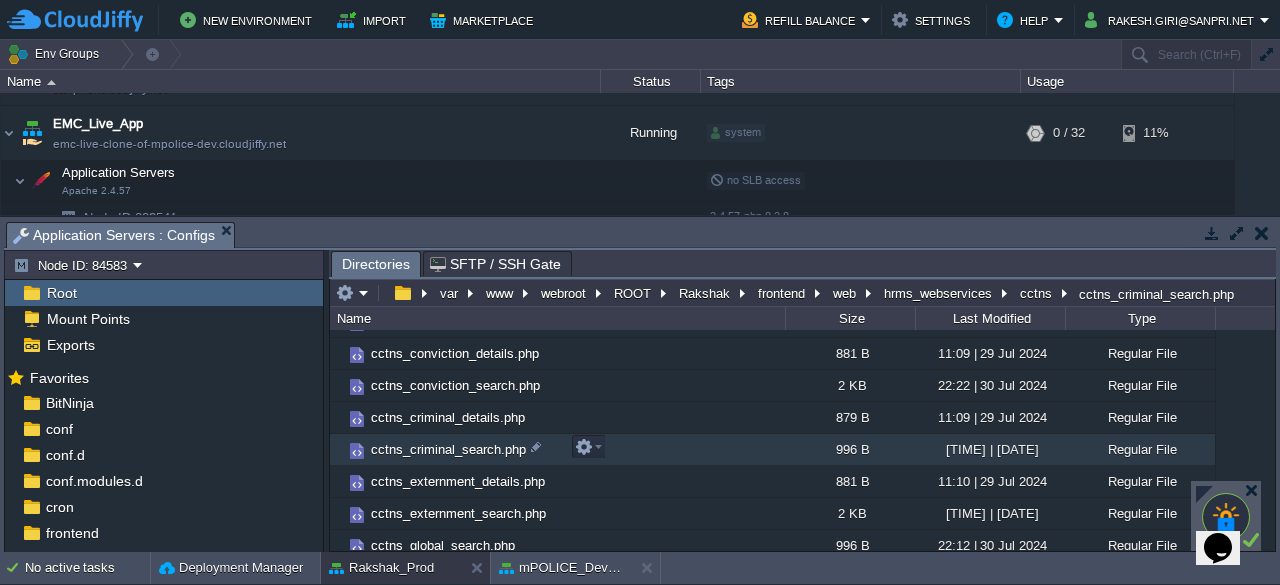 click on "cctns_criminal_search.php" at bounding box center [448, 449] 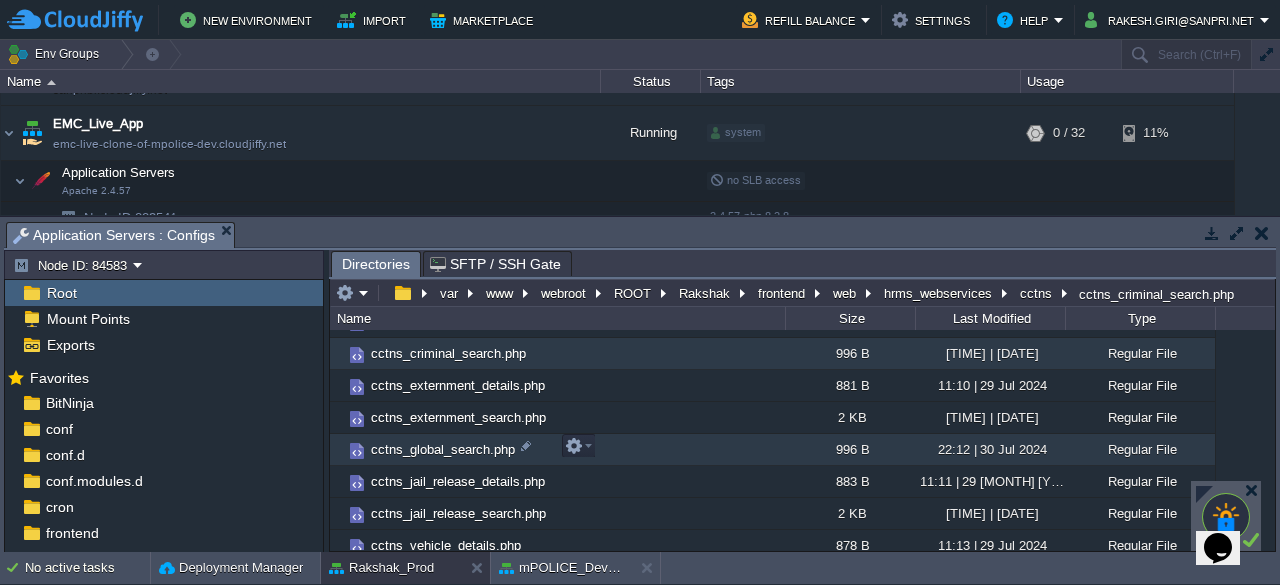 click on "cctns_global_search.php" at bounding box center [557, 450] 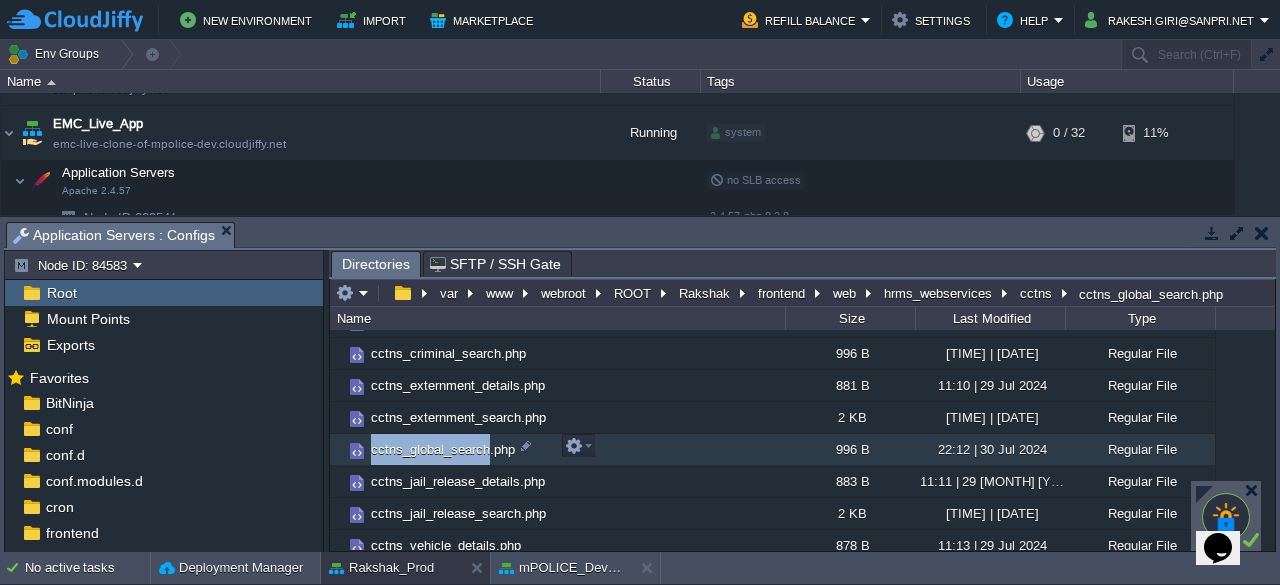 click on "cctns_global_search.php" at bounding box center [557, 450] 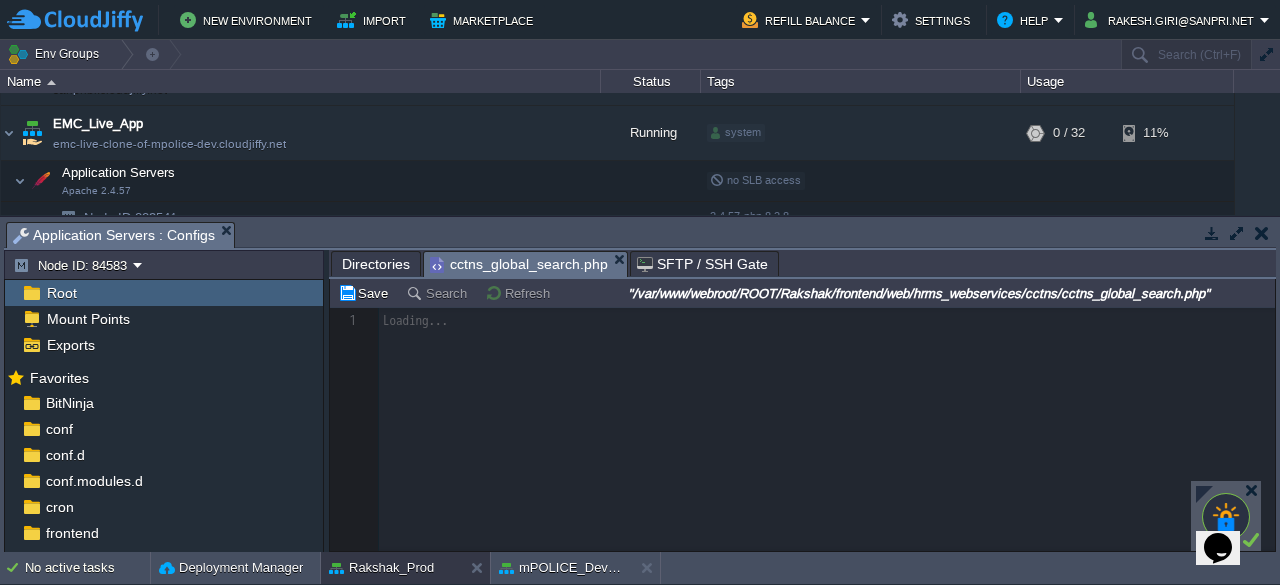 click on "Directories" at bounding box center [376, 264] 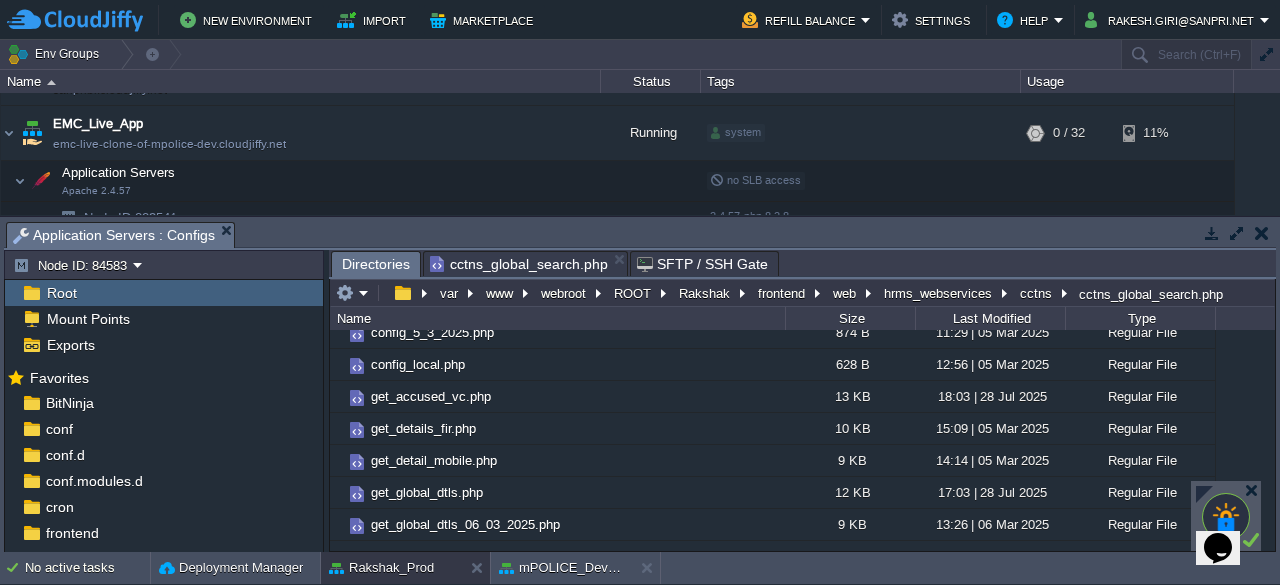 click on "cctns_global_search.php" at bounding box center [519, 264] 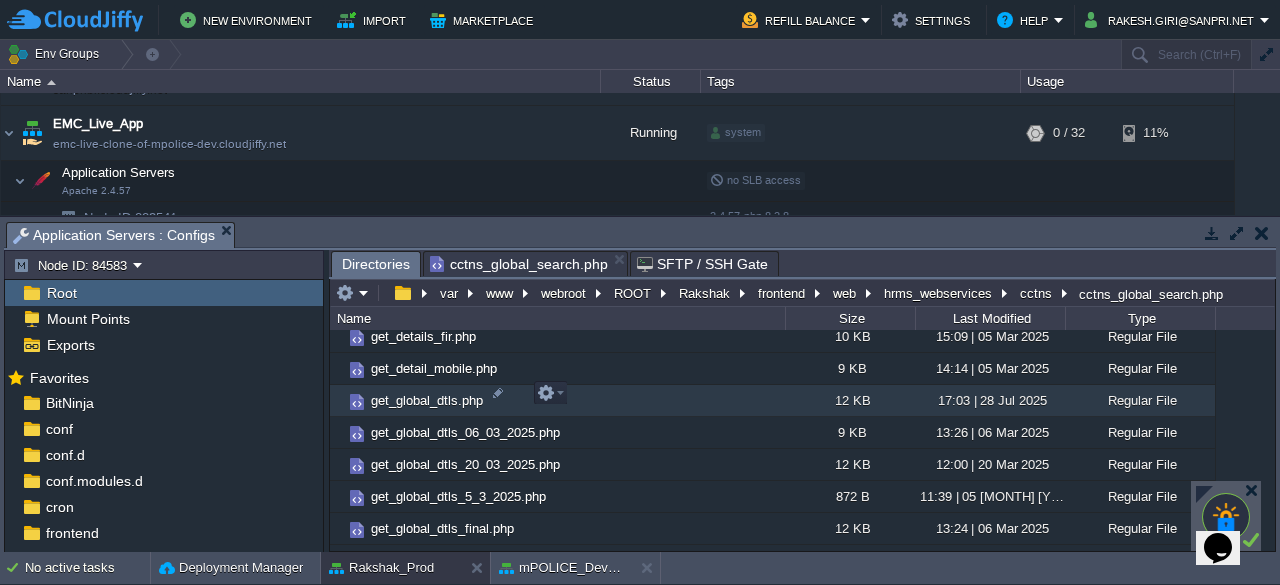 click on "get_global_dtls.php" at bounding box center (427, 400) 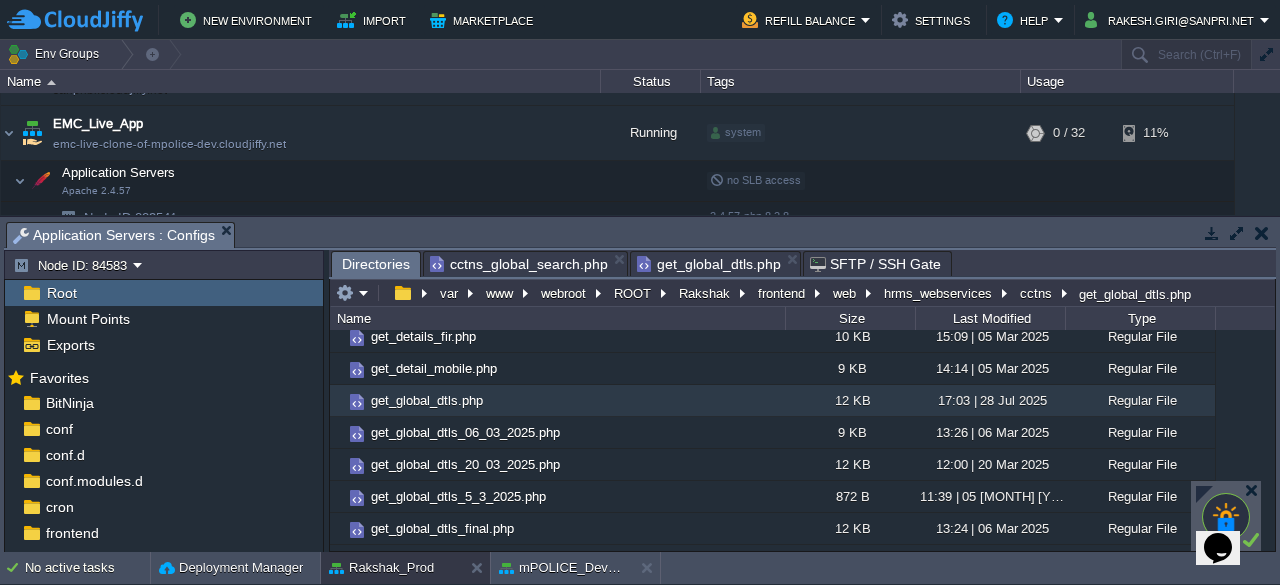 click on "Directories" at bounding box center (376, 264) 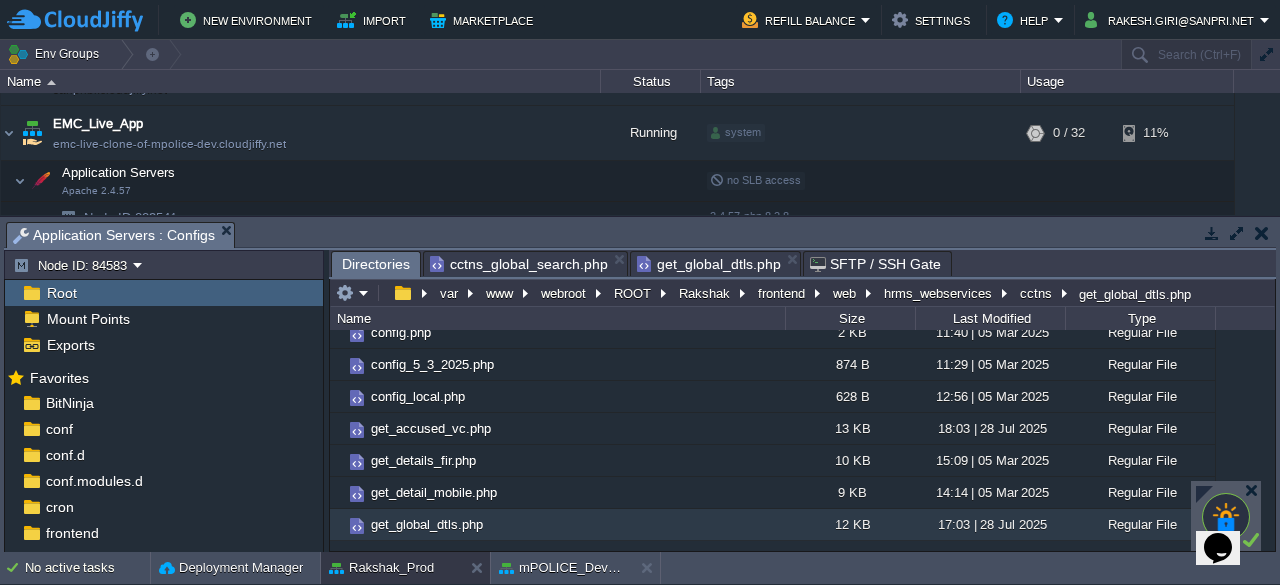 click on "get_global_dtls.php" at bounding box center (709, 264) 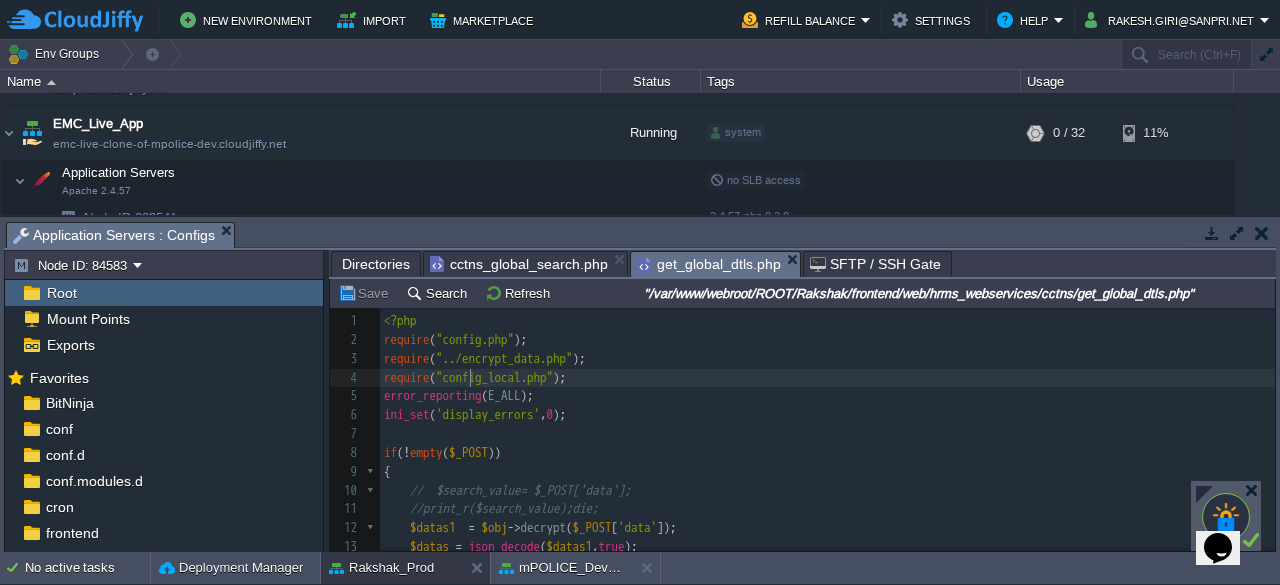 type on "fig_local.php");
error_reporting(E_ALL);" 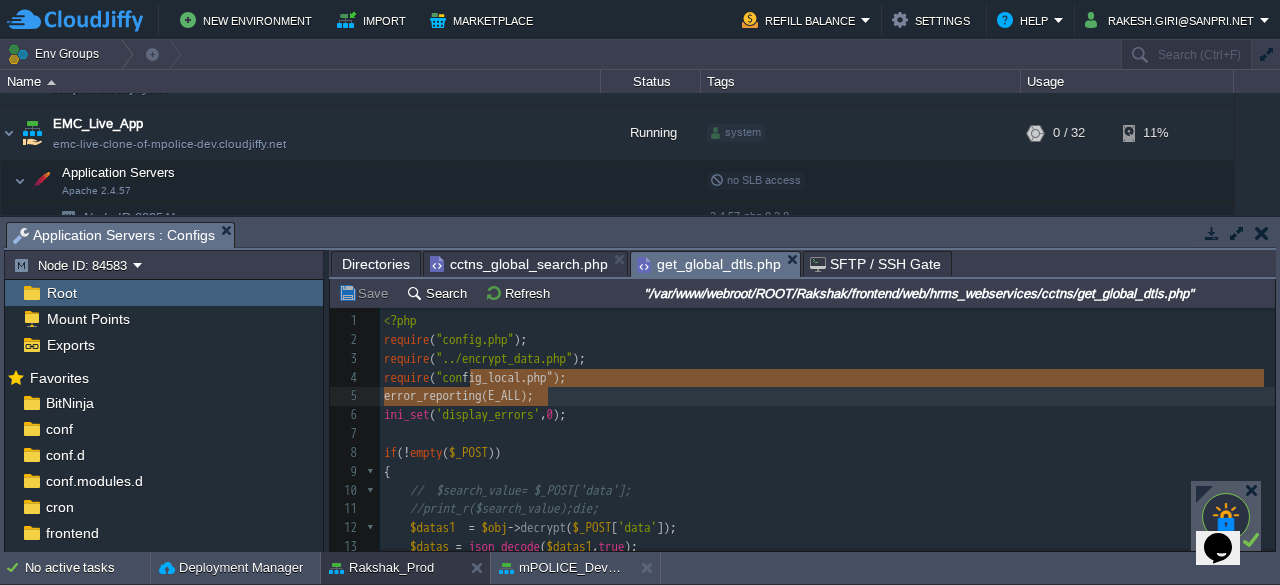 drag, startPoint x: 470, startPoint y: 376, endPoint x: 567, endPoint y: 387, distance: 97.62172 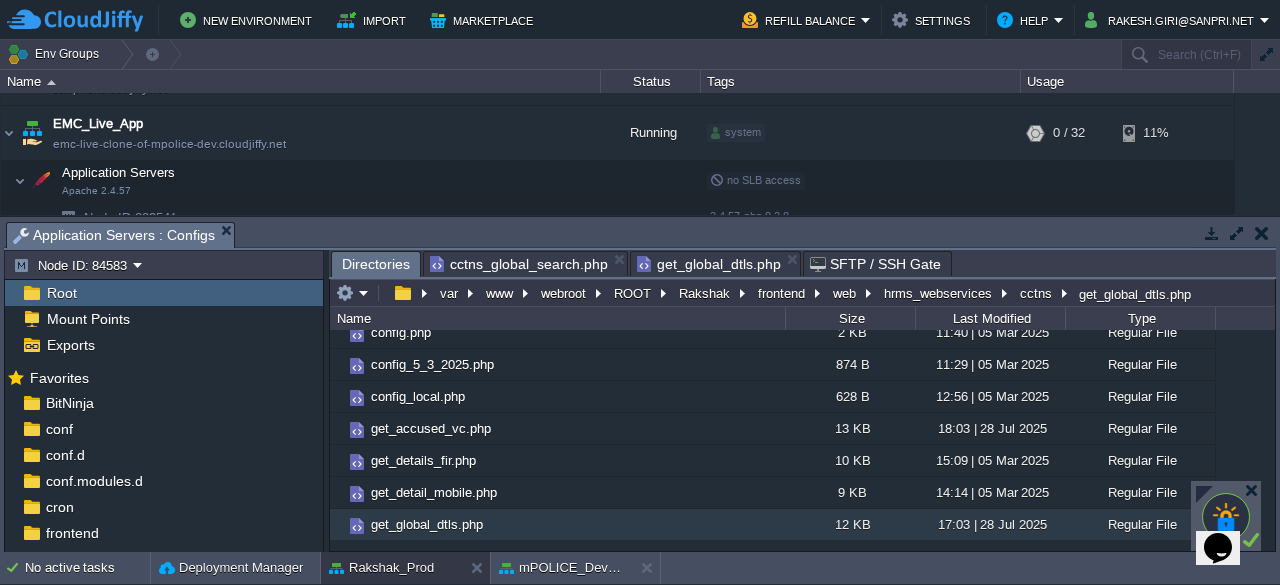 click on "Directories" at bounding box center [376, 264] 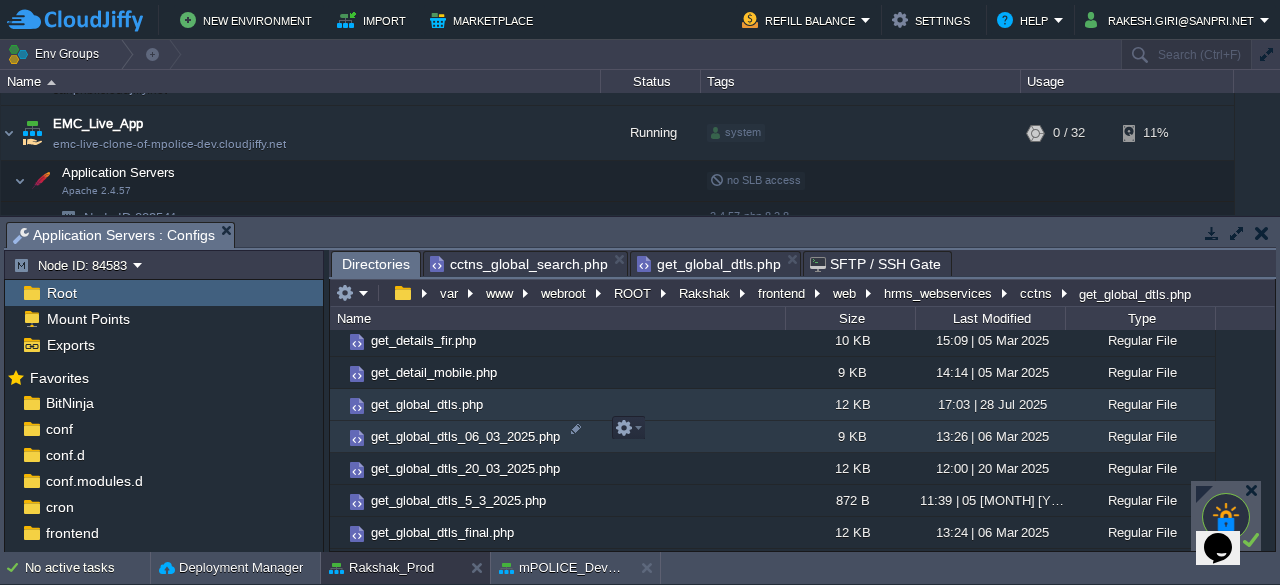 click on "get_global_dtls_06_03_2025.php" at bounding box center [465, 436] 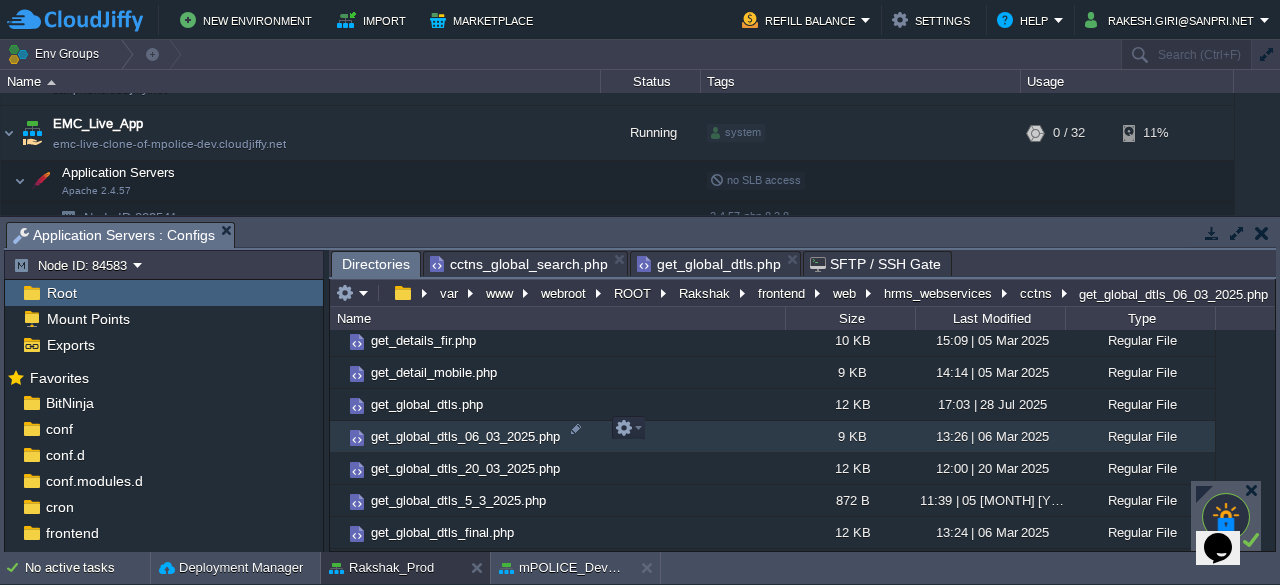 click on "get_global_dtls_06_03_2025.php" at bounding box center (465, 436) 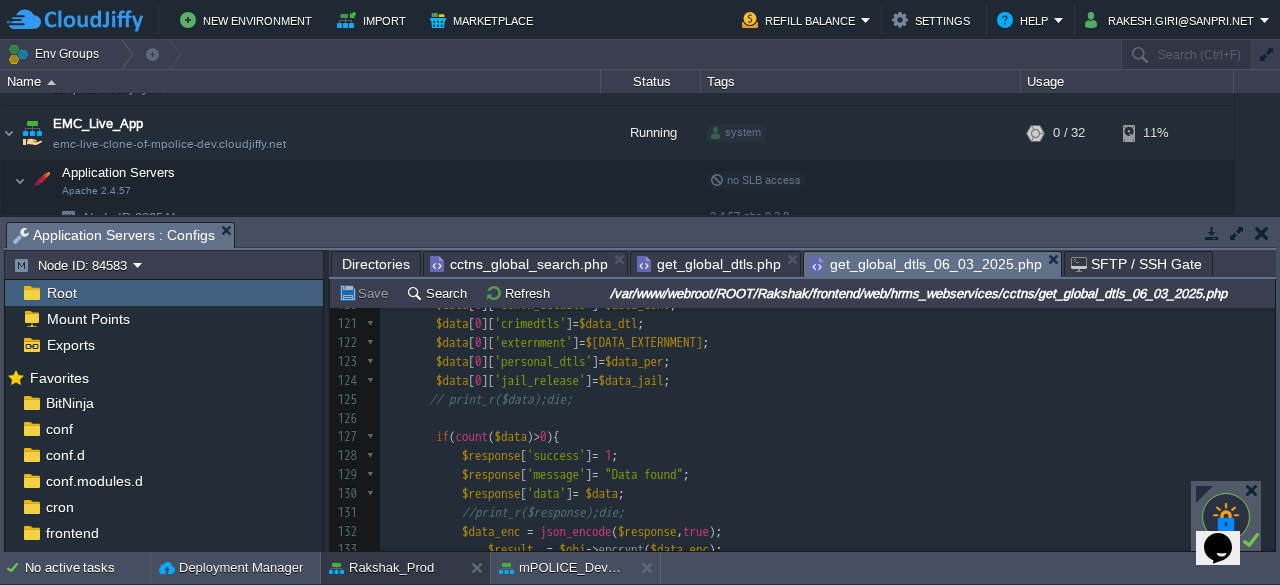click on "get_global_dtls.php" at bounding box center [709, 264] 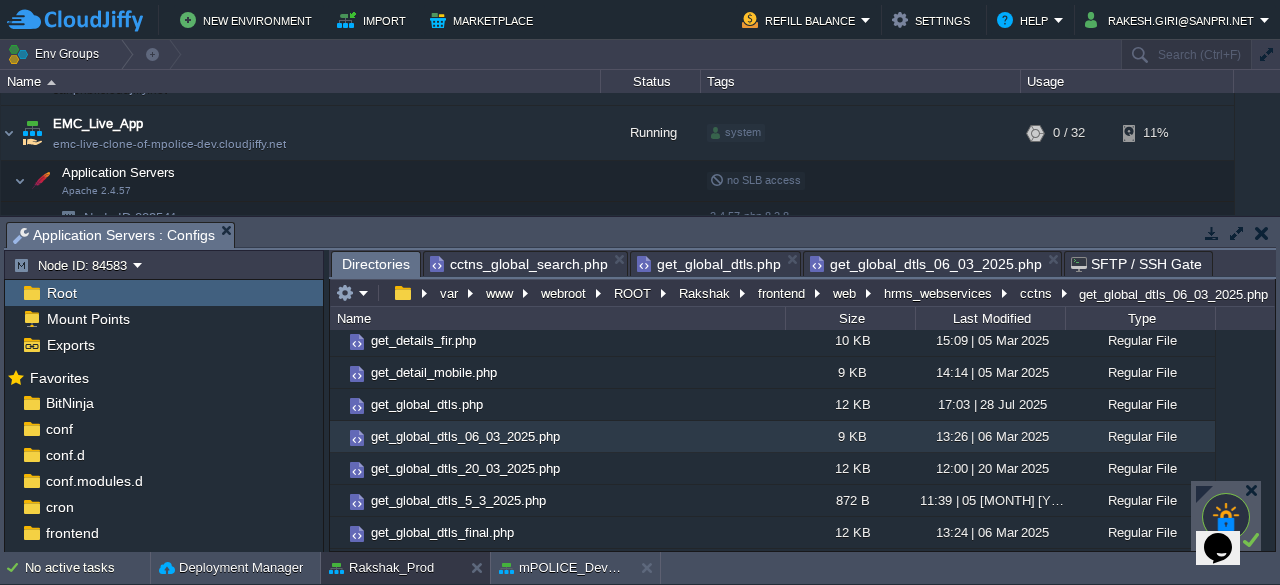 click on "Directories" at bounding box center (376, 264) 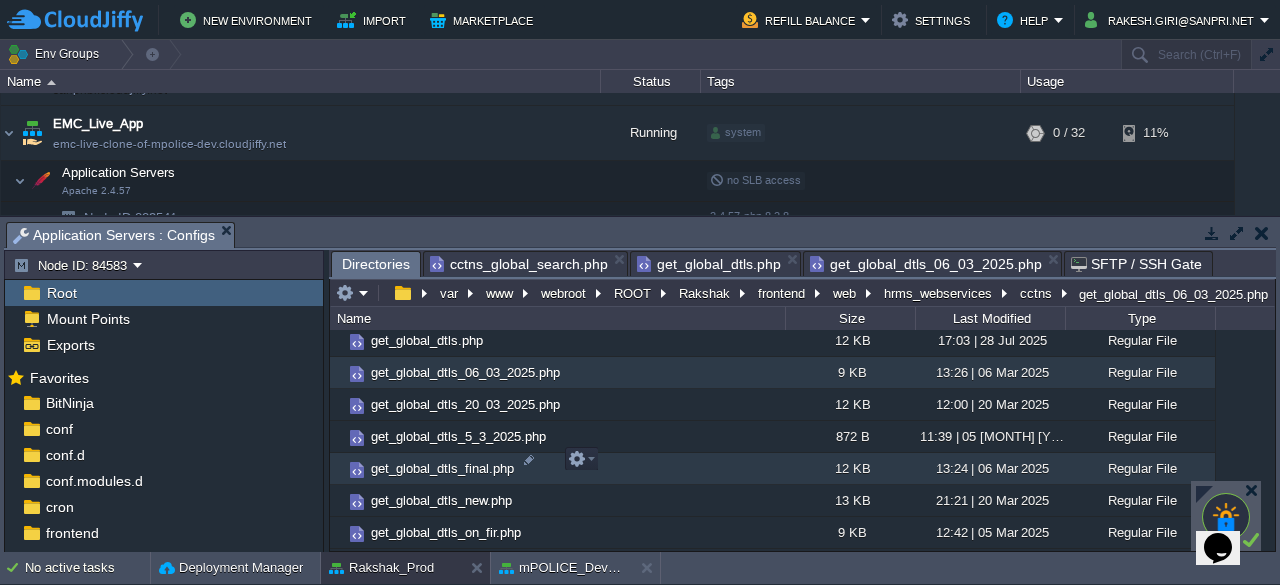 click on "get_global_dtls_final.php" at bounding box center [442, 468] 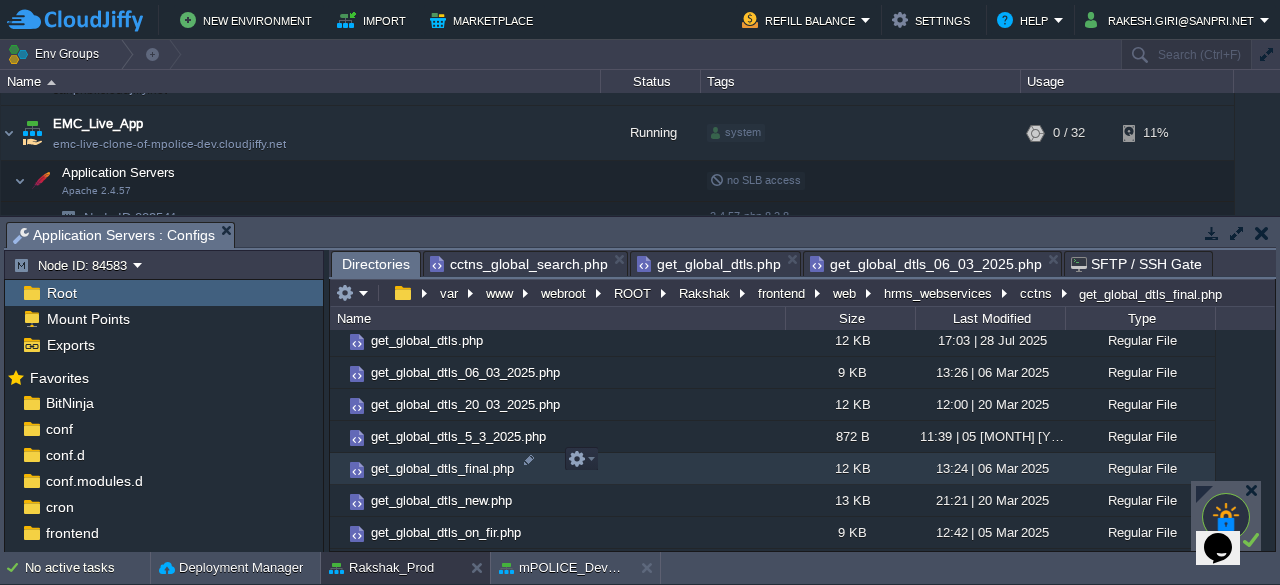 click on "get_global_dtls_final.php" at bounding box center (442, 468) 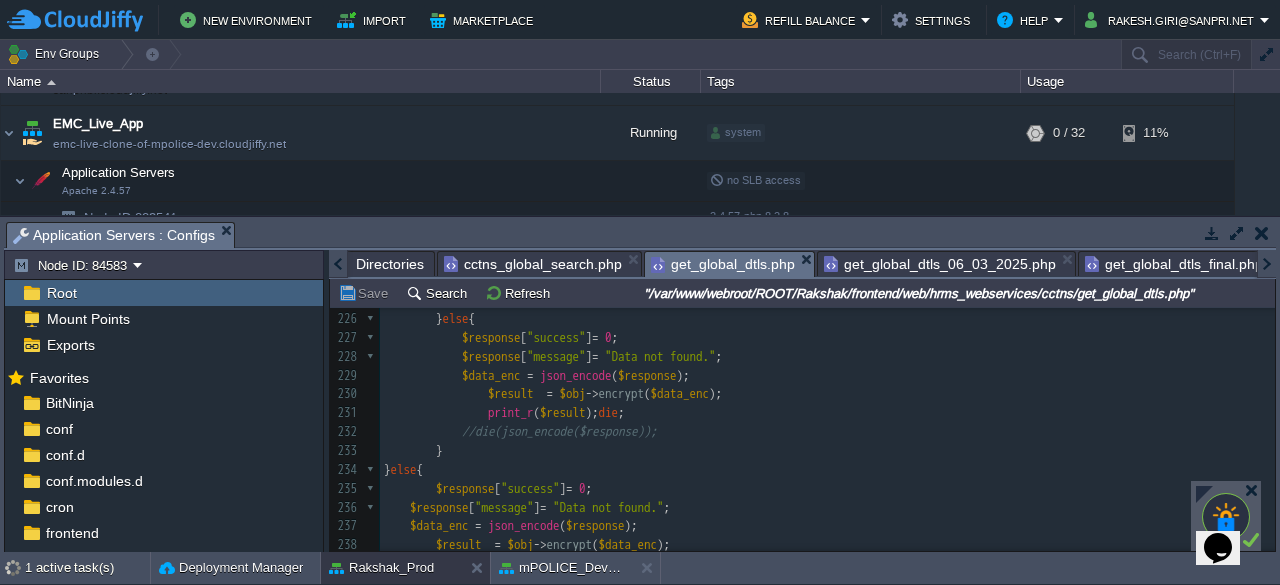 click on "get_global_dtls.php" at bounding box center [723, 264] 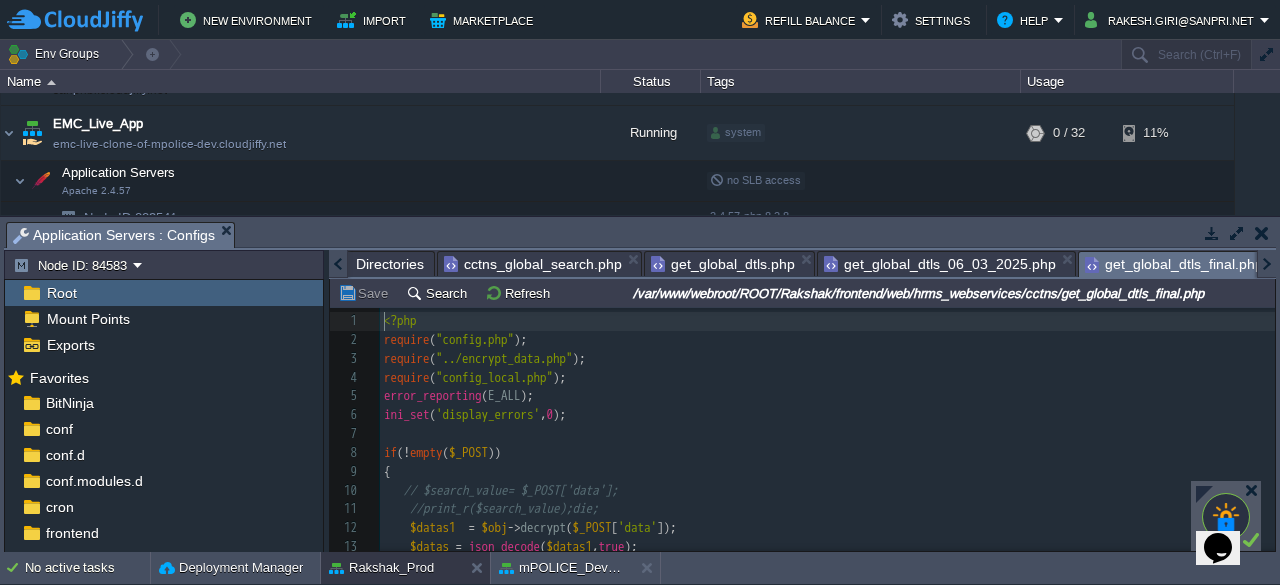 click on "get_global_dtls_final.php" at bounding box center (1174, 264) 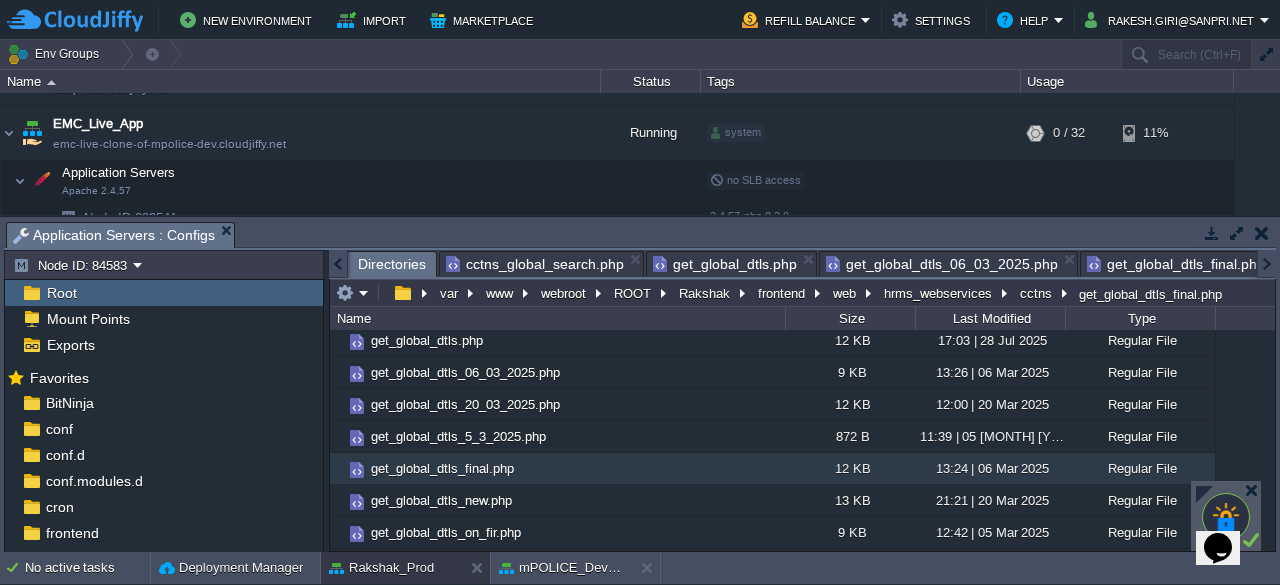 click on "Directories" at bounding box center [392, 264] 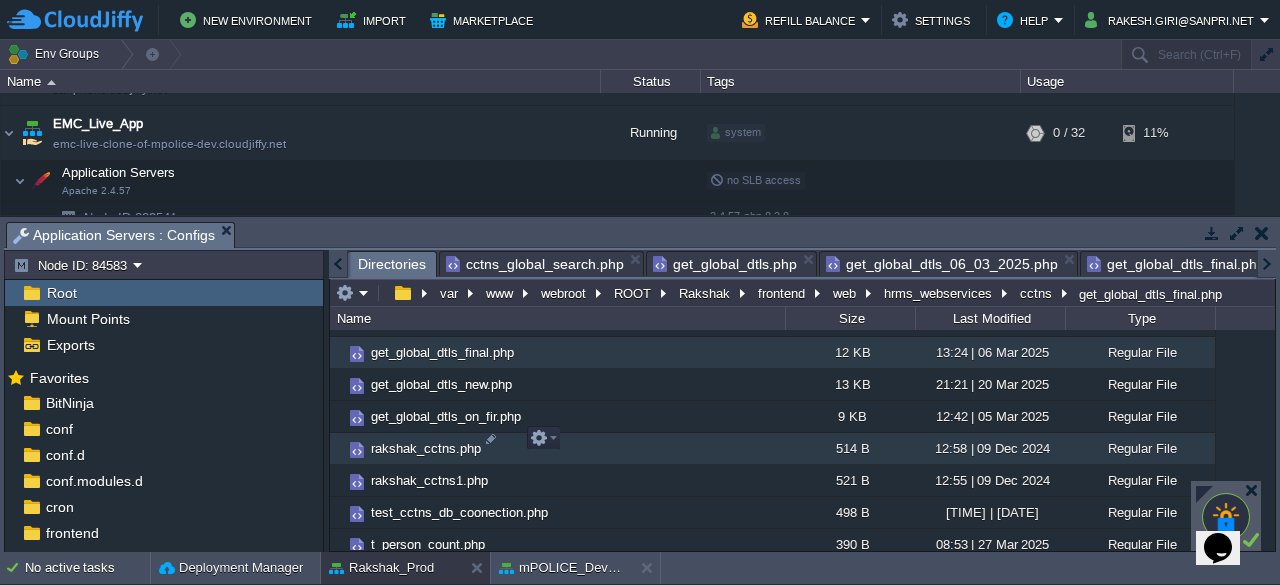 click on "rakshak_cctns.php" at bounding box center [426, 448] 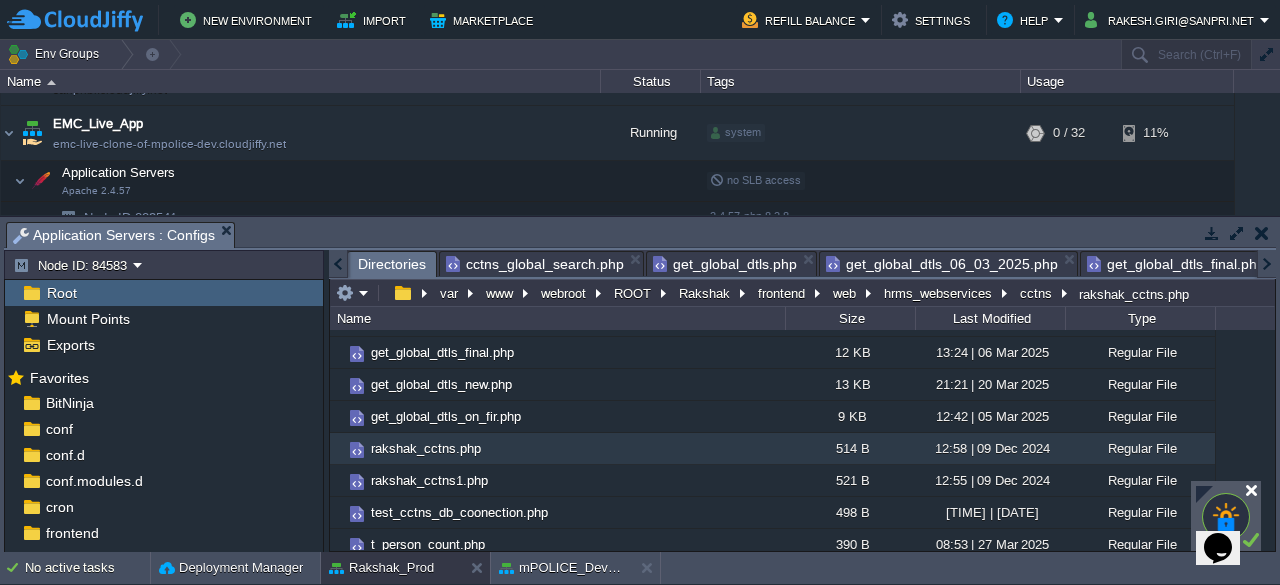 click at bounding box center (1251, 490) 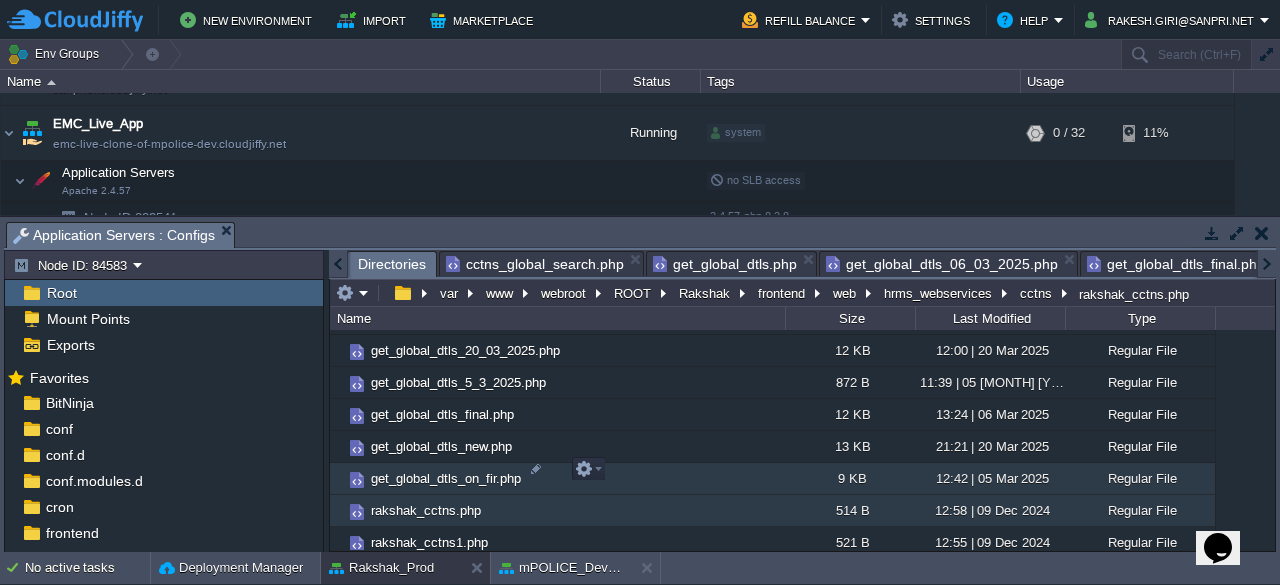 click on "get_global_dtls_on_fir.php" at bounding box center [446, 478] 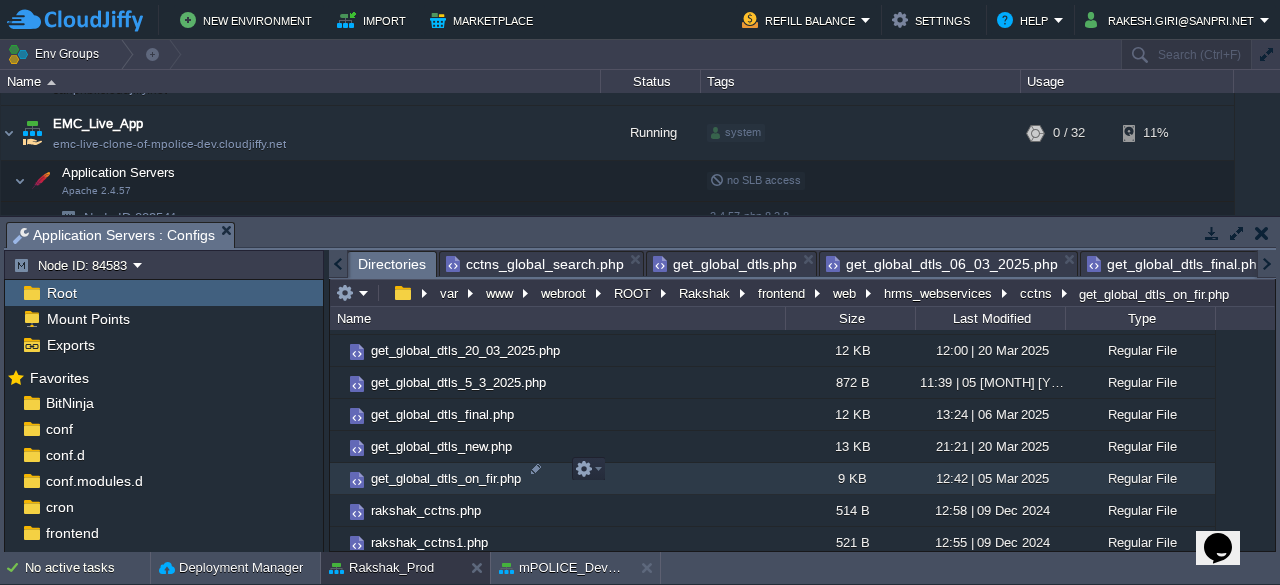 click on "get_global_dtls_on_fir.php" at bounding box center (446, 478) 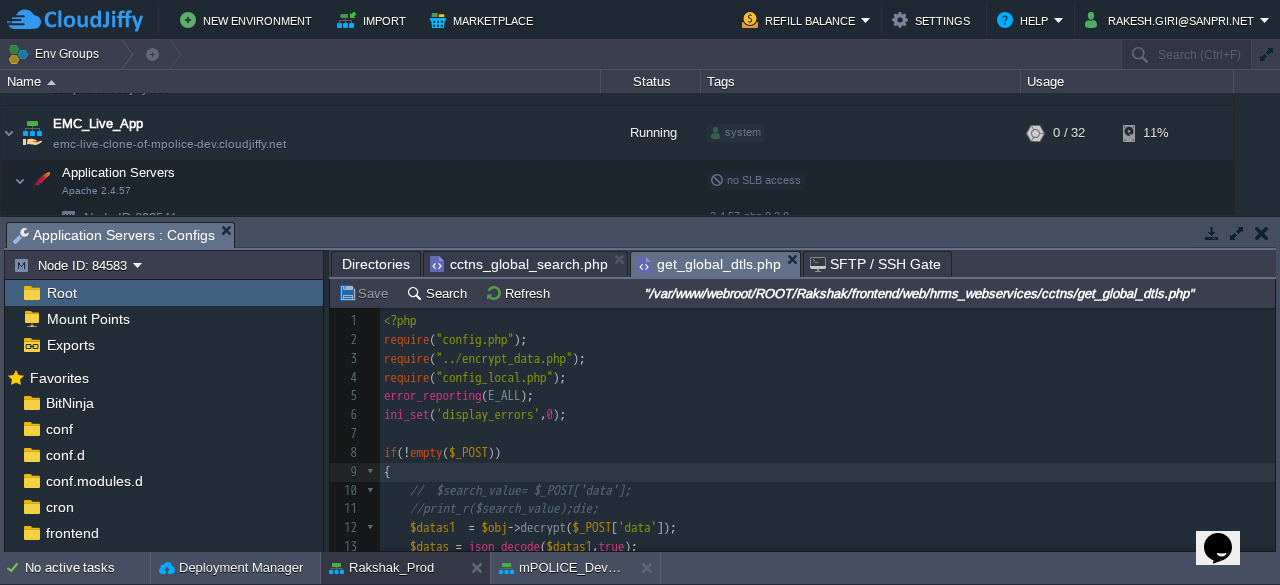 click on "get_global_dtls.php" at bounding box center [709, 264] 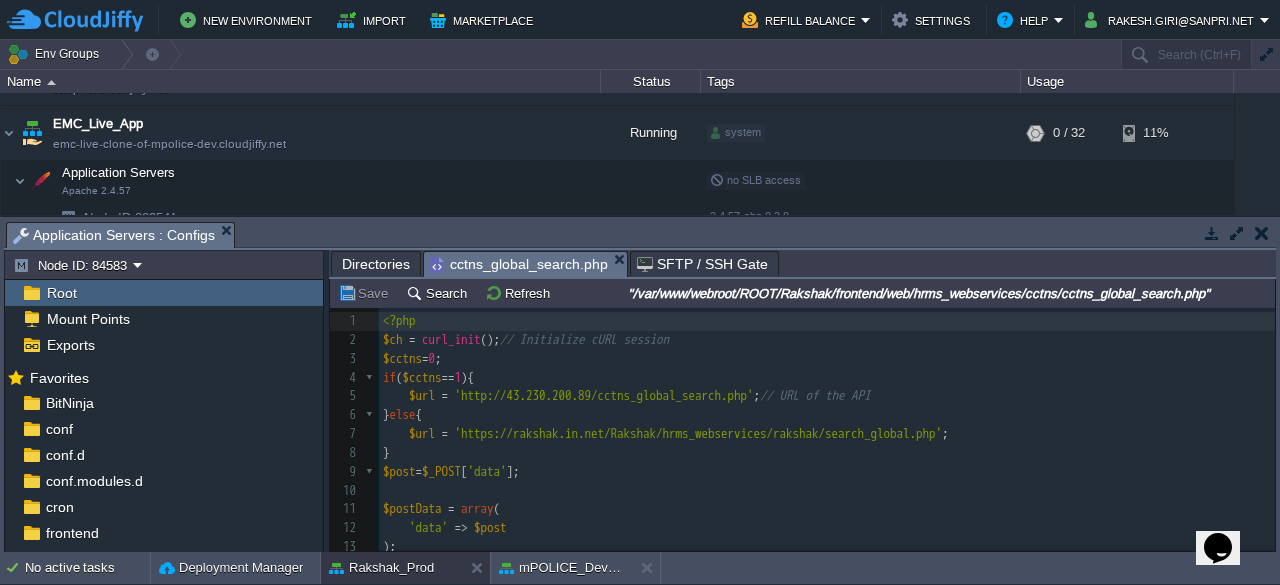 click on "cctns_global_search.php" at bounding box center [519, 264] 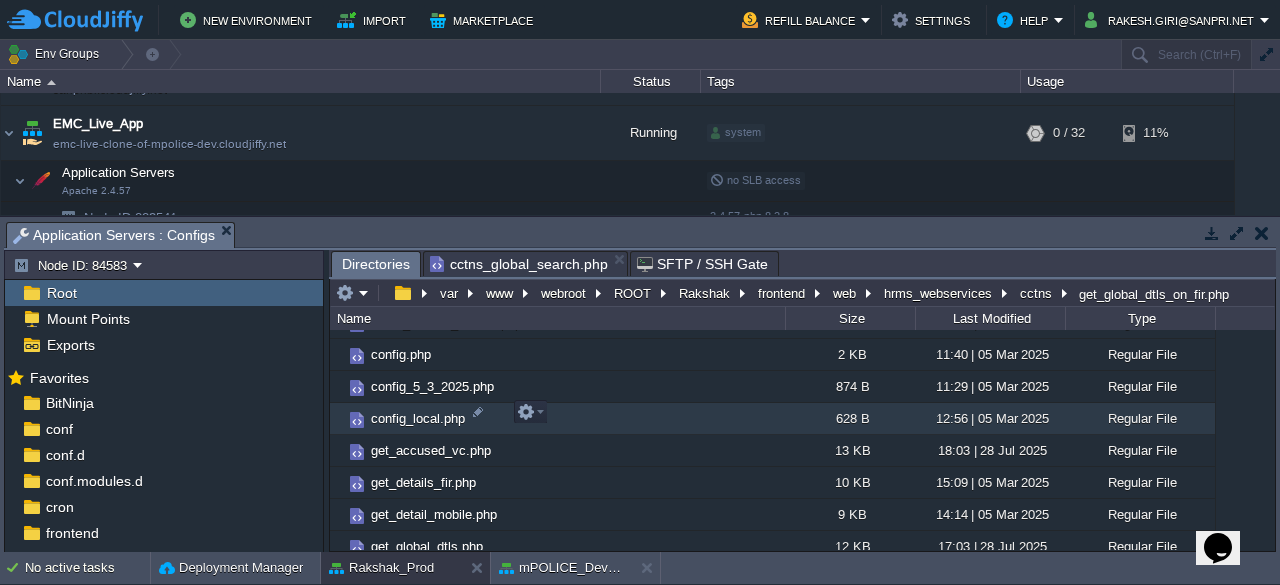 click on "config_local.php" at bounding box center (418, 418) 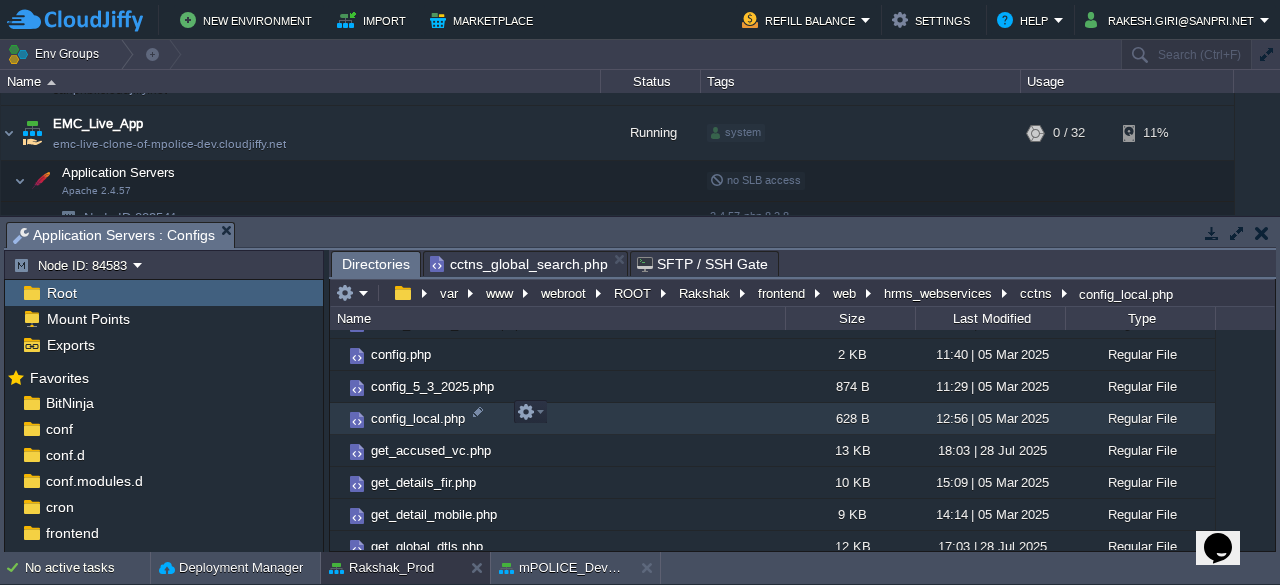 click on "config_local.php" at bounding box center (418, 418) 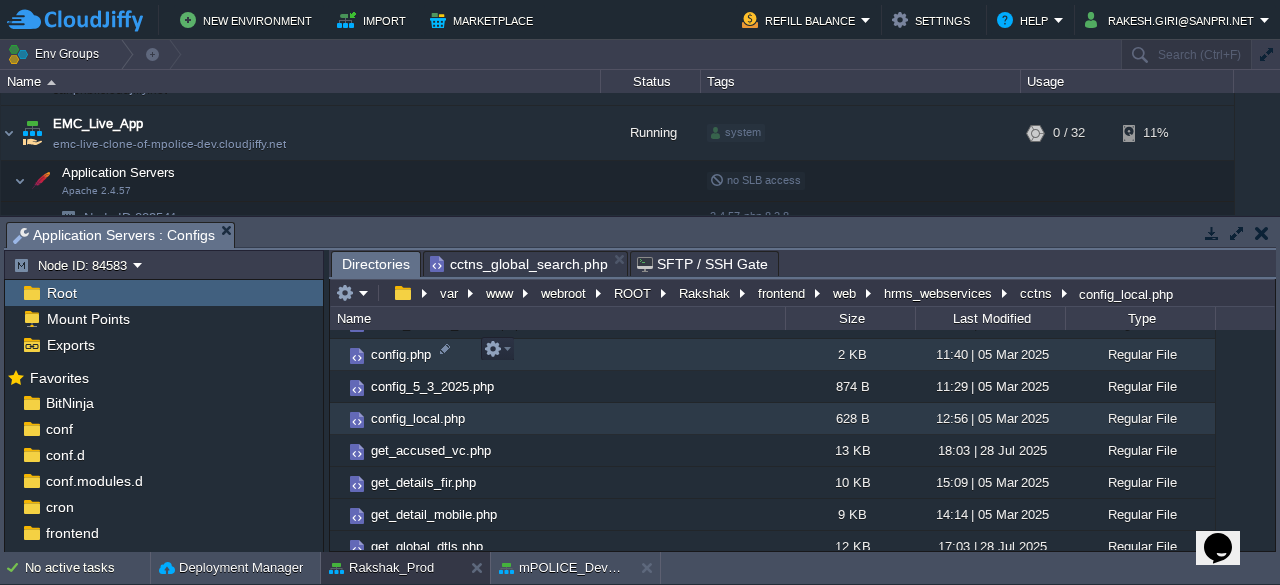 click on "config.php" at bounding box center [401, 354] 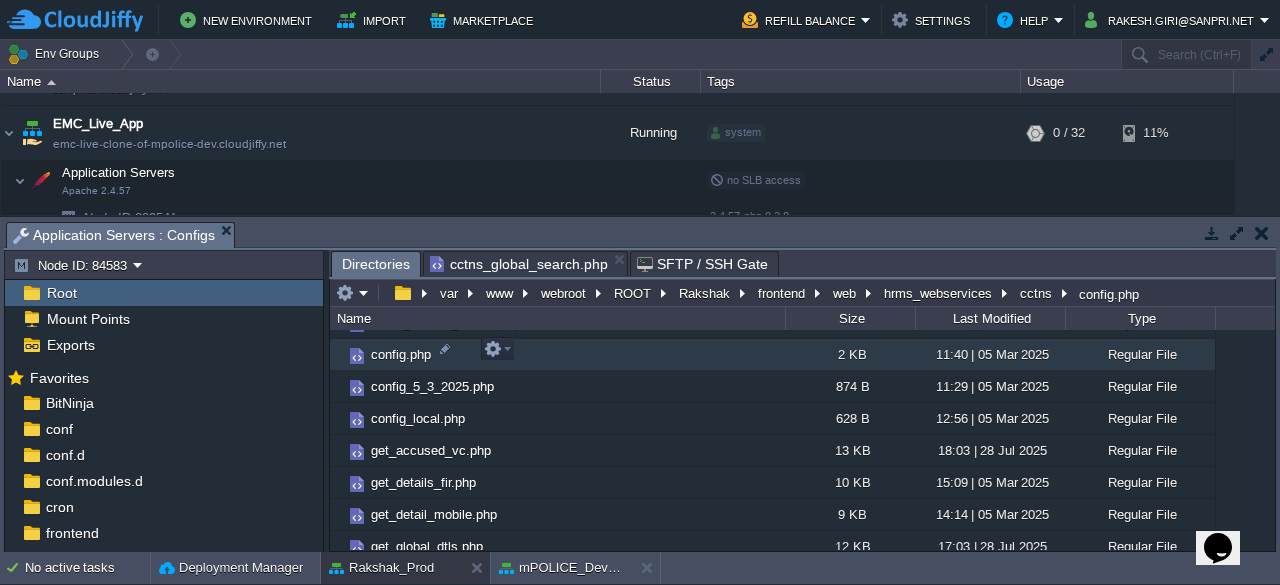 click on "config.php" at bounding box center (401, 354) 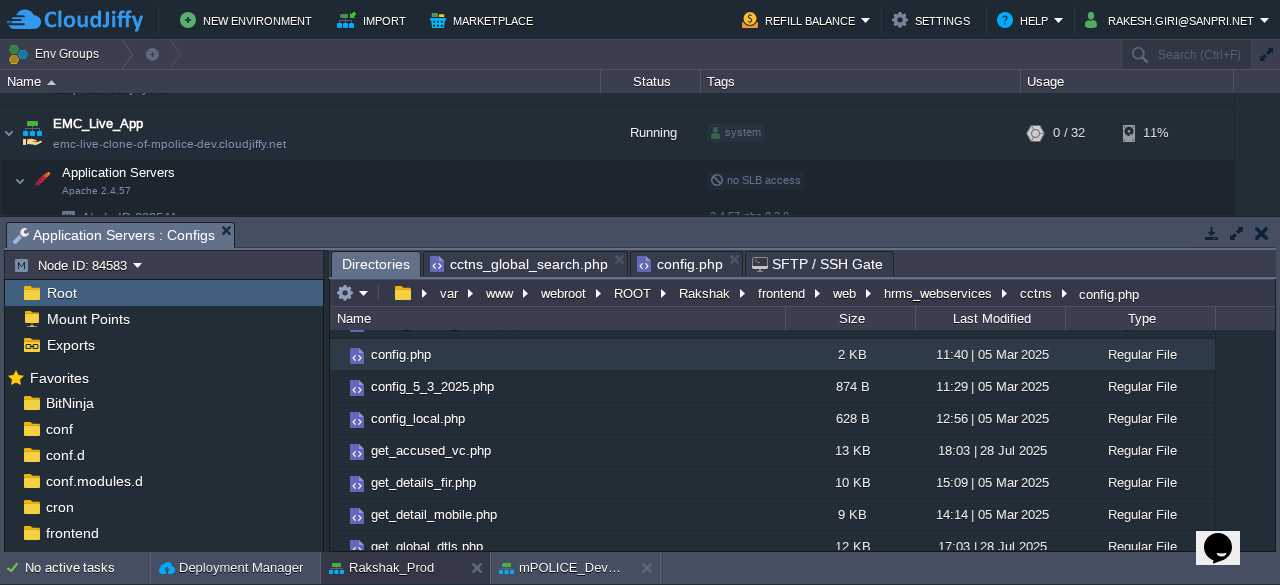 click on "Directories" at bounding box center [376, 264] 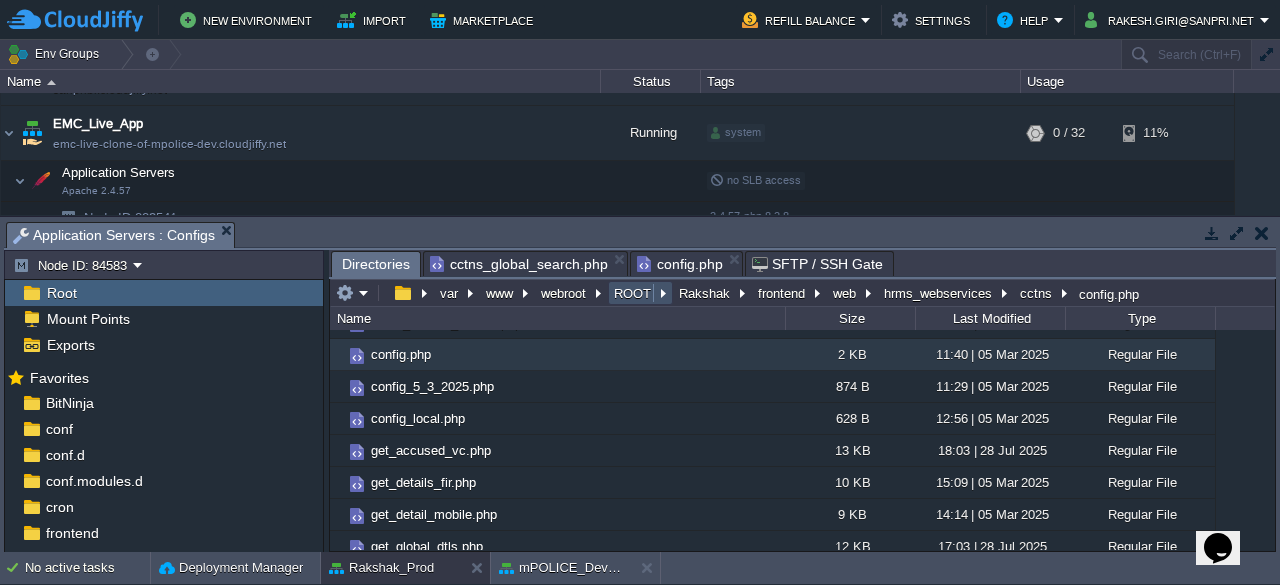 click on "ROOT" at bounding box center (633, 293) 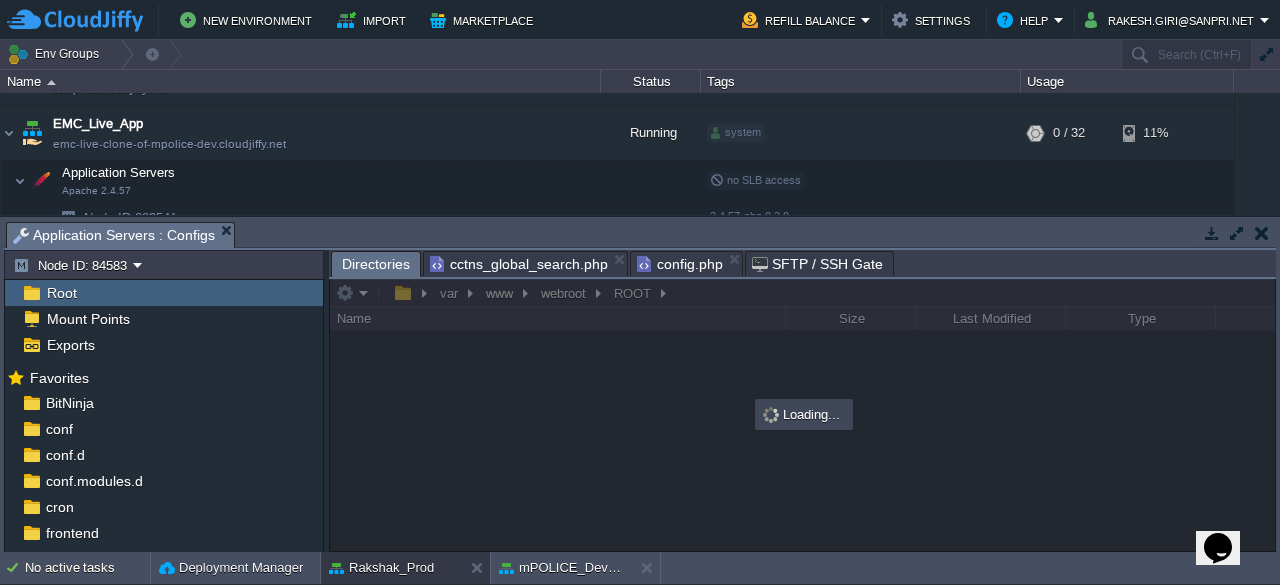 scroll, scrollTop: 276, scrollLeft: 0, axis: vertical 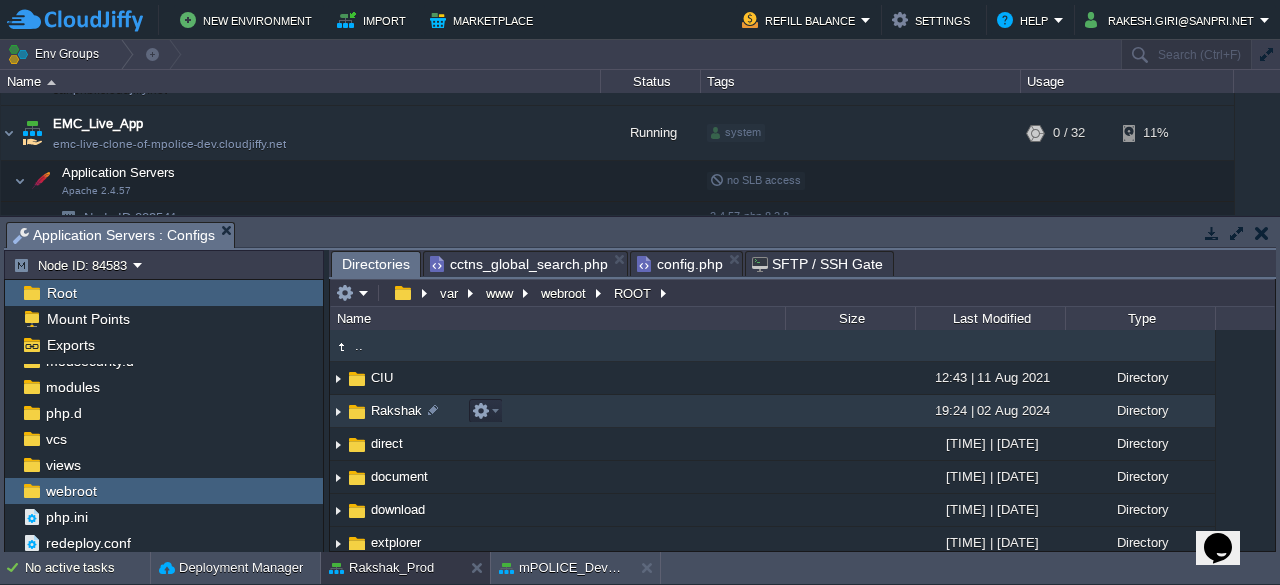click on "Rakshak" at bounding box center [396, 410] 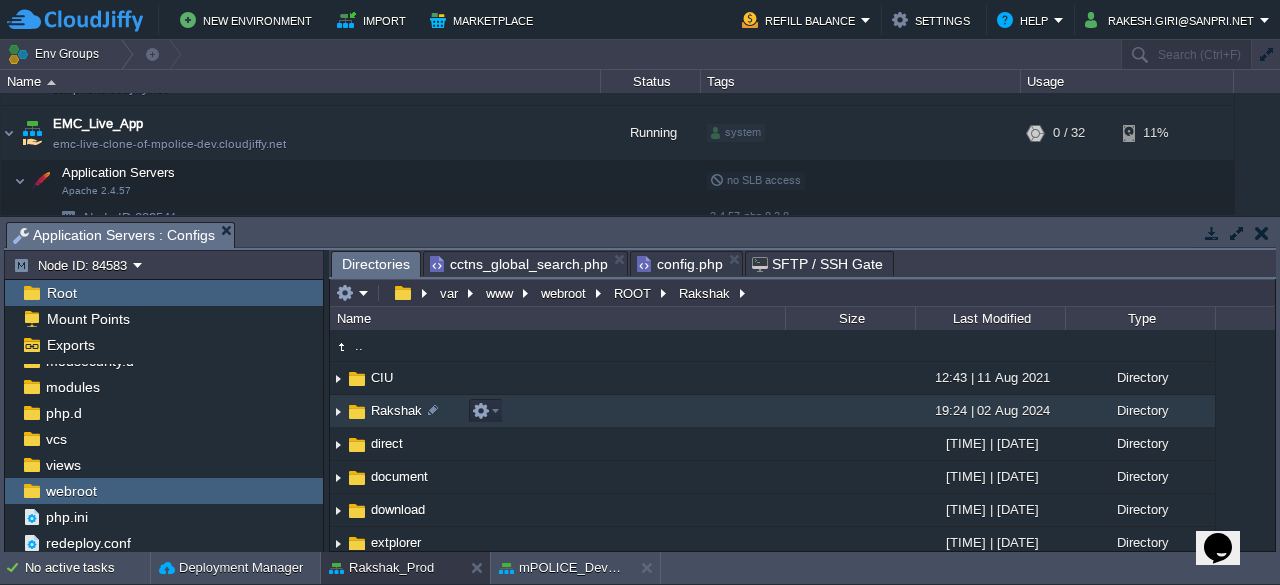 click on "Rakshak" at bounding box center [396, 410] 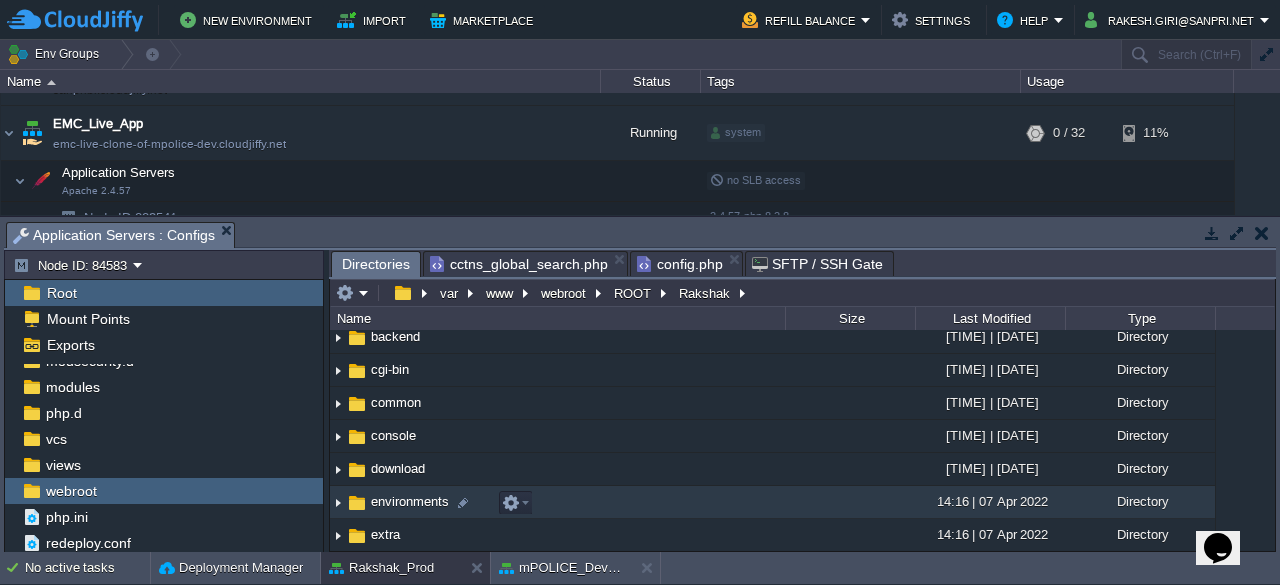 scroll, scrollTop: 0, scrollLeft: 0, axis: both 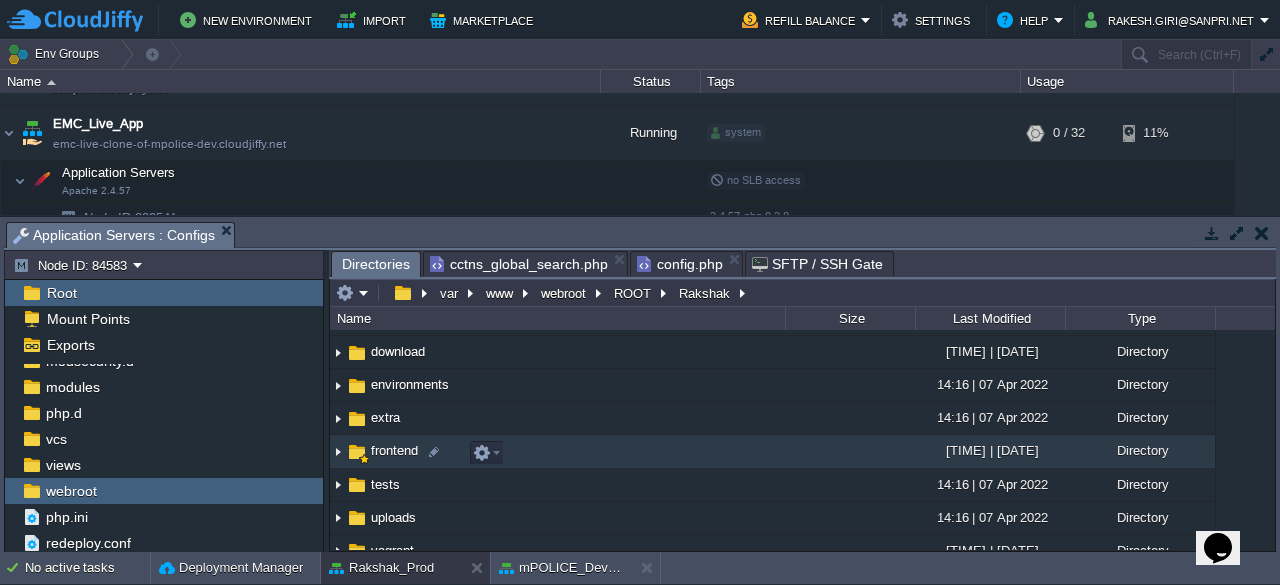 click on "frontend" at bounding box center [394, 450] 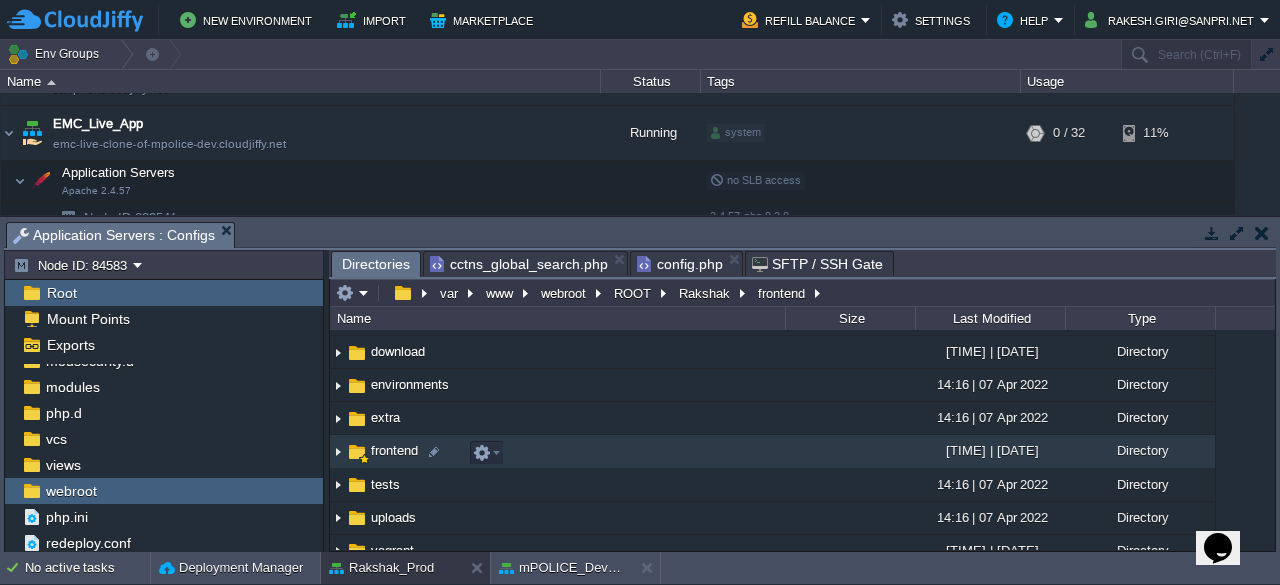click on "frontend" at bounding box center [394, 450] 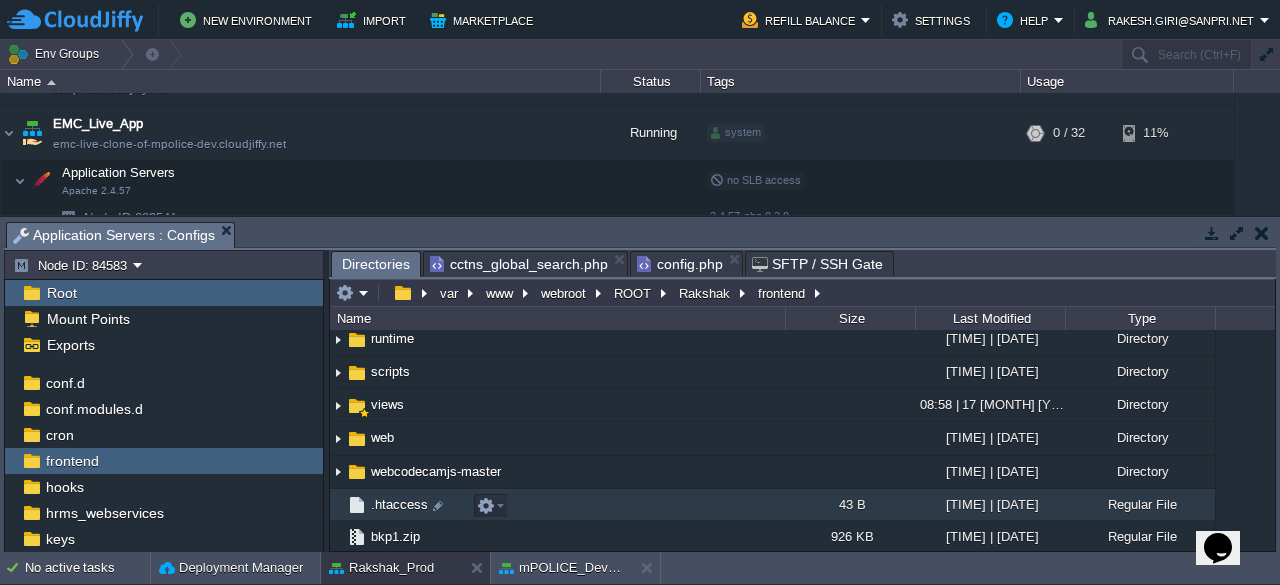 scroll, scrollTop: 172, scrollLeft: 0, axis: vertical 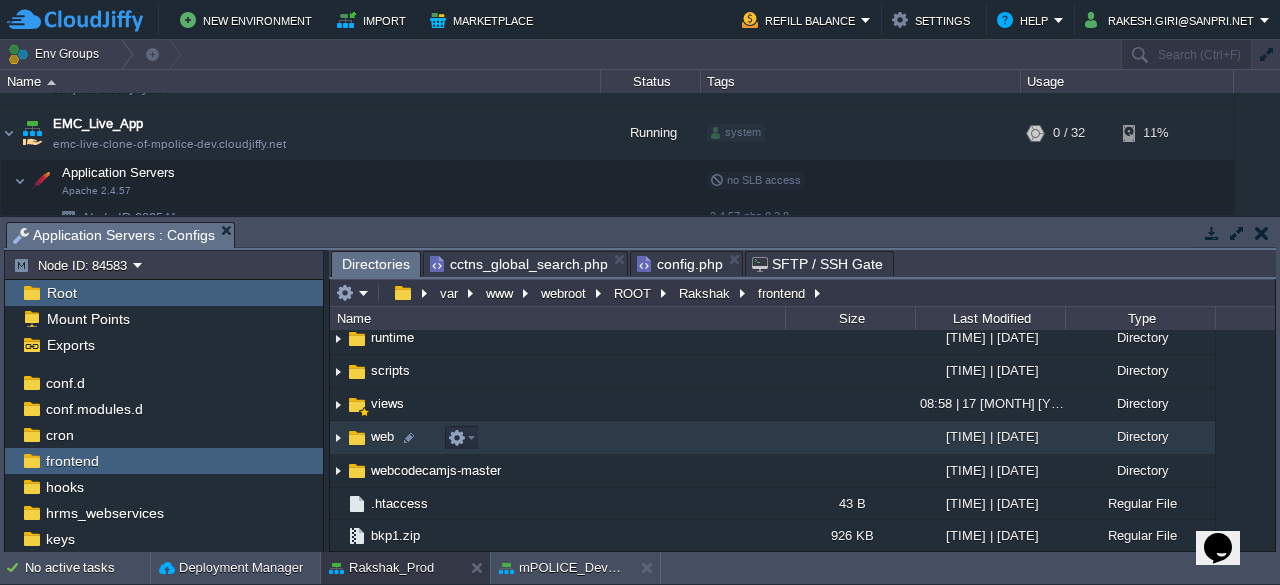 click on "web" at bounding box center [382, 436] 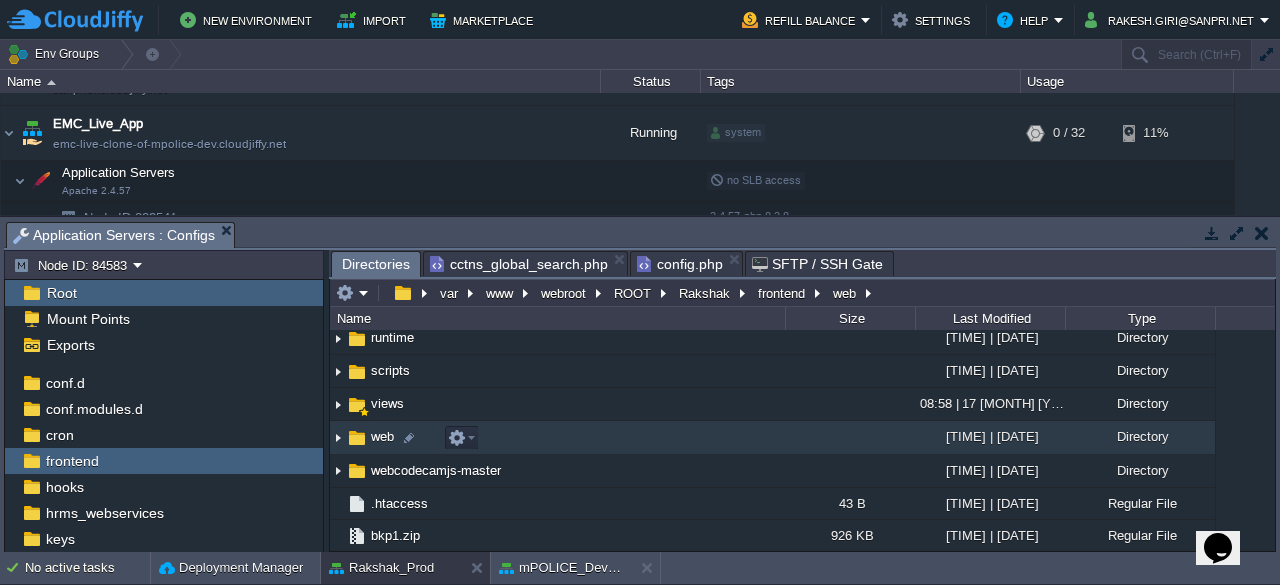 click on "web" at bounding box center (382, 436) 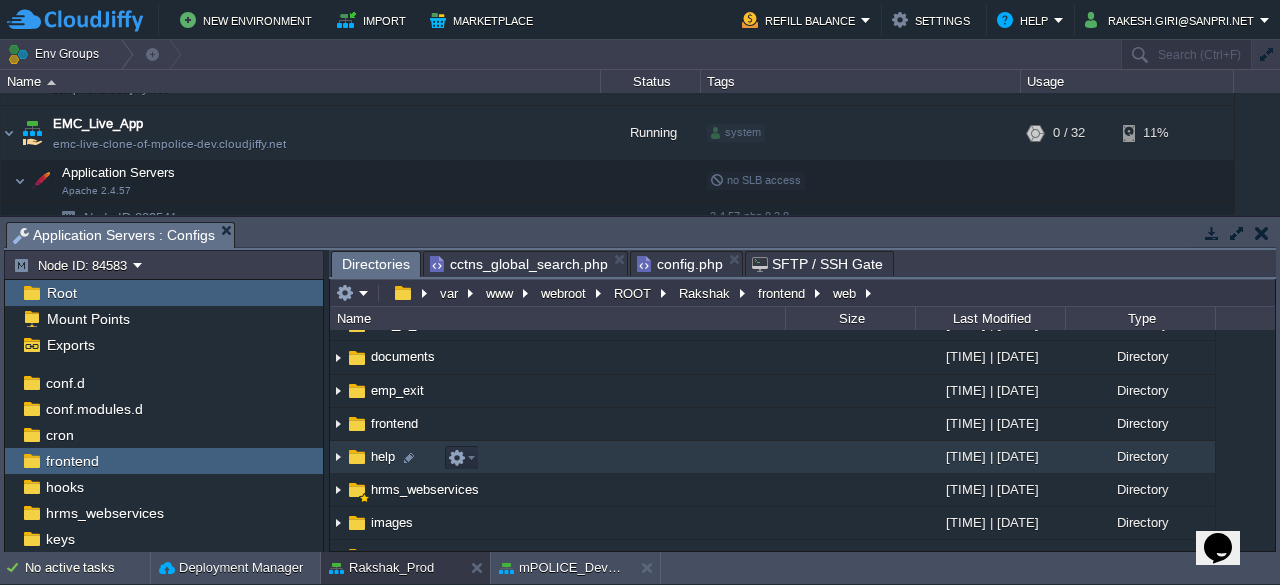 scroll, scrollTop: 254, scrollLeft: 0, axis: vertical 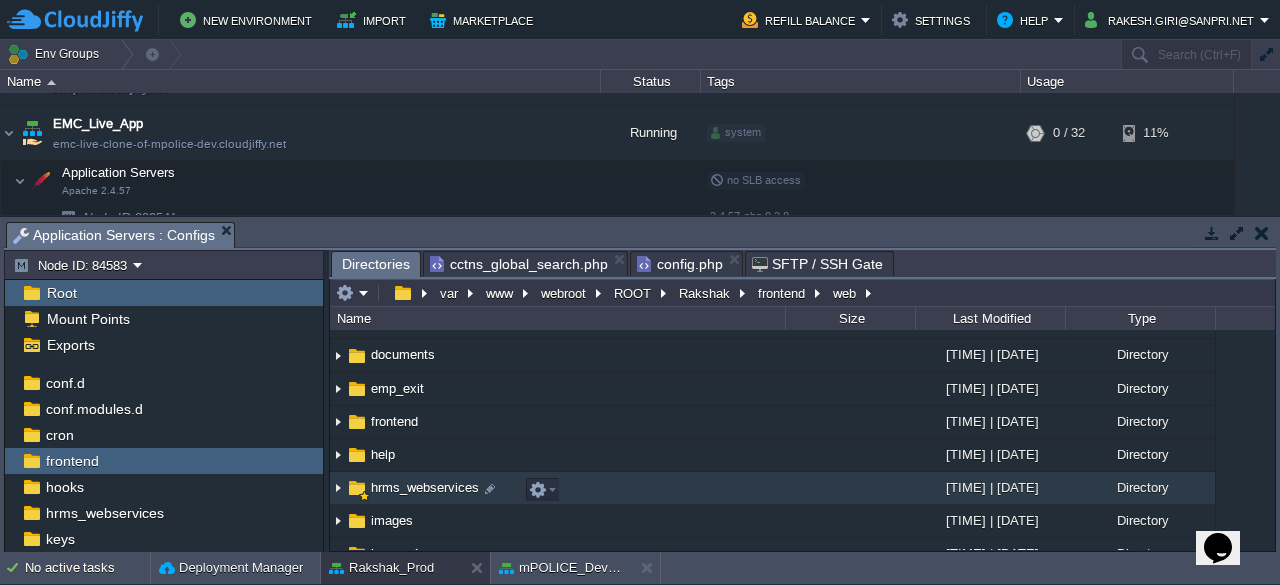 click on "hrms_webservices" at bounding box center (425, 487) 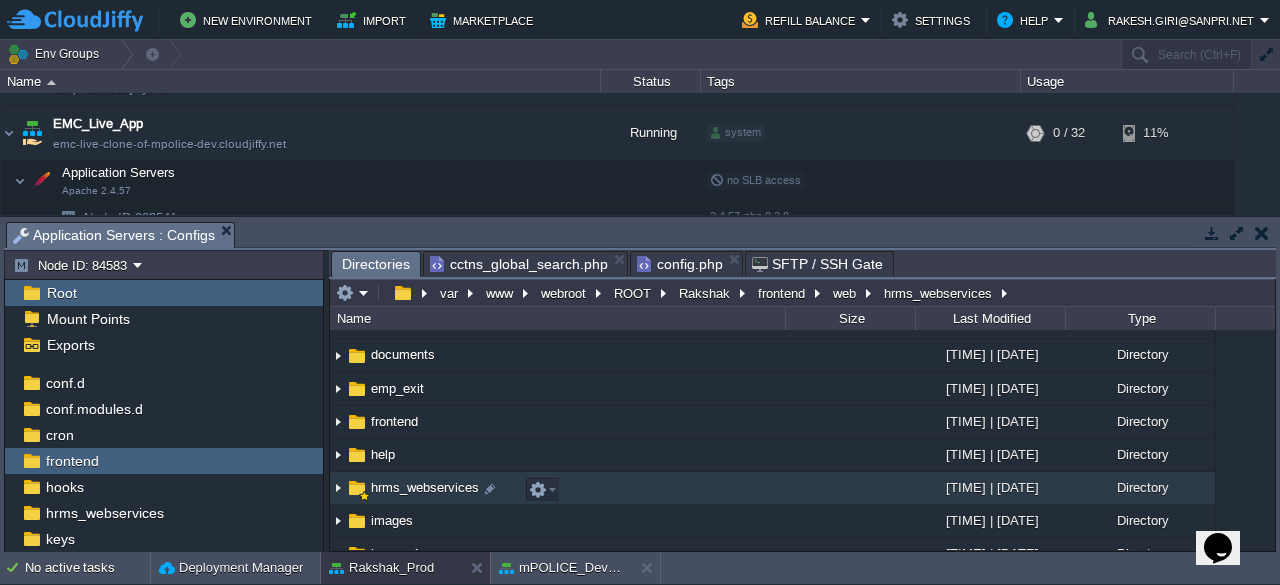 click on "hrms_webservices" at bounding box center (425, 487) 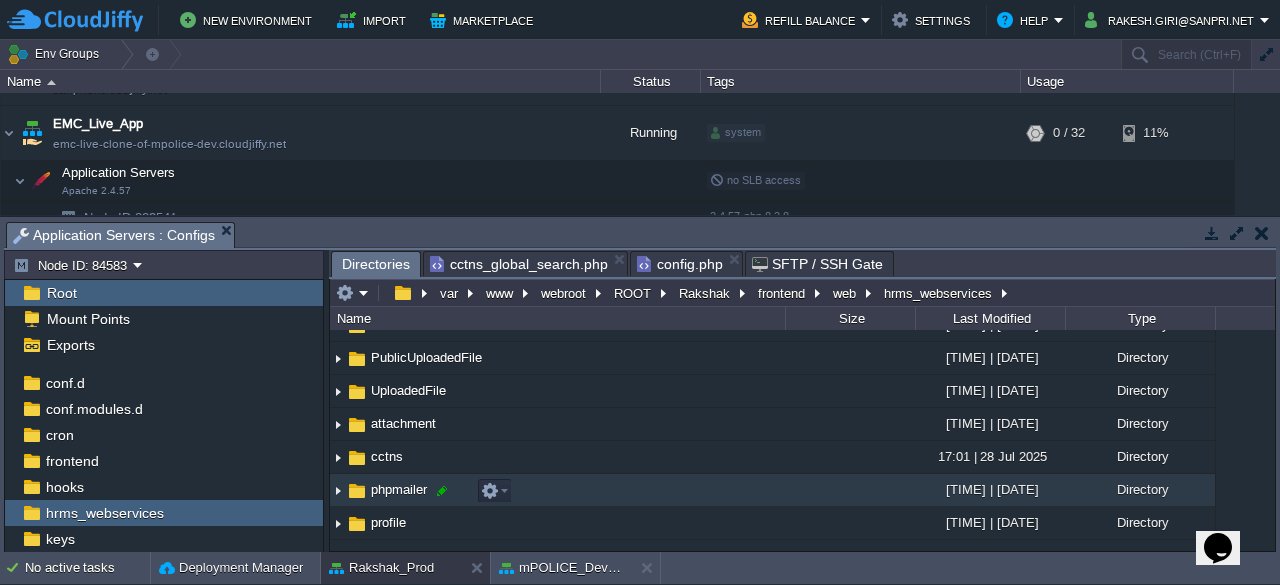 scroll, scrollTop: 55, scrollLeft: 0, axis: vertical 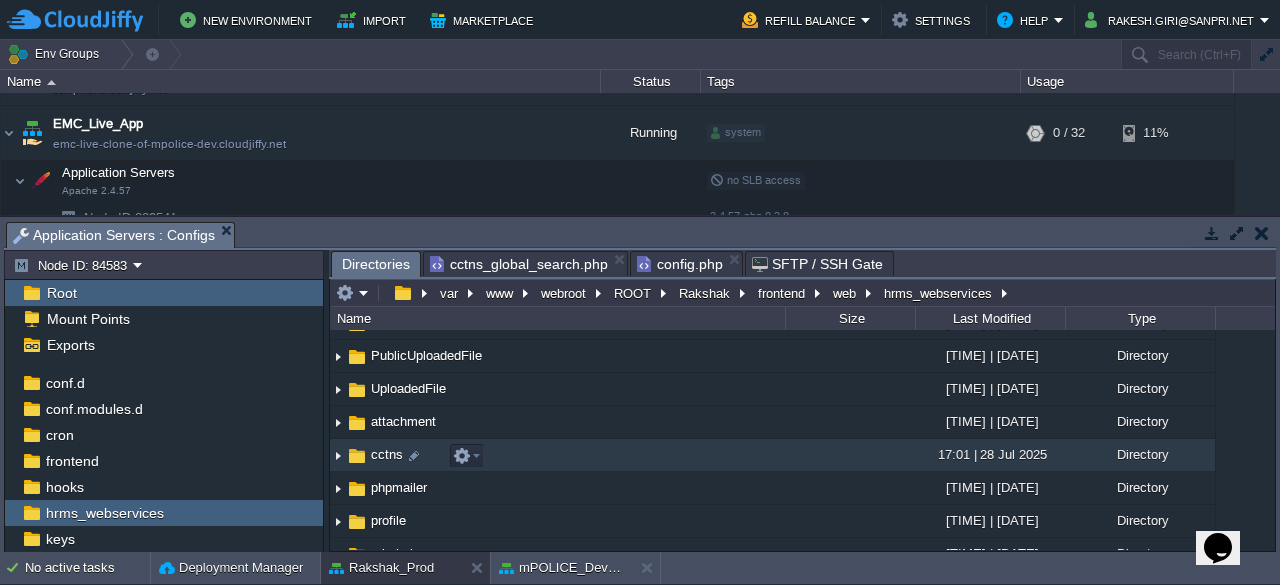 click on "cctns" at bounding box center (387, 454) 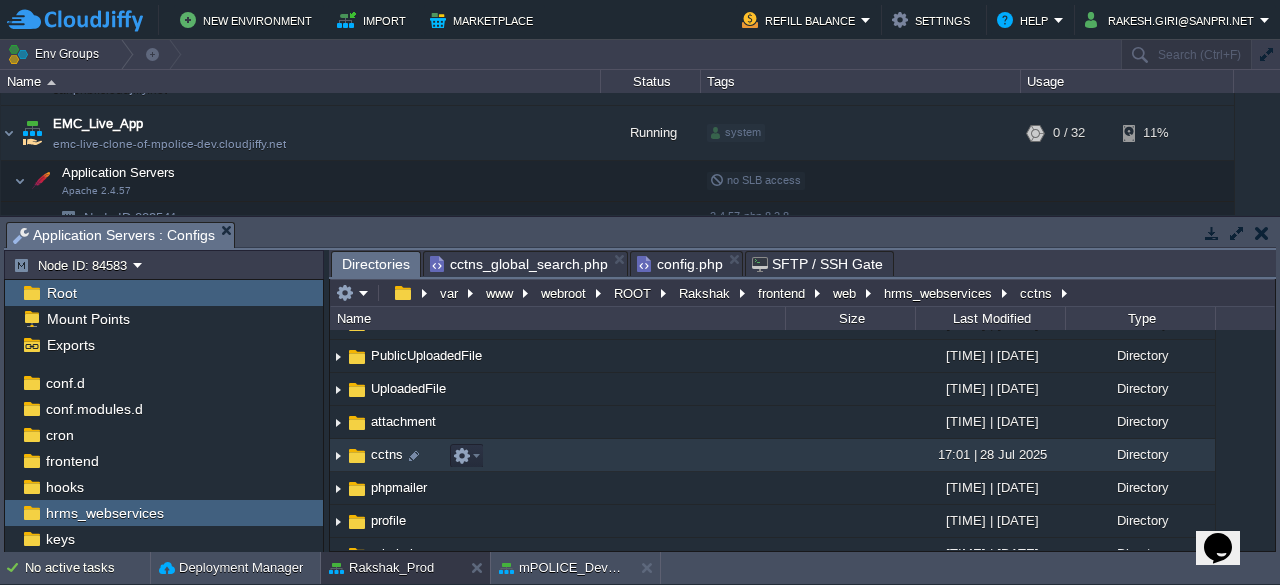 click on "cctns" at bounding box center [387, 454] 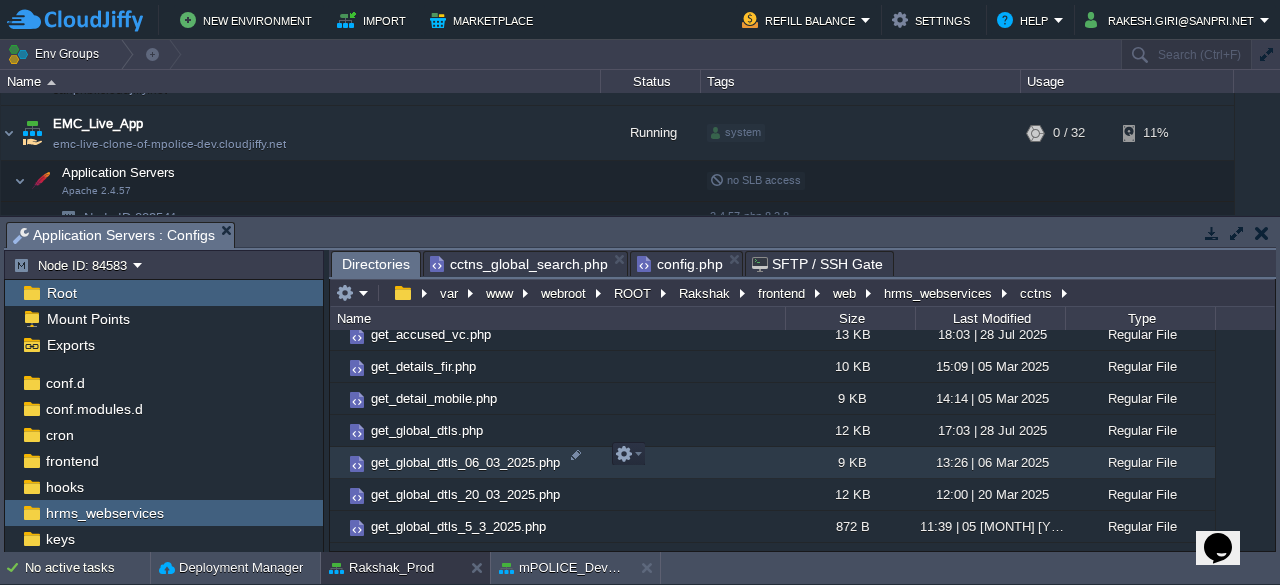 scroll, scrollTop: 631, scrollLeft: 0, axis: vertical 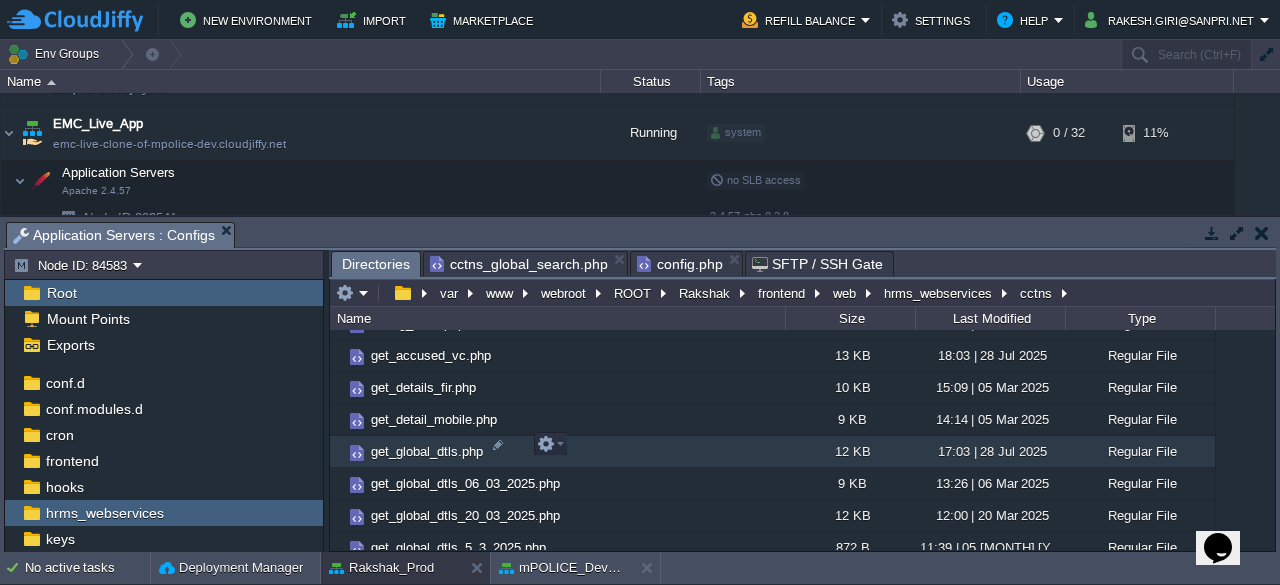 click on "get_global_dtls.php" at bounding box center (427, 451) 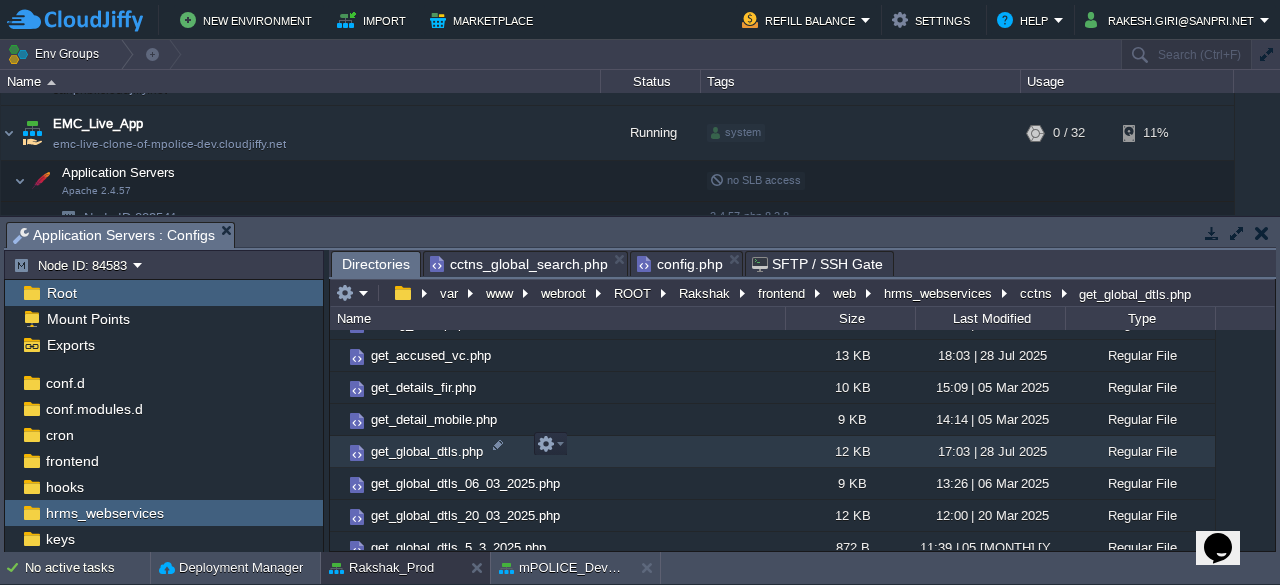 click on "get_global_dtls.php" at bounding box center (427, 451) 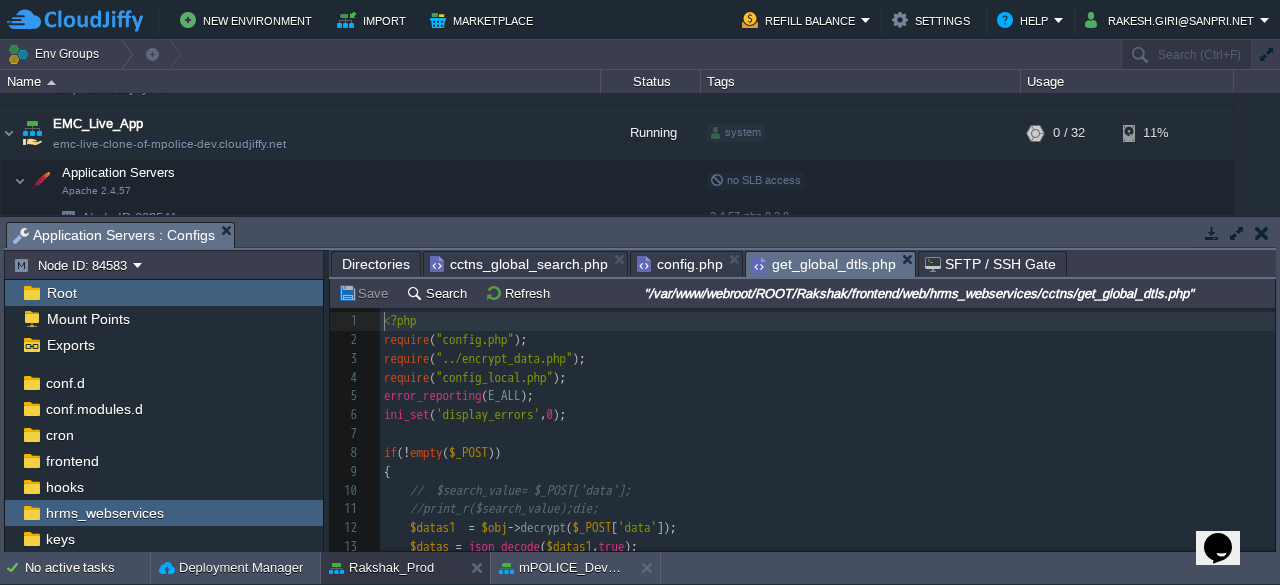 scroll, scrollTop: 6, scrollLeft: 0, axis: vertical 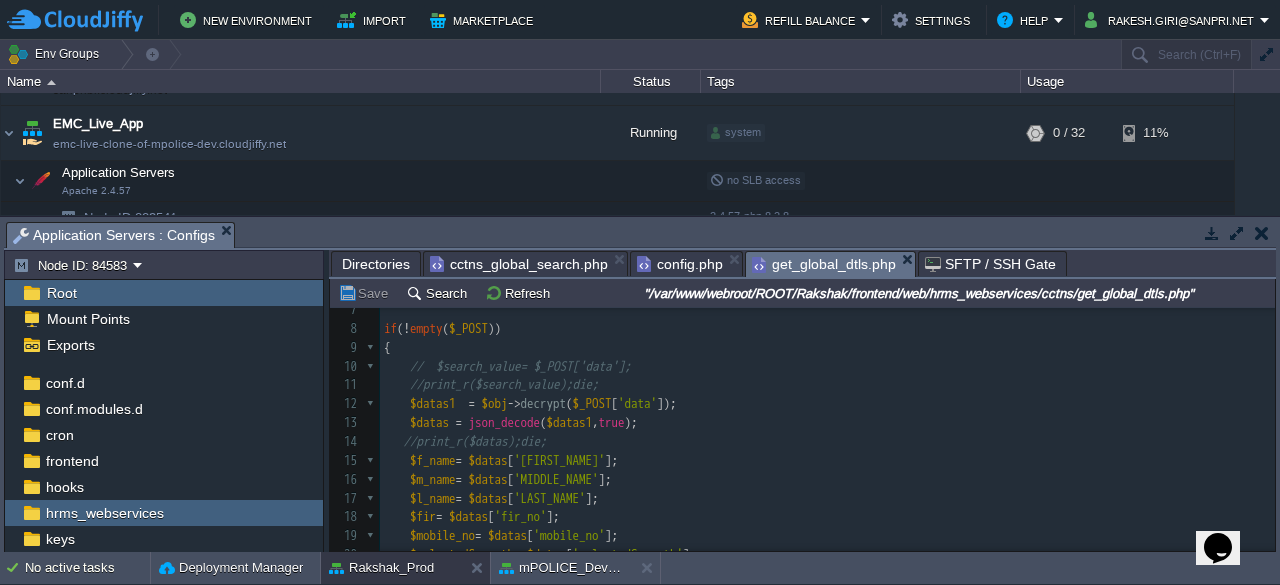 click on "VALUES
1 <?php 2 require ( "config.php" ); 3 require ( "../encrypt_data.php" ); 4 require ( "config_local.php" ); 5 error_reporting ( E_ALL ); 6 ini_set ( 'display_errors' ,  0 ); 7 ​ 8 if ( ! empty ( $_POST )) 9 { 10      //$search_value= $_POST['data']; 11      //print_r($search_value);die; 12      $datas1    =   $obj -> decrypt ( $_POST [ 'data' ]); 13      $datas   =   json_decode ( $datas1 , true ); 14     //print_r($datas);die; 15      $f_name =   $datas [ 'FIRST_NAME' ]; 16      $m_name =   $datas [ 'MIDDLE_NAME' ]; 17      $l_name =   $datas [ 'LAST_NAME' ]; 18      $fir =   $datas [ 'fir_no' ]; 19      $mobile_no =   $datas [ 'mobile_no' ]; 20      $selectedSevarth =   $datas [ 'selectedSevarth' ]; 21      $module_name =   $datas [ 'module_name' ]; 22      $user_id =   $datas [ 'id' ];" at bounding box center (827, 395) 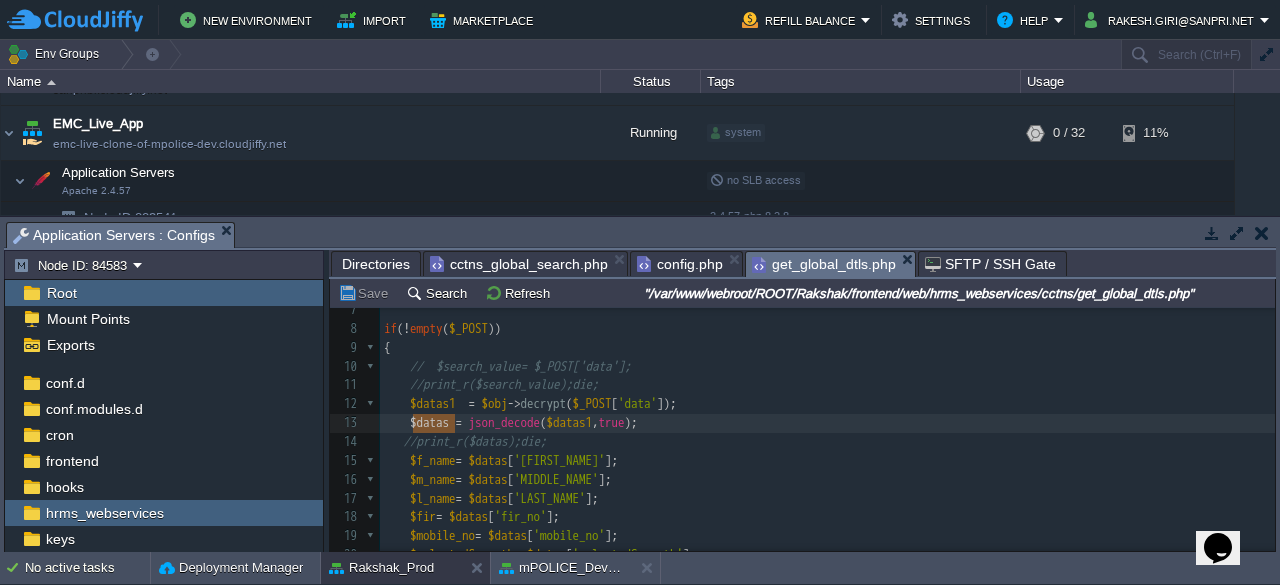 scroll, scrollTop: 205, scrollLeft: 0, axis: vertical 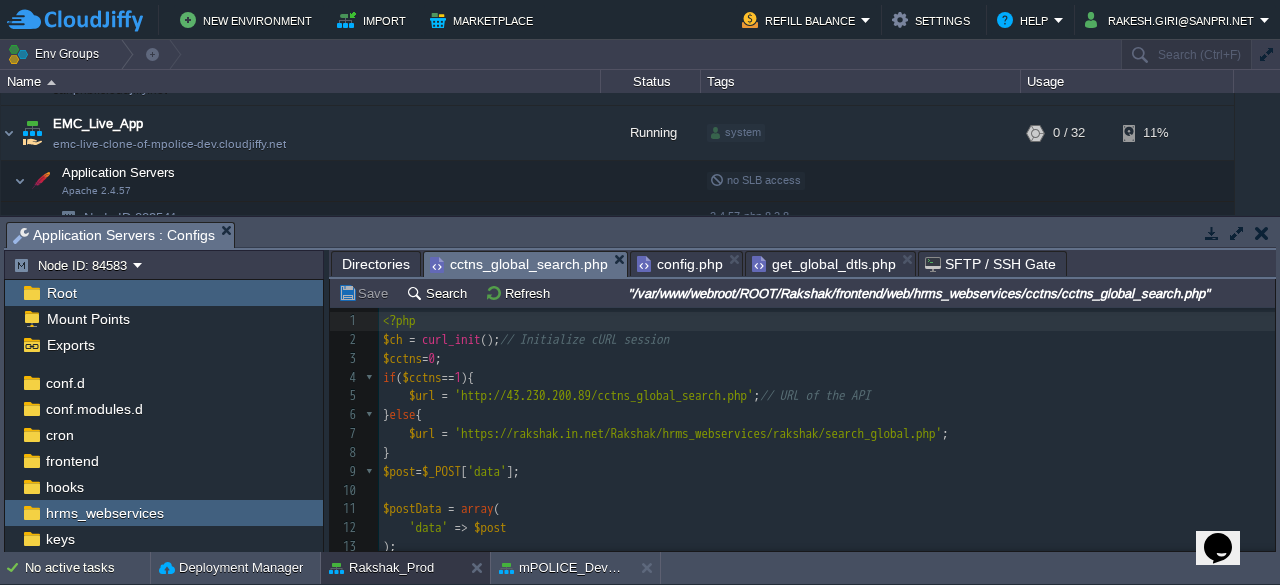 click on "cctns_global_search.php" at bounding box center [519, 264] 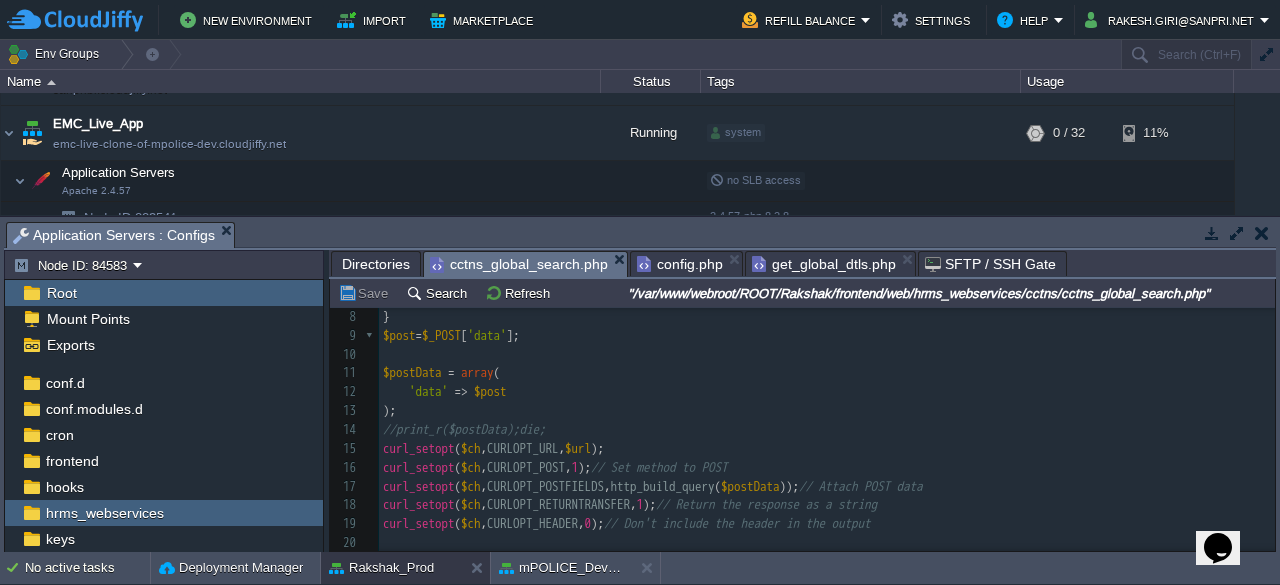 click on "Directories" at bounding box center [376, 264] 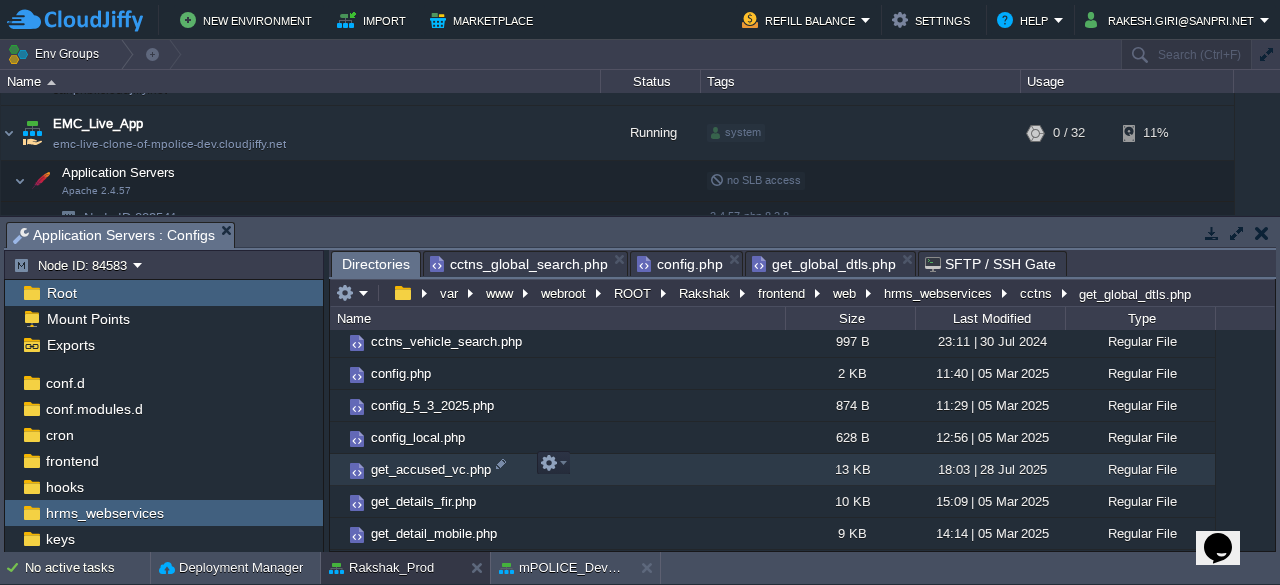 click on "get_accused_vc.php" at bounding box center [431, 469] 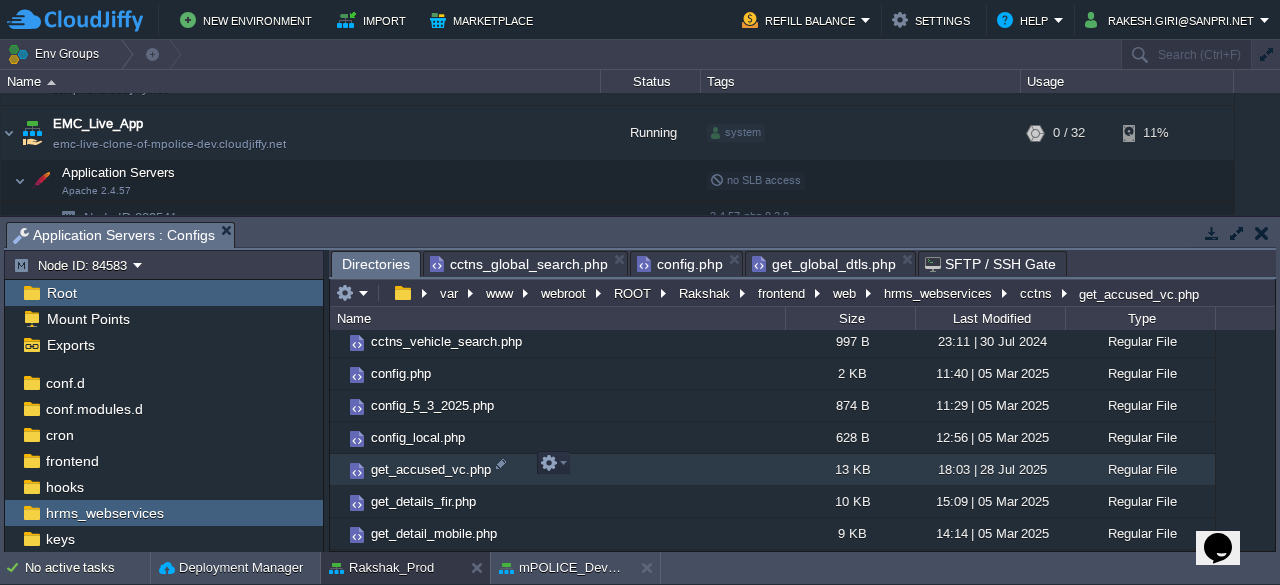 click on "get_accused_vc.php" at bounding box center (431, 469) 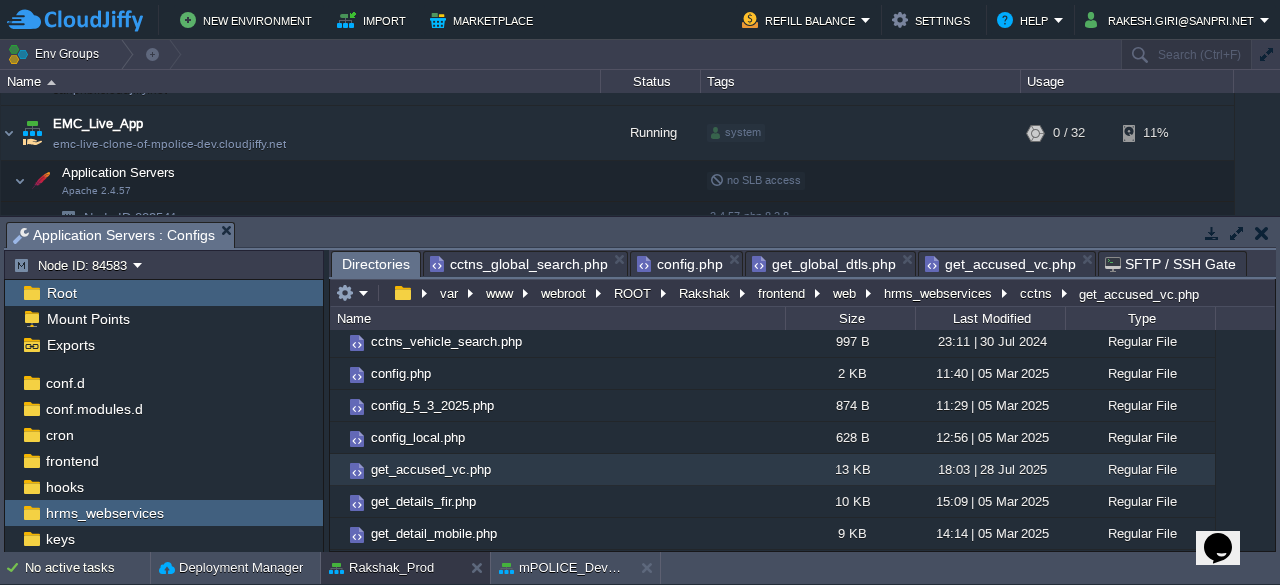 click on "Directories" at bounding box center [376, 264] 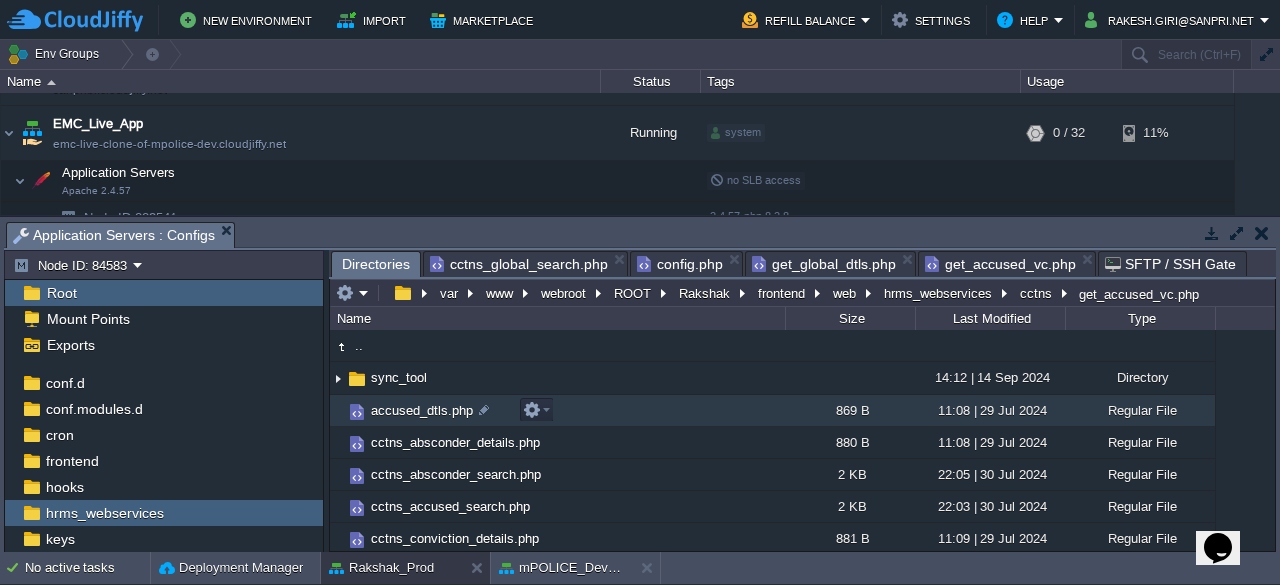click on "accused_dtls.php" at bounding box center (422, 410) 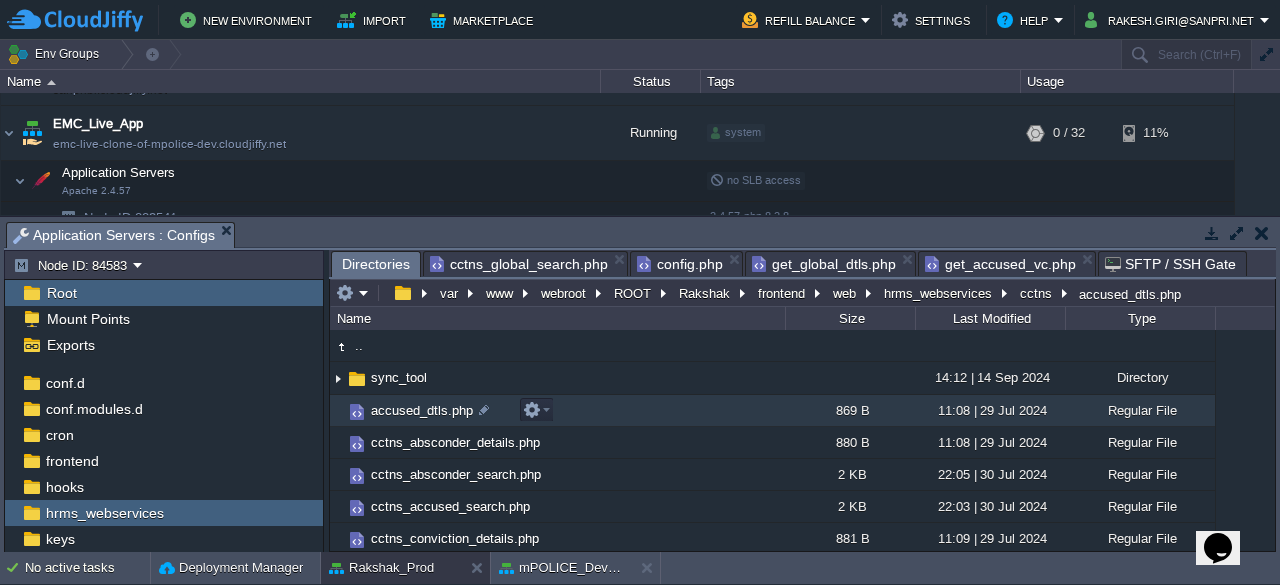 click on "accused_dtls.php" at bounding box center [422, 410] 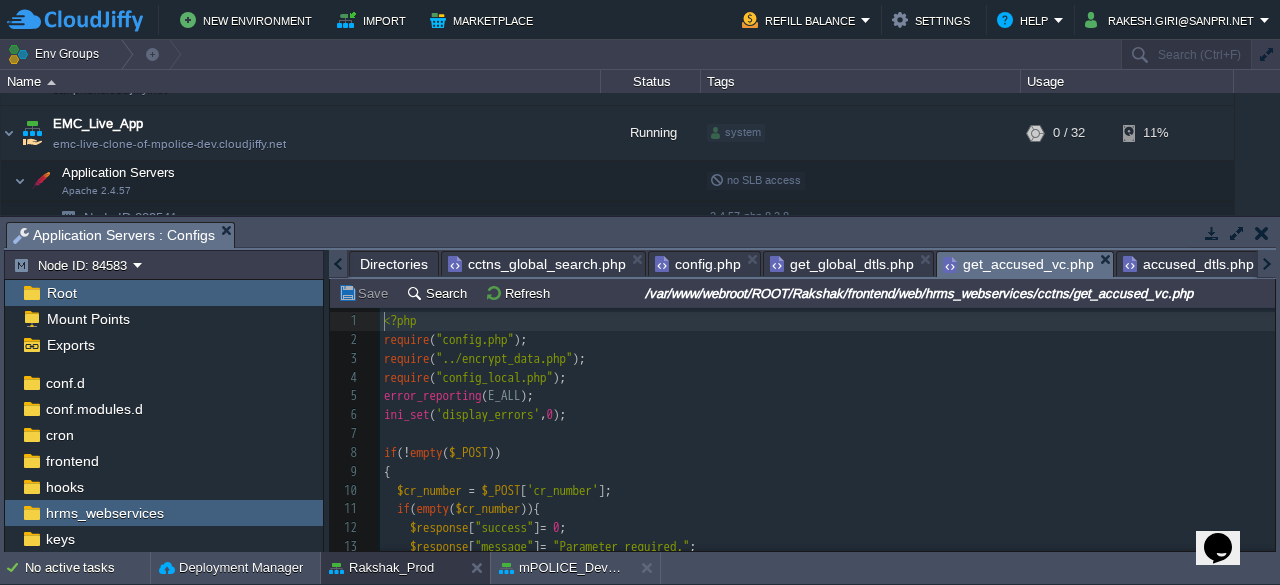 click on "get_accused_vc.php" at bounding box center [1018, 264] 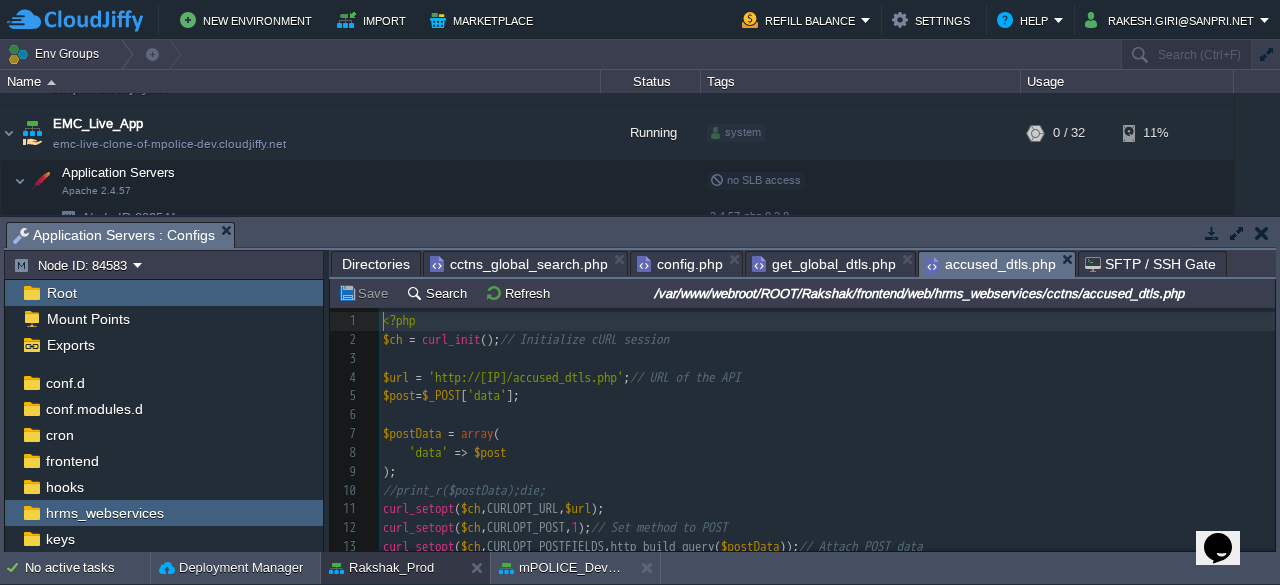 click on "accused_dtls.php" at bounding box center (990, 264) 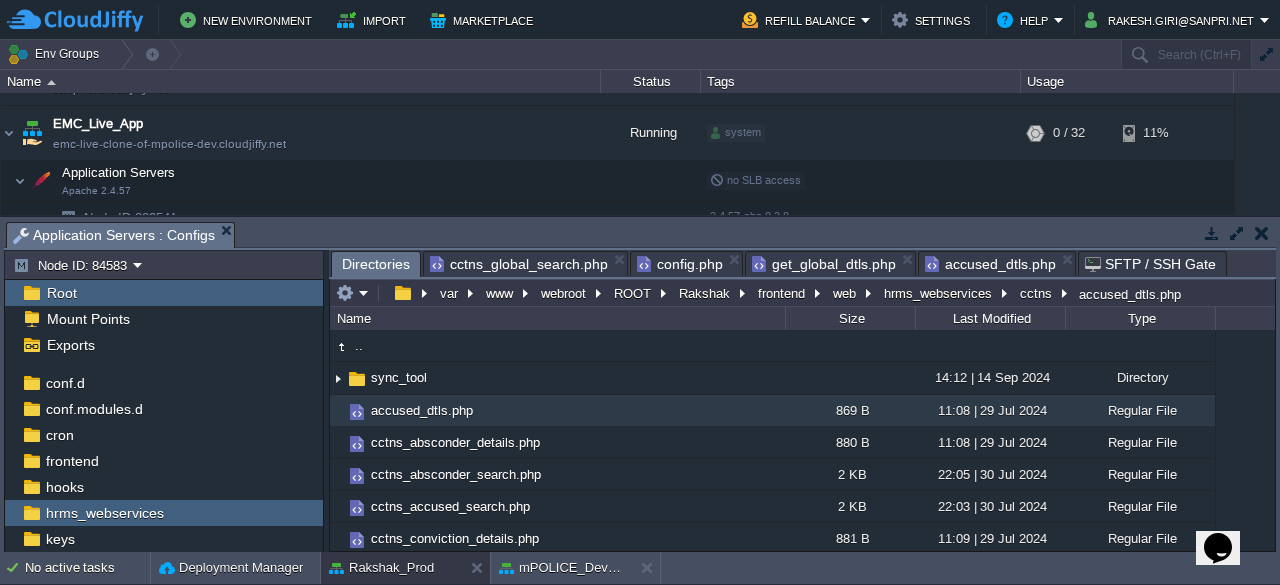 click on "Directories" at bounding box center [376, 264] 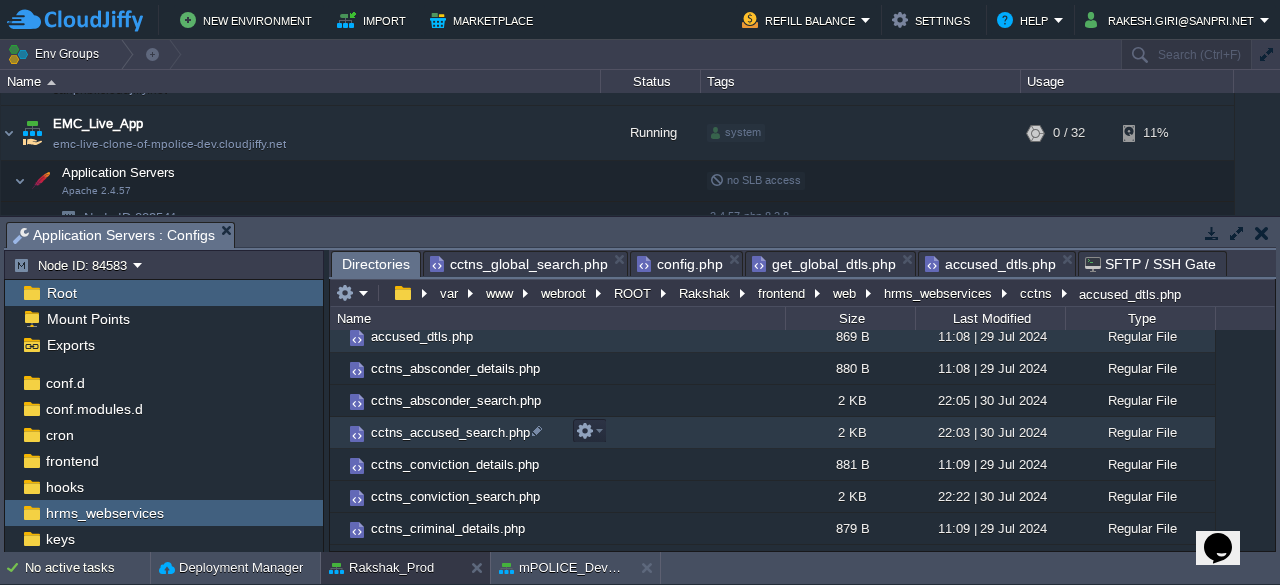 click on "cctns_accused_search.php" at bounding box center [450, 432] 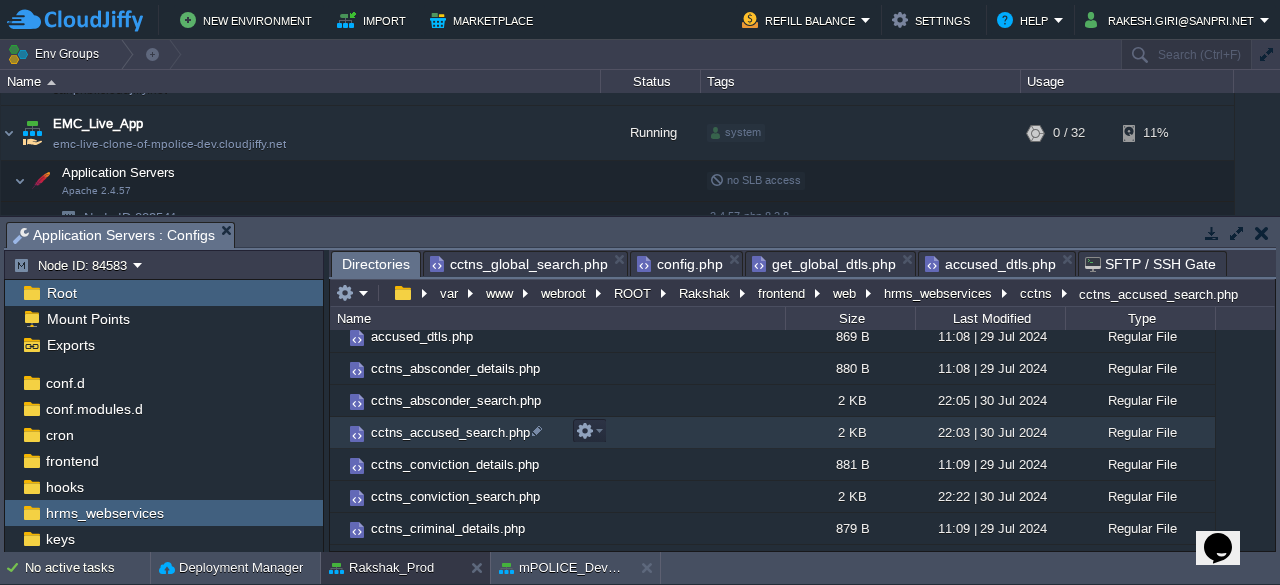 click on "cctns_accused_search.php" at bounding box center (450, 432) 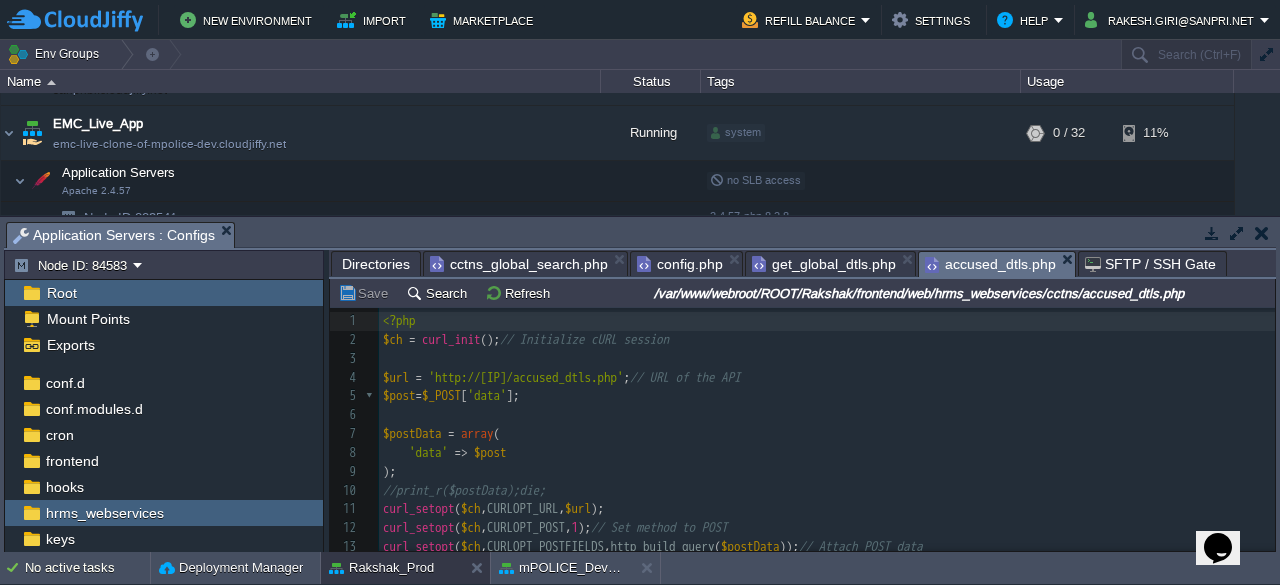 click on "accused_dtls.php" at bounding box center [990, 264] 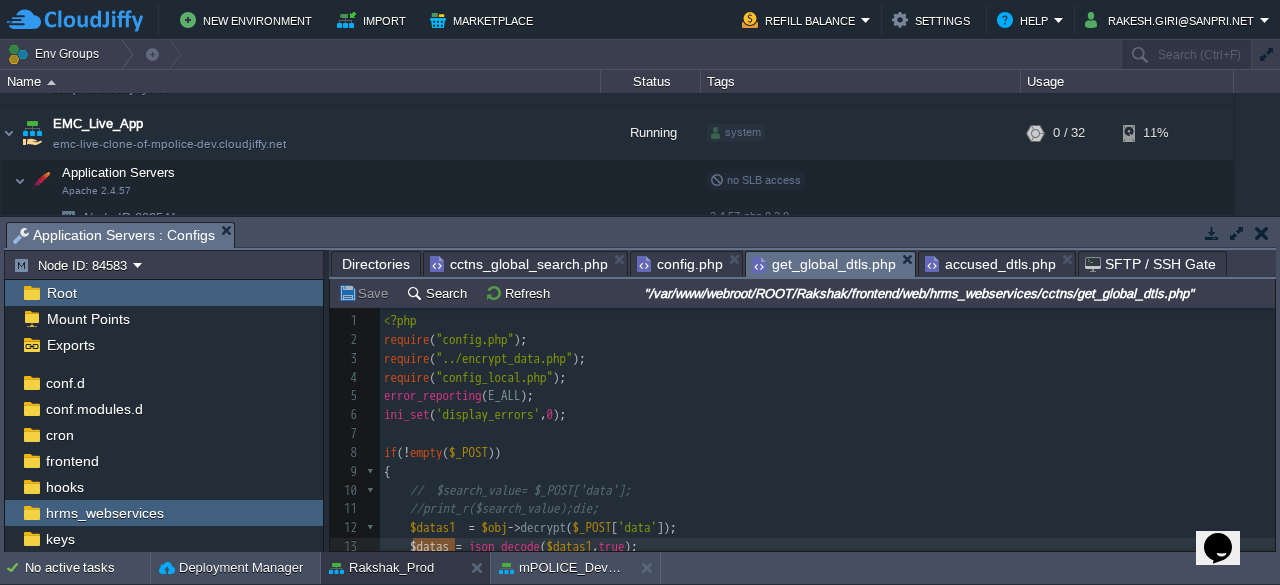 click on "get_global_dtls.php" at bounding box center (824, 264) 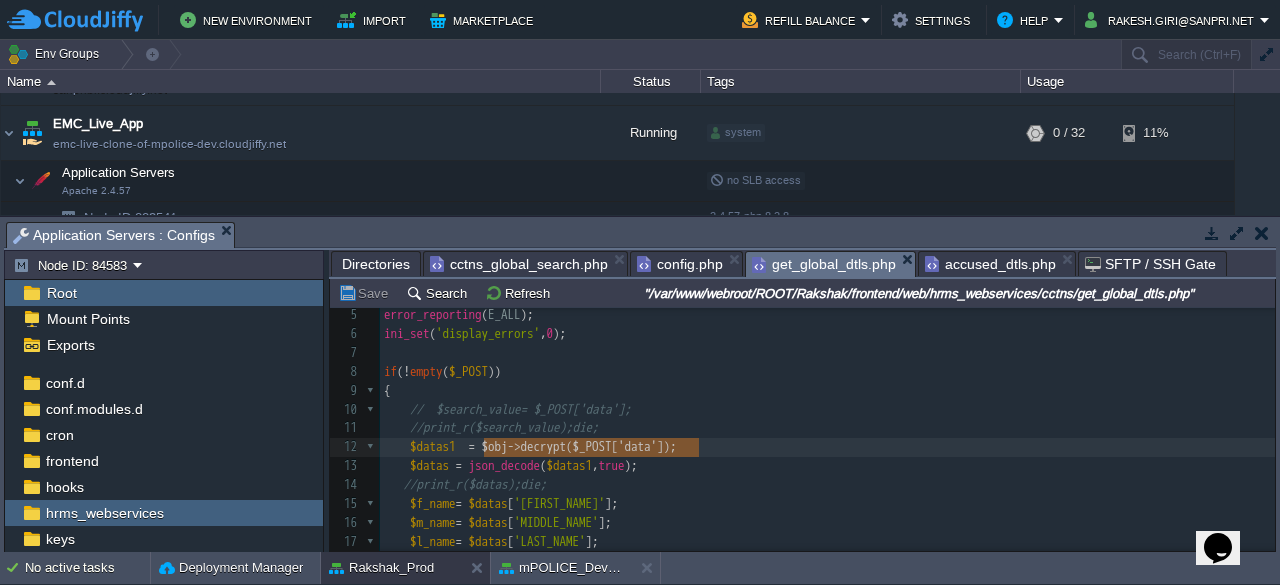 type on "$obj->decrypt($_POST['data'])" 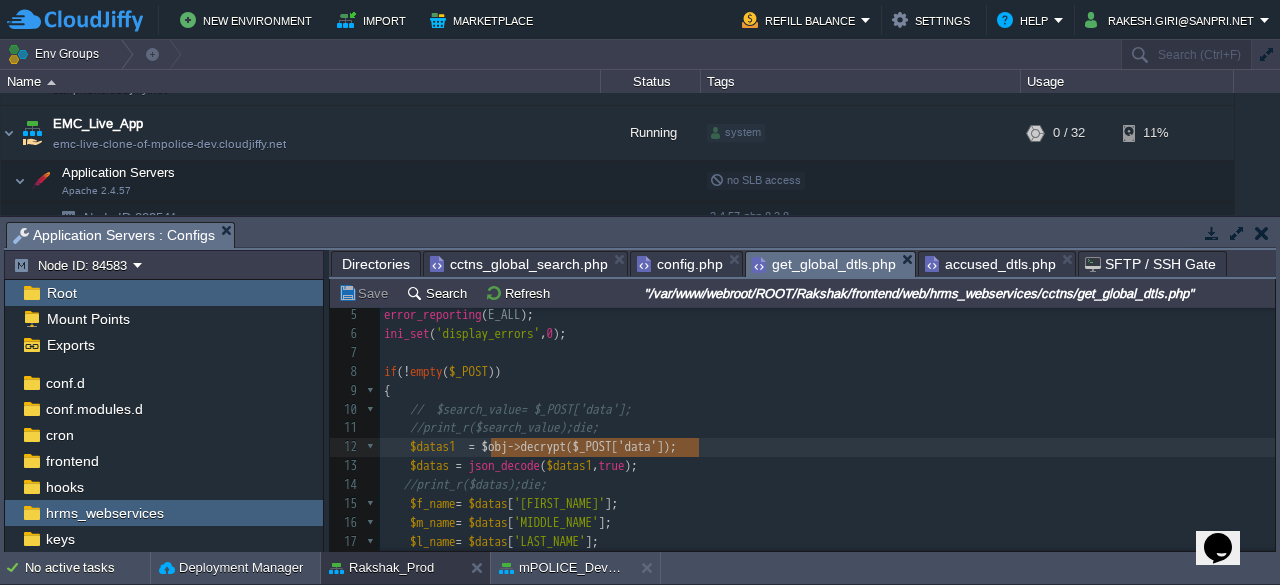 drag, startPoint x: 697, startPoint y: 447, endPoint x: 490, endPoint y: 453, distance: 207.08694 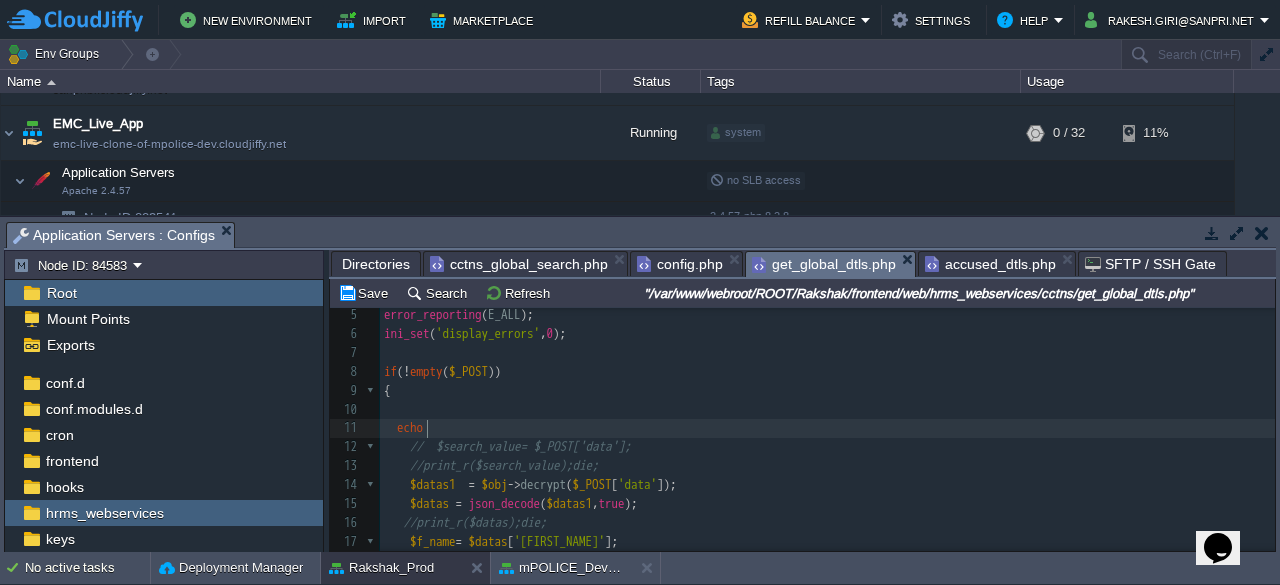 type on "echo" 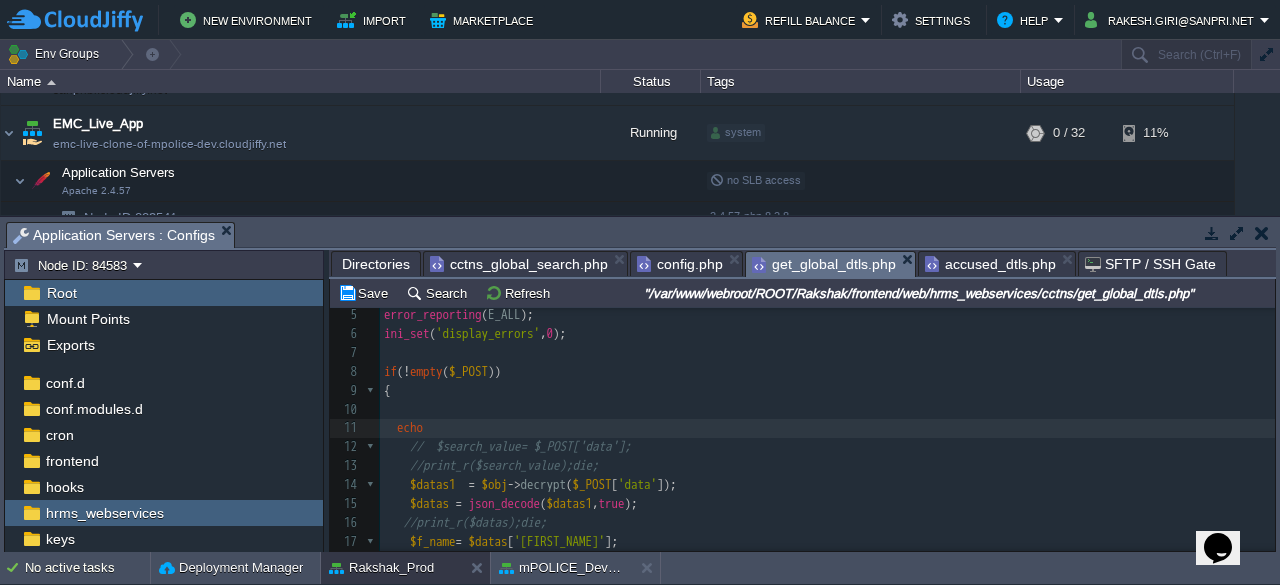 paste 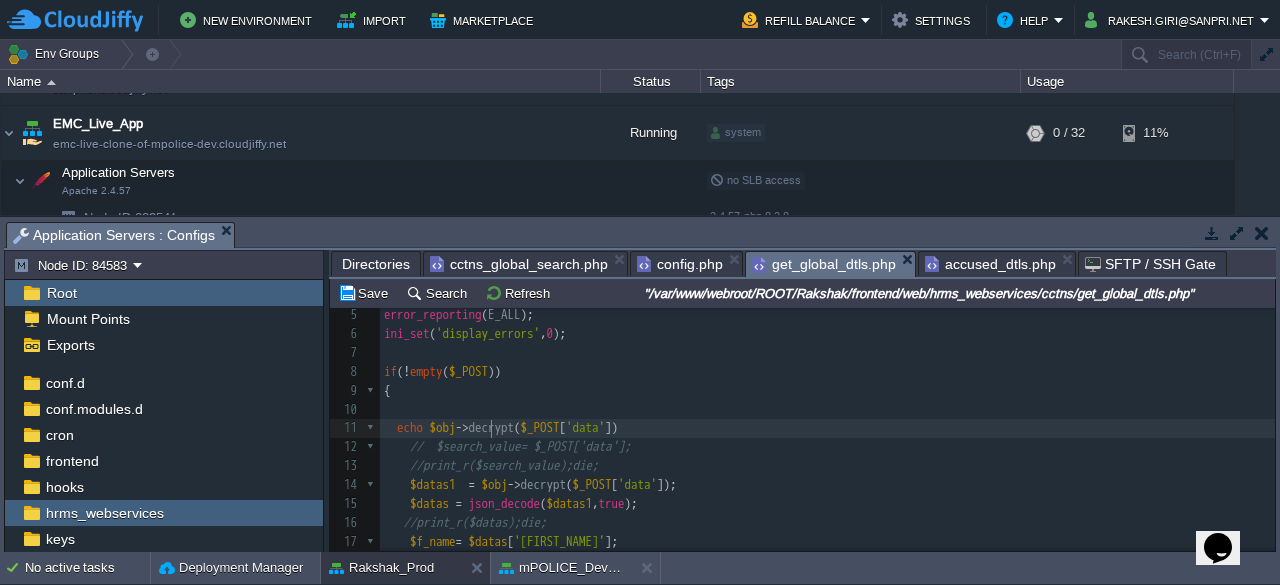 type on "n" 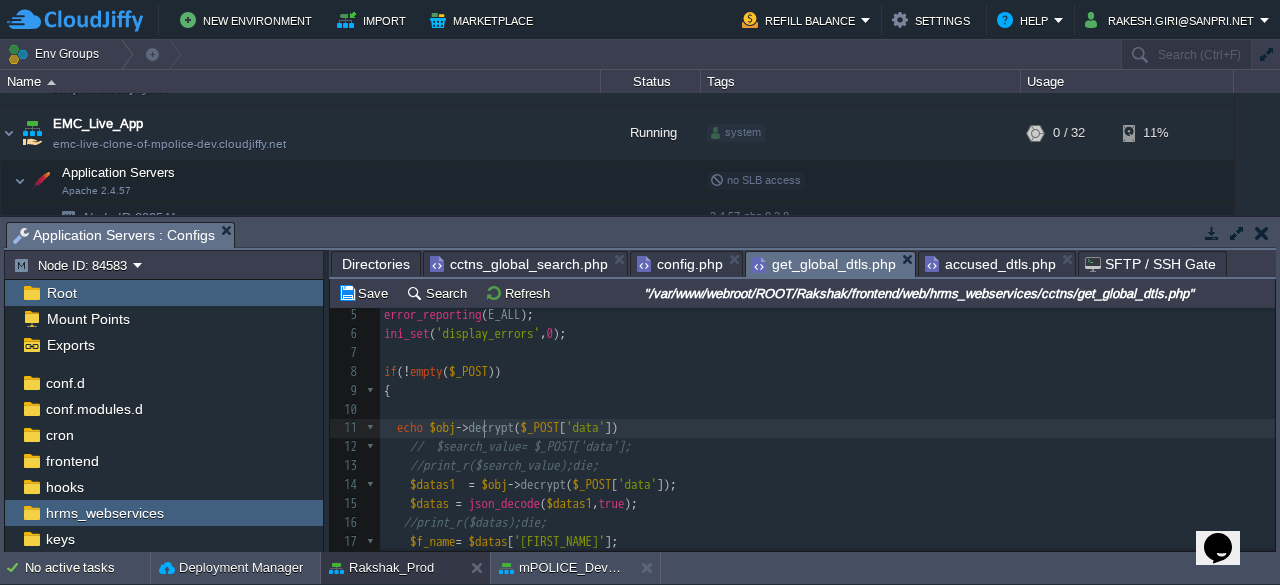 click on "<?php
$ch = curl_init(); // Initialize cURL session
3 require ( "config.php" );
4 require ( "../encrypt_data.php" );
5 require ( "config_local.php" );
6 error_reporting ( E_ALL );
7 ini_set ( 'display_errors' , 0 );
8 ​
9     $datas1    =   $obj -> decrypt ( $_POST [ 'data' ]);
10     $datas   =   json_decode ( $datas1 , true );
11     //print_r($datas);die;
12     $f_name =   $datas [ 'FIRST_NAME' ];
13     $m_name =   $datas [ 'MIDDLE_NAME' ];
14     $l_name =   $datas [ 'LAST_NAME' ];
15     $fir =   $datas [ 'fir_no' ];
16     $mobile_no =   $datas [ 'mobile_no' ];
17     $selectedSevarth =   $datas [ 'selectedSevarth' ];
18     $module_name =   $datas [ 'module_name' ];
19     $user_id =   $datas [ 'id' ];
20 ​
21     $data   =   array ();
22     $data1   =   array ();
23 ​
24     if ( $mobile_no   != "" ){
$query_2   = "" at bounding box center (827, 617) 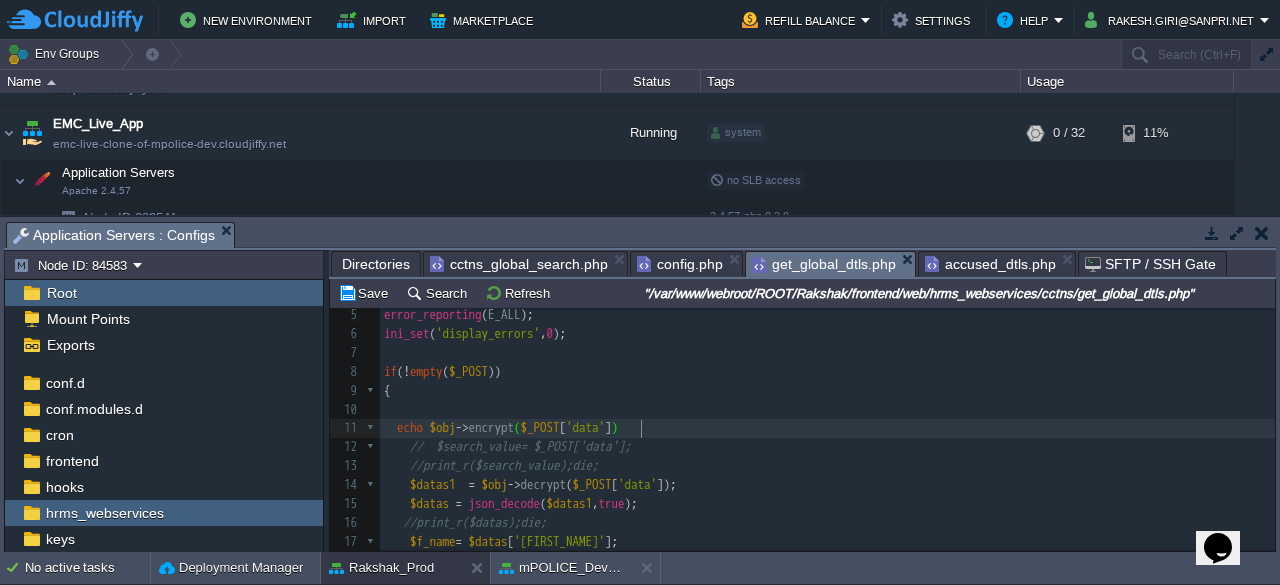 type on ";" 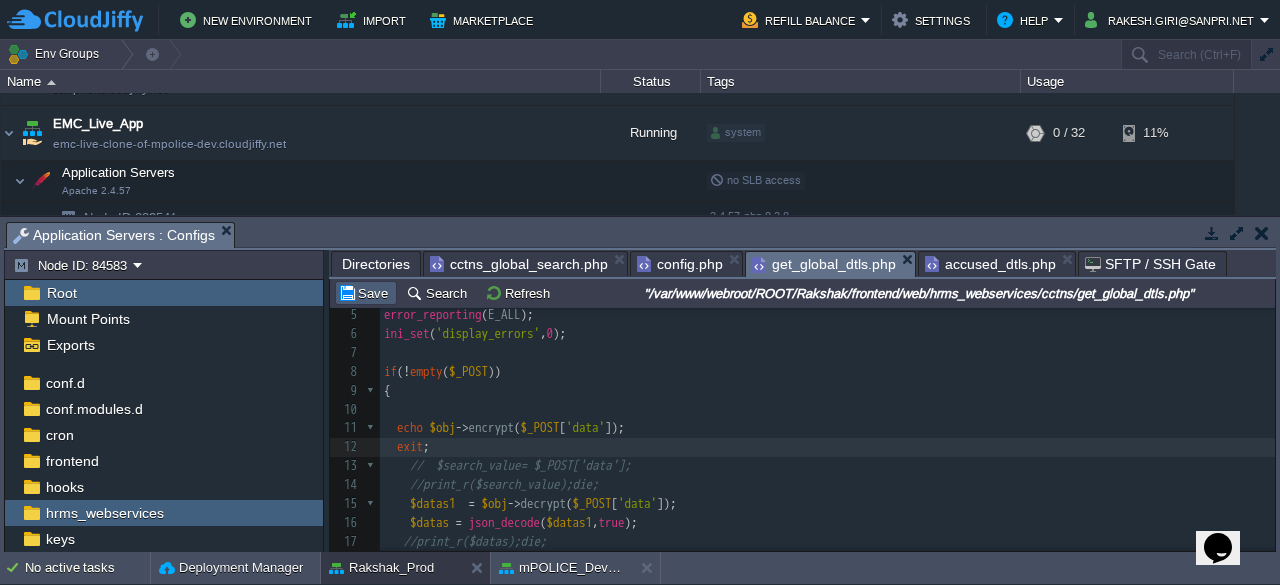 type on "exit;" 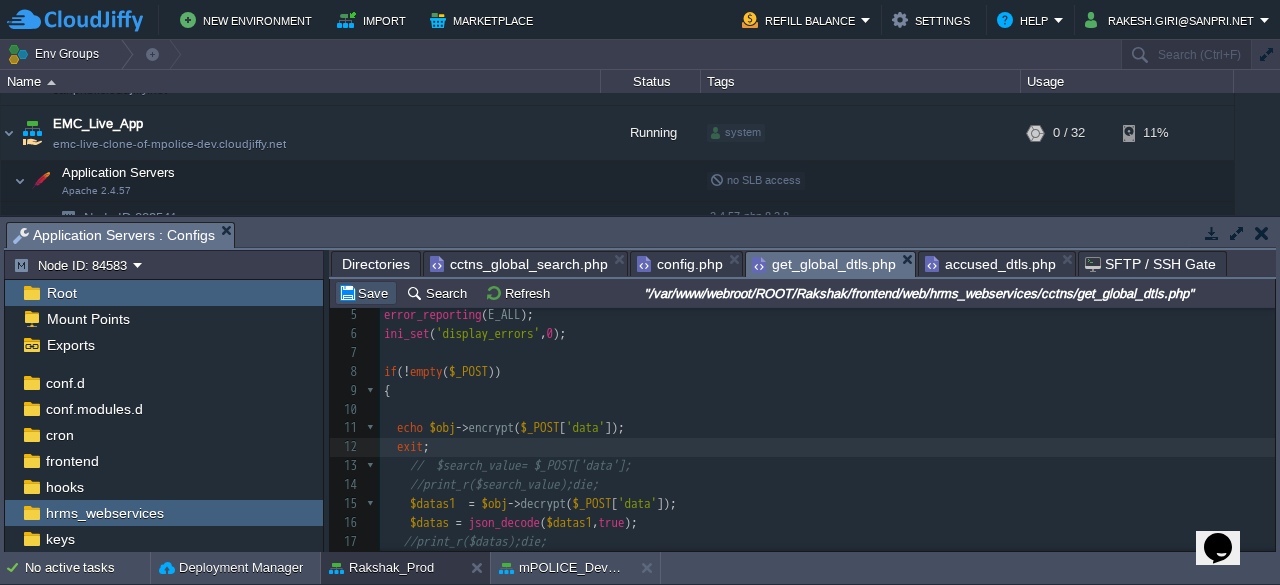 click on "Save" at bounding box center [366, 293] 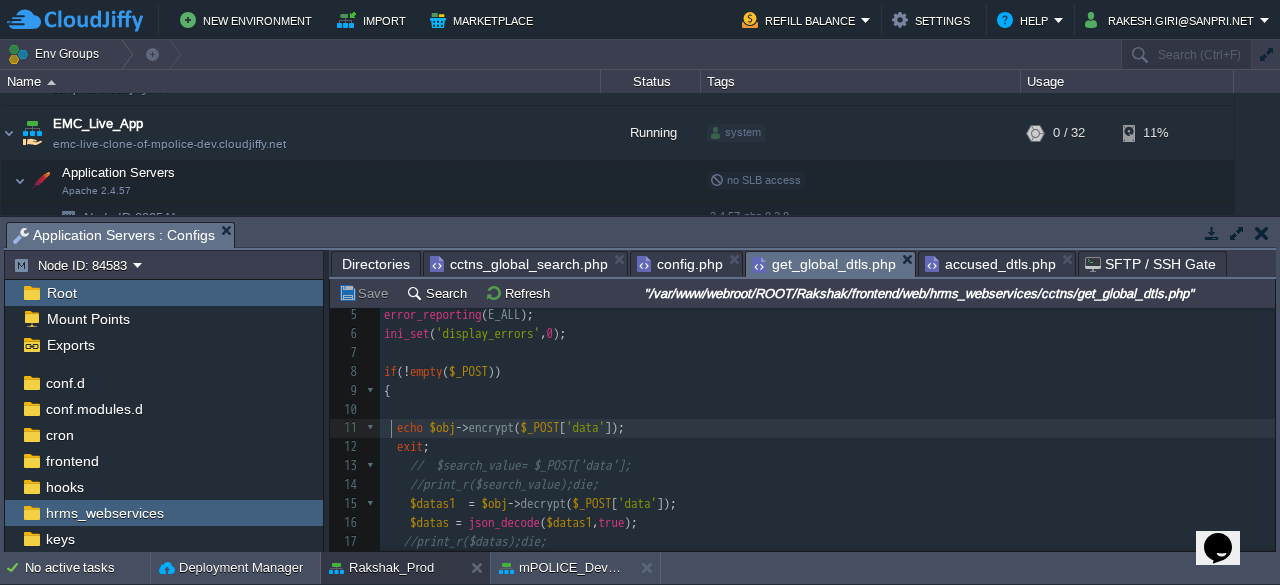 click on "xxxxxxxxxx                if ( ! empty ( $_POST )) 10 { 11    11    echo   $obj -> encrypt ( $_POST [ 'data' ]); 12    exit ; 13     //$search_value= $_POST['data']; 14     //print_r($search_value);die; 15     $datas1    =   $obj -> decrypt ( $_POST [ 'data' ]); 16     $datas   =   json_decode ( $datas1 , true ); 17     //print_r($datas);die; 18     $f_name =   $datas [ 'FIRST_NAME' ]; 19     $m_name =   $datas [ 'MIDDLE_NAME' ]; 20     $l_name =   $datas [ 'LAST_NAME' ]; 21     $fir =   $datas [ 'fir_no' ]; 22     $mobile_no =   $datas [ 'mobile_no' ]; 23     $selectedSevarth =   $datas [ 'selectedSevarth' ]; 24     $module_name =   $datas [ 'module_name' ]; 25     $user_id =   $datas [ 'id' ]; 26 ​ 27     $data   =   array (); 28     $data1   =   array (); 29 ​ 30     if ( $mobile_no   != "" ){
=" at bounding box center [827, 626] 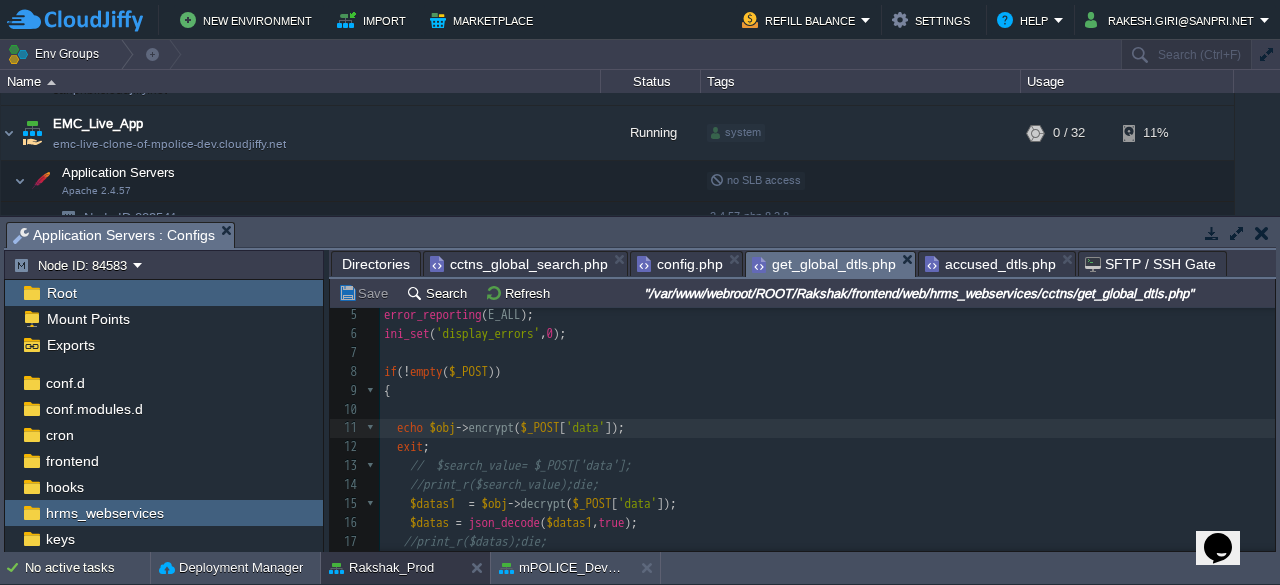 type on "//" 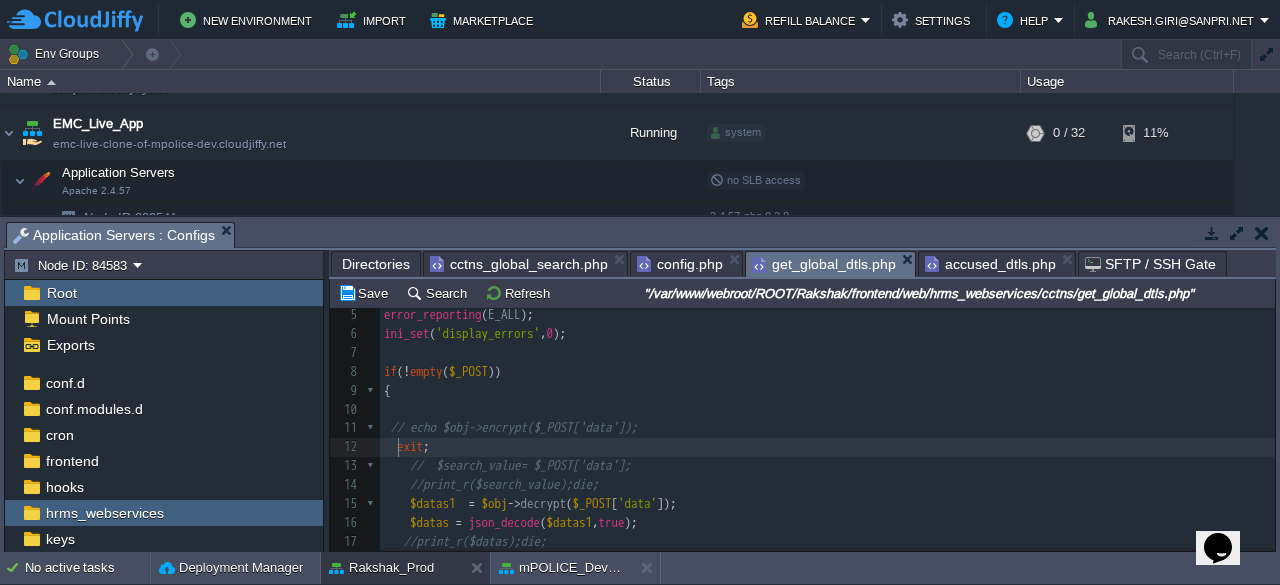 click at bounding box center [390, 446] 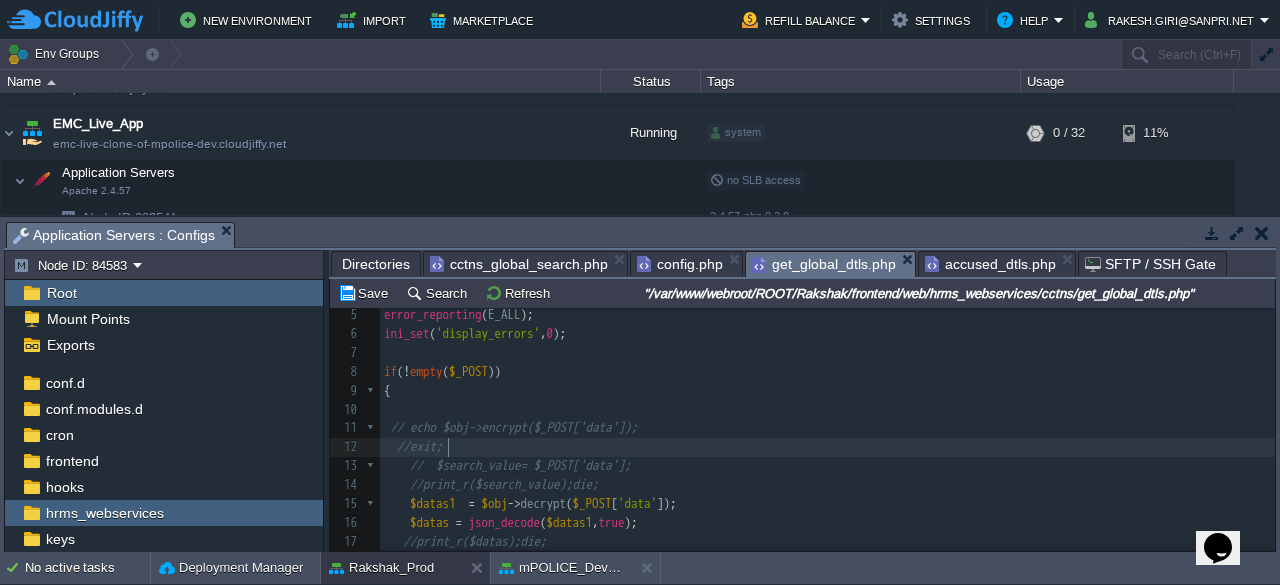 click on "//exit;" at bounding box center [827, 447] 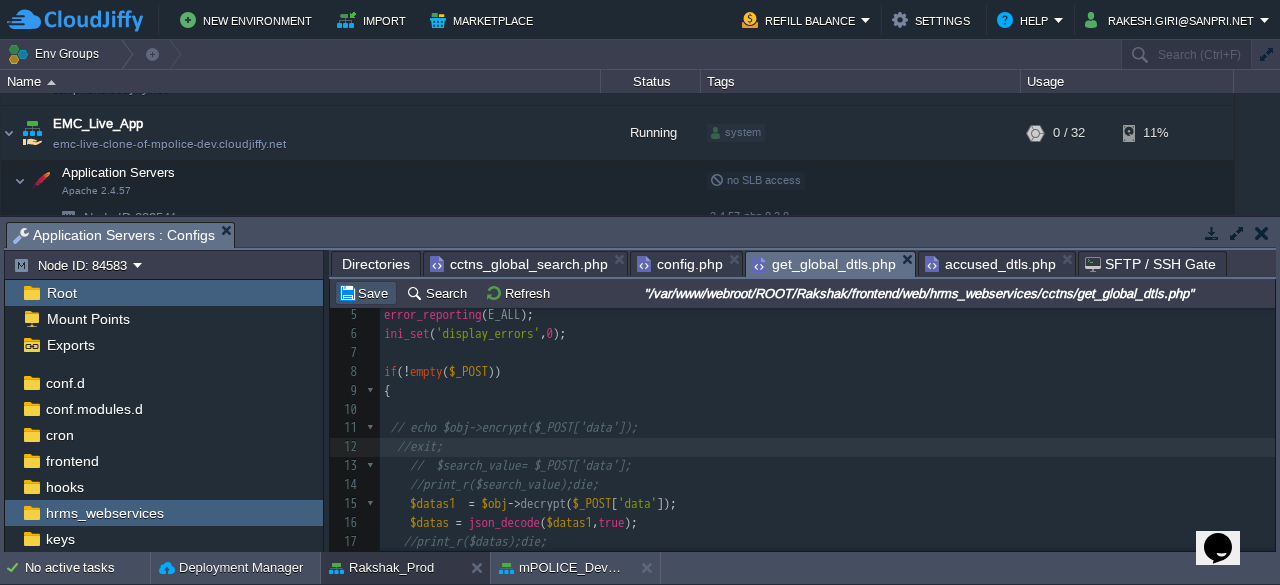 click on "Save" at bounding box center (366, 293) 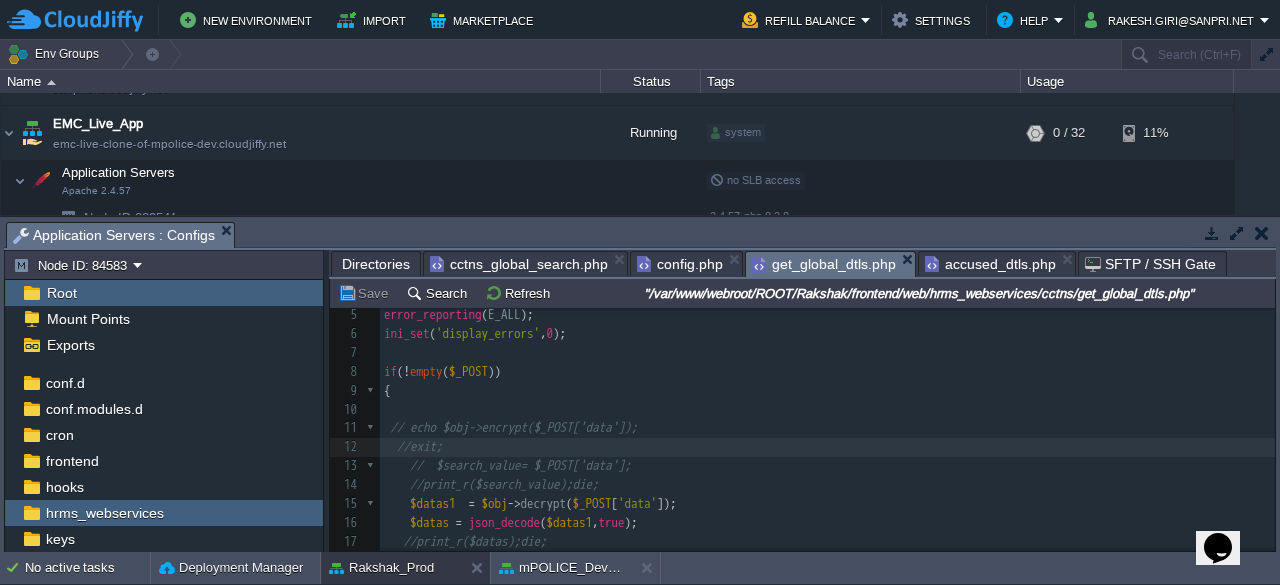 scroll, scrollTop: 6, scrollLeft: 0, axis: vertical 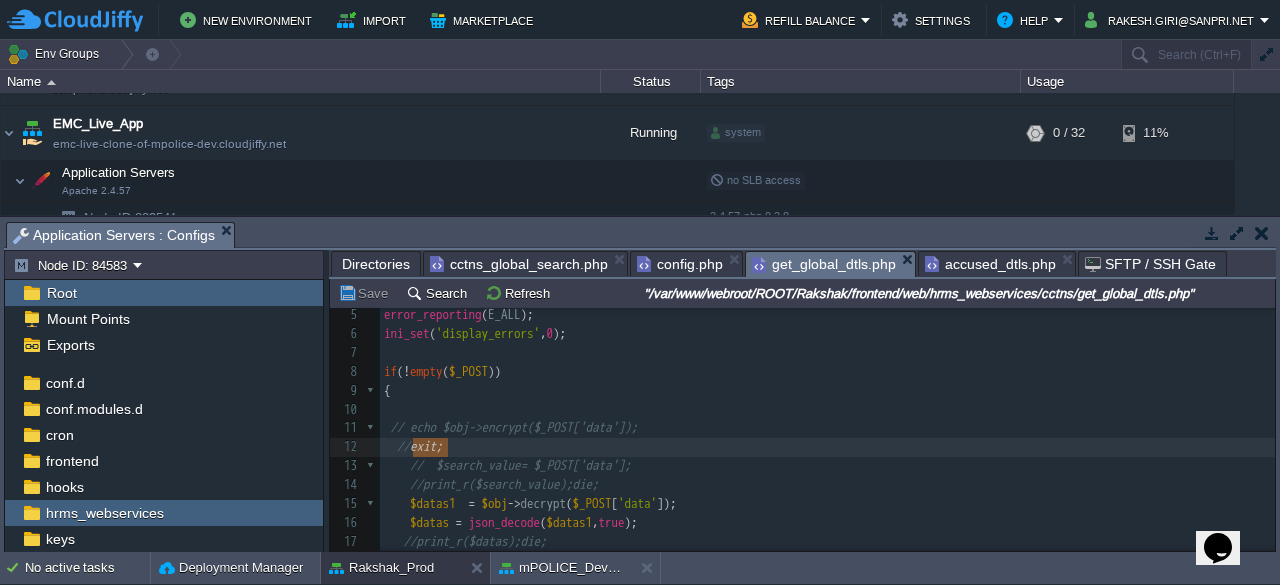 type on "//exit;" 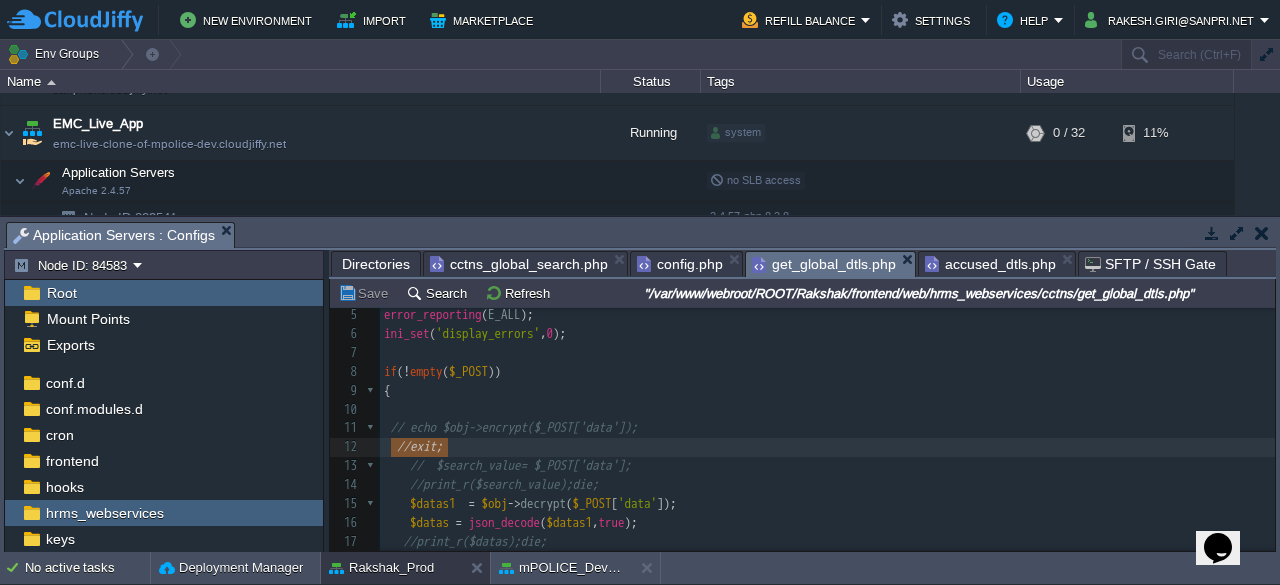 drag, startPoint x: 457, startPoint y: 450, endPoint x: 388, endPoint y: 446, distance: 69.115845 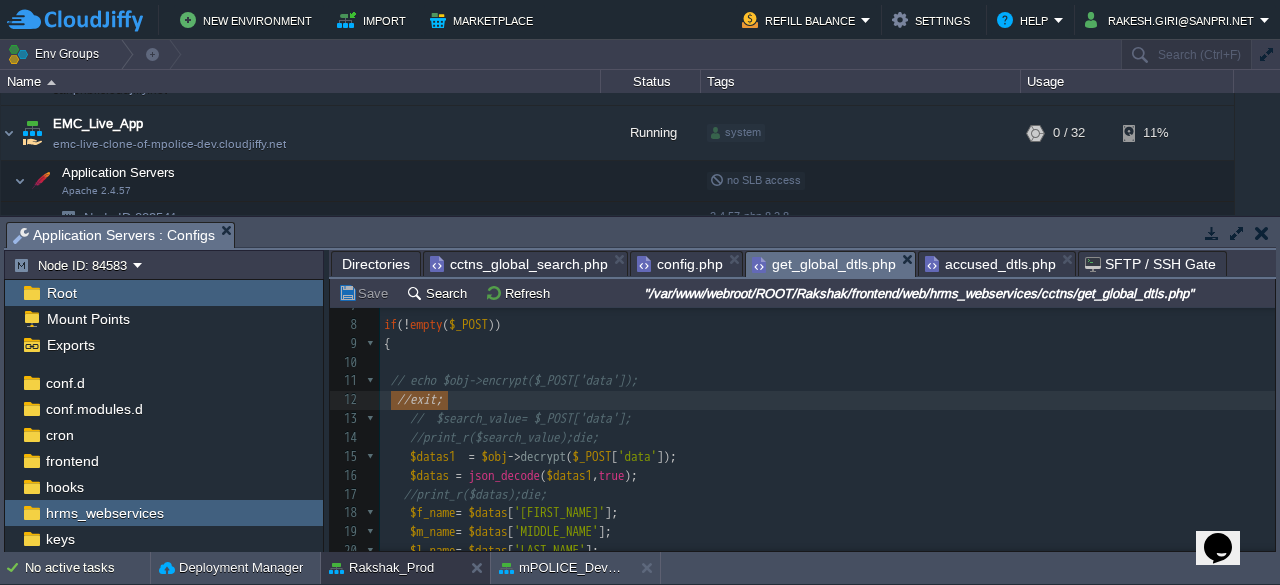 scroll, scrollTop: 136, scrollLeft: 0, axis: vertical 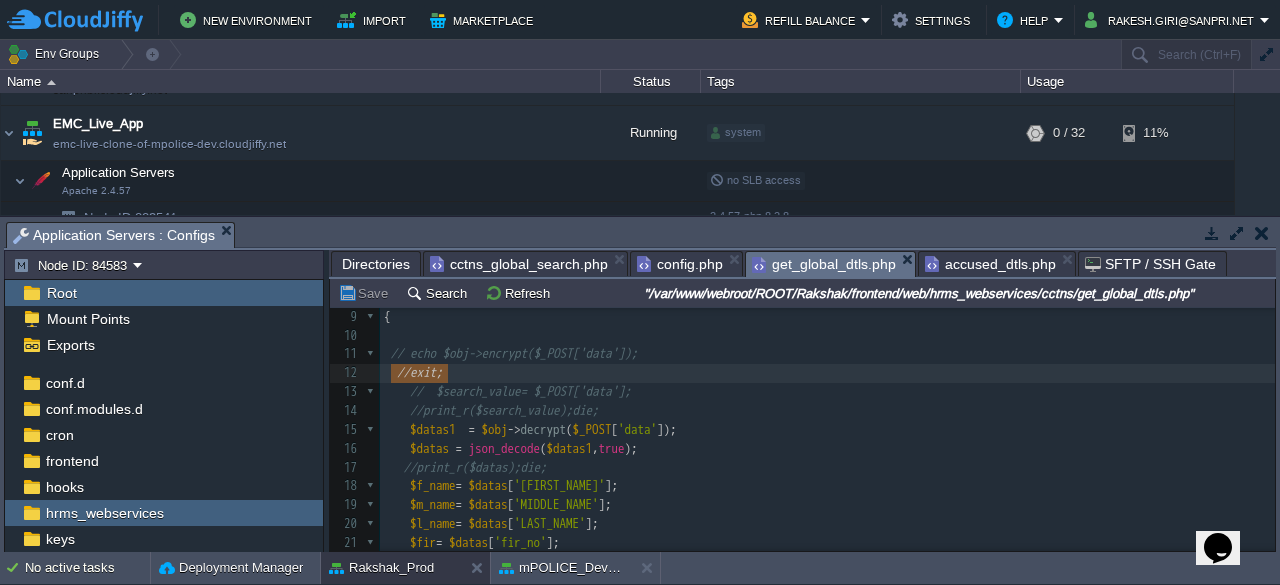 type 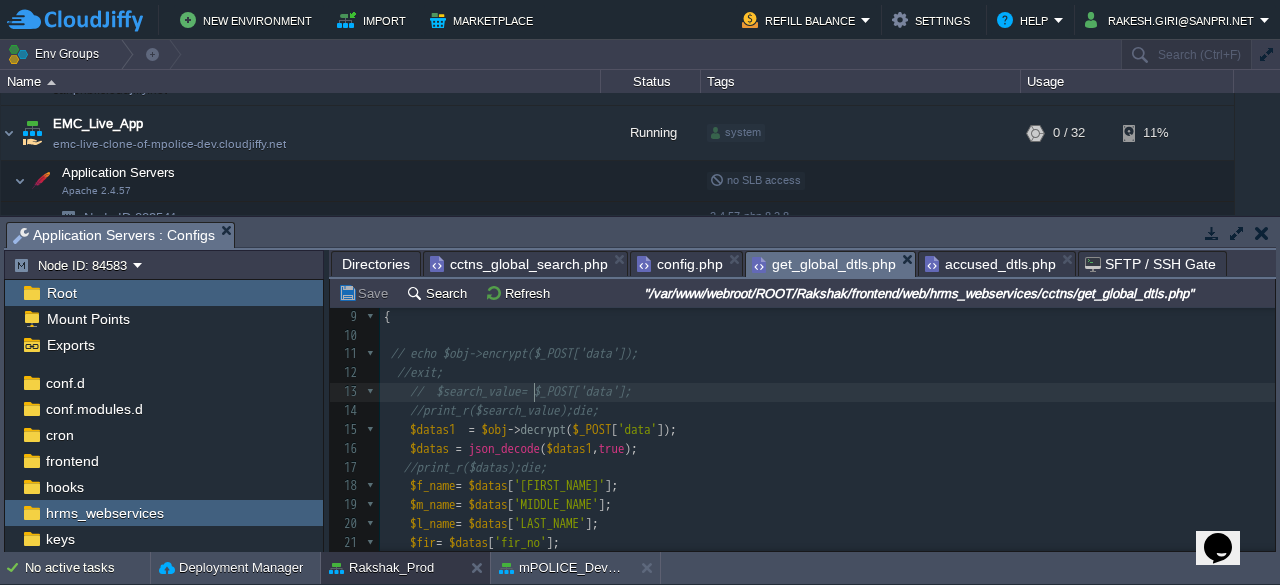 click on "xxxxxxxxxx   1 <?php 2 require ( "config.php" ); 3 require ( "../encrypt_data.php" ); 4 require ( "config_local.php" ); 5 error_reporting ( E_ALL ); 6 ini_set ( 'display_errors' ,  0 ); 7 ​ 8 if ( ! empty ( $_POST )) 9 { 10    11   // echo $obj->encrypt($_POST['data']); 12    //exit; 13      //$search_value= $_POST['data']; 14      //print_r($search_value);die; 15      $datas1    =   $obj -> decrypt ( $_POST [ 'data' ]); 16      $datas   =   json_decode ( $datas1 , true ); 17     //print_r($datas);die; 18      $f_name =   $datas [ 'FIRST_NAME' ]; 19      $m_name =   $datas [ 'MIDDLE_NAME' ]; 20      $l_name =   $datas [ 'LAST_NAME' ]; 21      $fir =   $datas [ 'fir_no' ]; 22      $mobile_no =   $datas [ 'mobile_no' ]; 23      $selectedSevarth =   $datas [ 'selectedSevarth' ]; 24      $module_name =   $datas [ 'module_name' ]; 25      $user_id =   $datas [ 'id' ]; 26 ​ 27      $data   =   array (); 28      $data1   =   array (); 29 ​ 30      if ( $mobile_no   != "" ){ 31        $query_2" at bounding box center [827, 581] 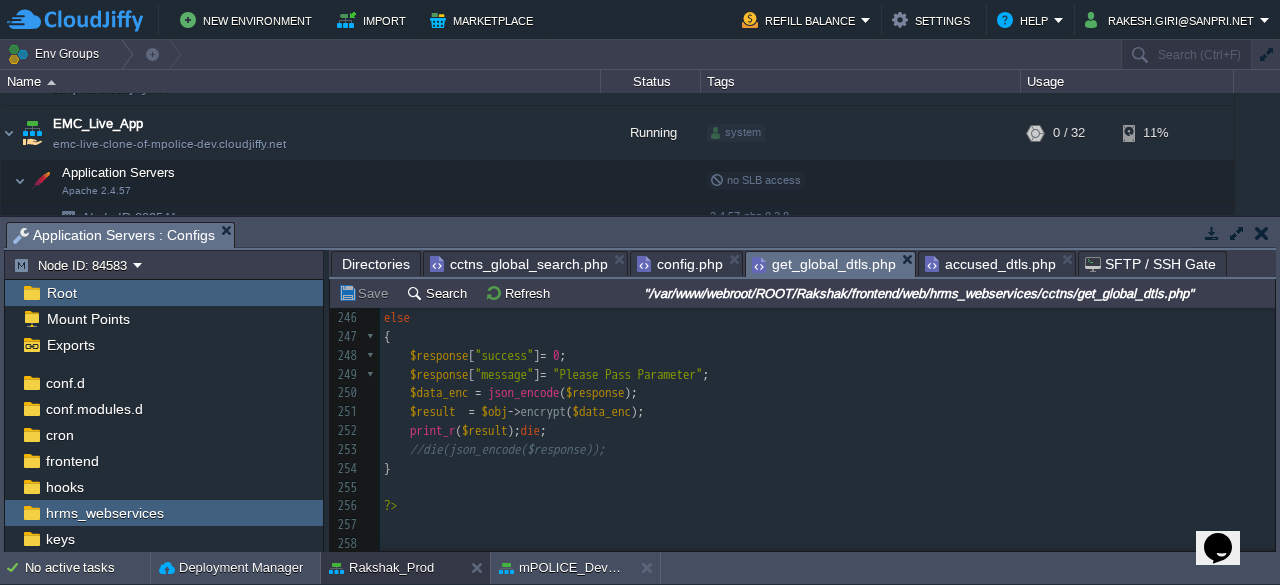 click on "cctns_global_search.php" at bounding box center (519, 264) 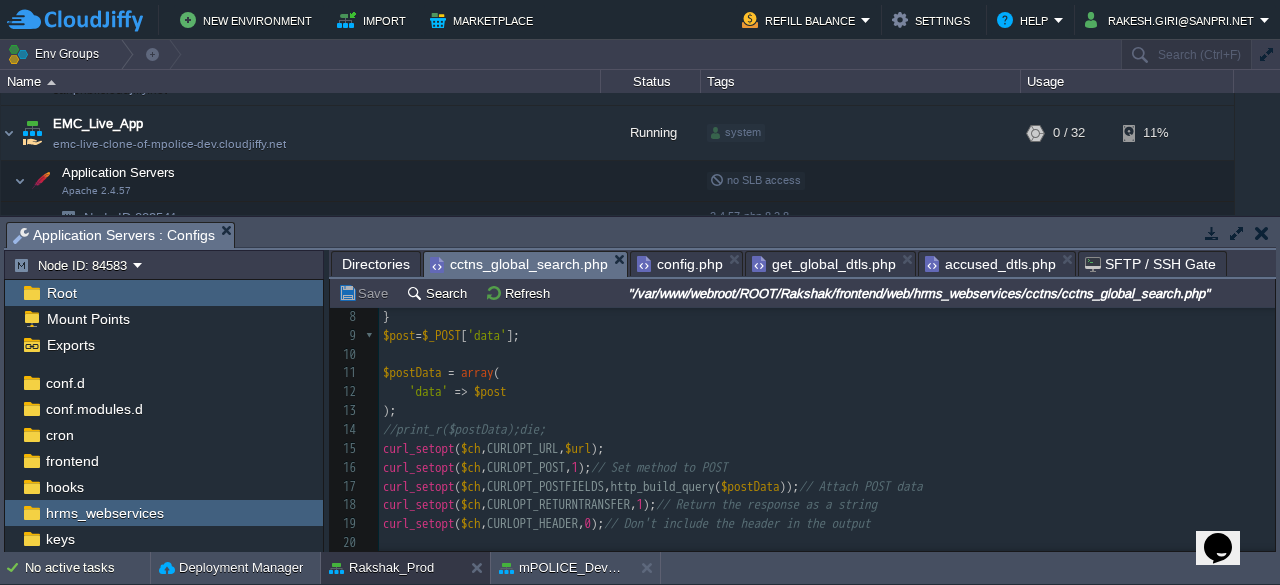 scroll, scrollTop: 98, scrollLeft: 0, axis: vertical 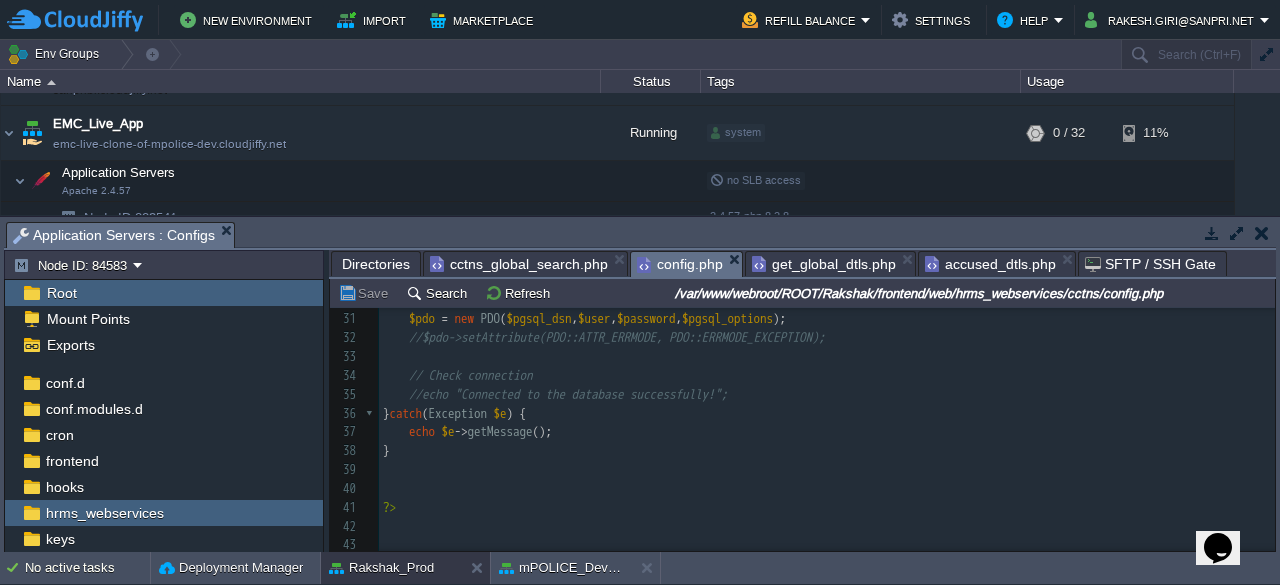 click on "config.php" at bounding box center (680, 264) 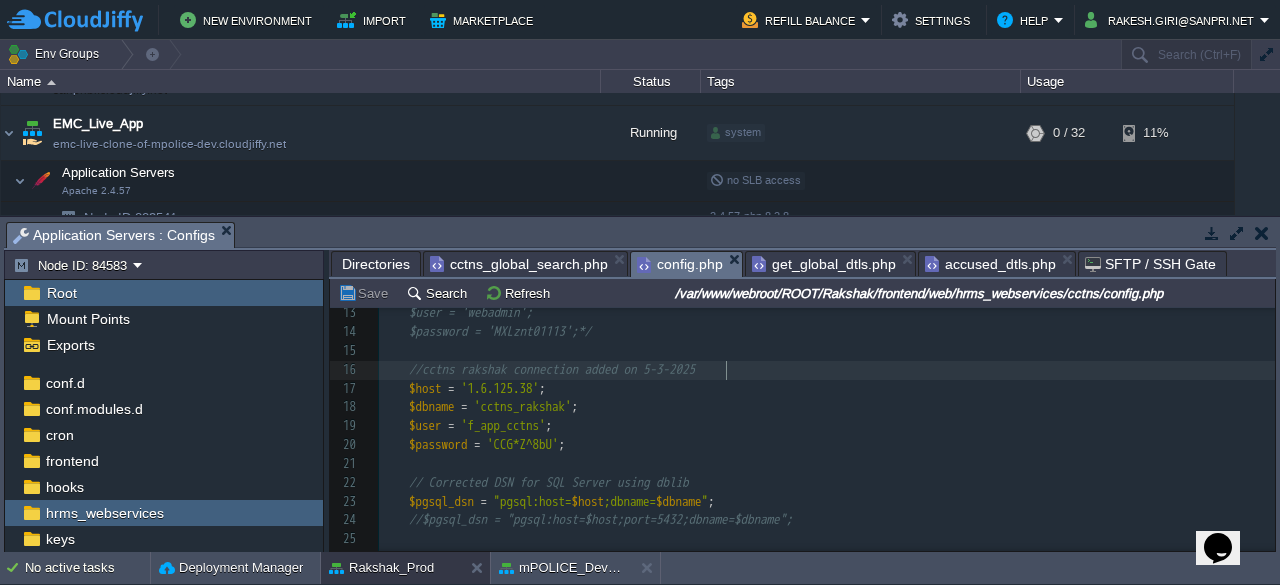 click on "//cctns rakshak connection added on 5-3-2025" at bounding box center (827, 370) 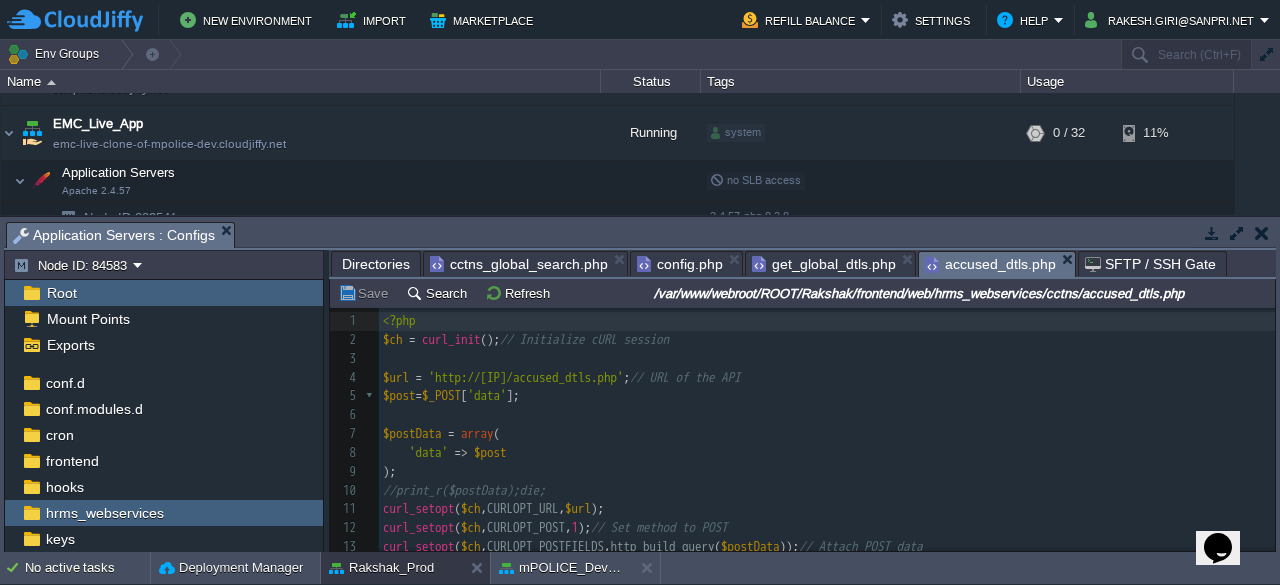 click on "accused_dtls.php" at bounding box center (990, 264) 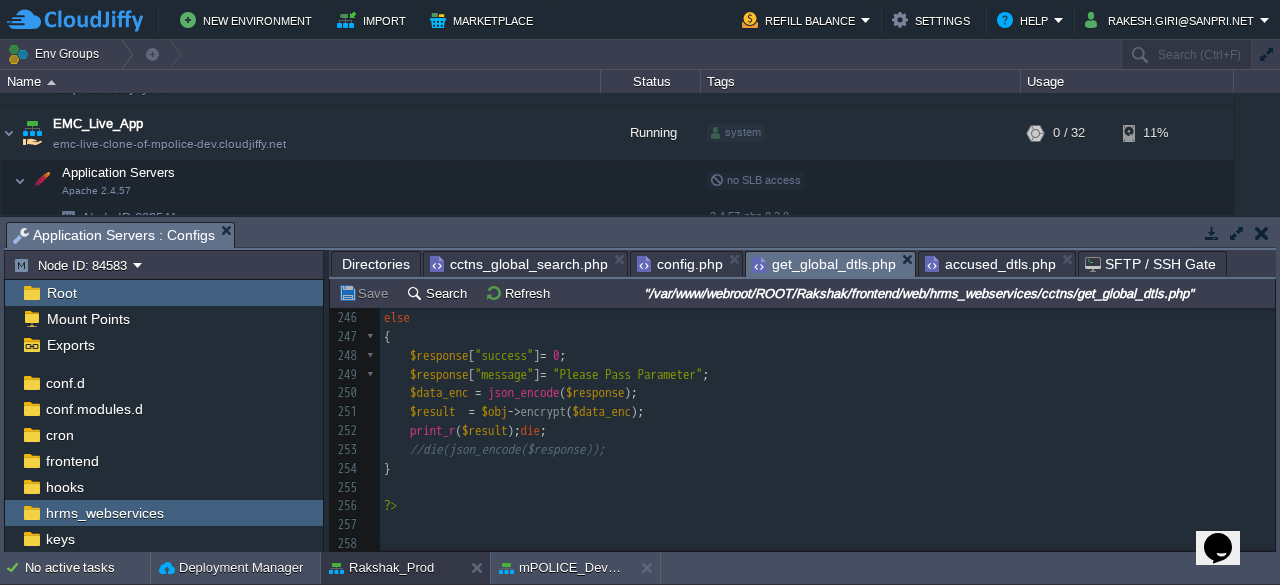 click on "get_global_dtls.php" at bounding box center (824, 264) 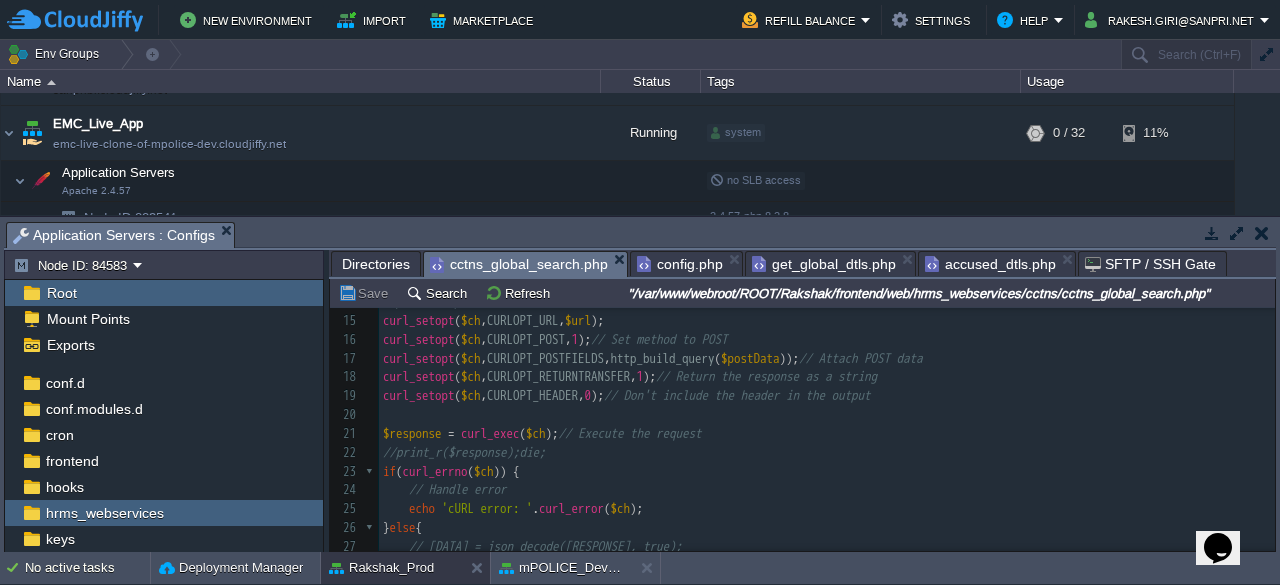 click on "cctns_global_search.php" at bounding box center [519, 264] 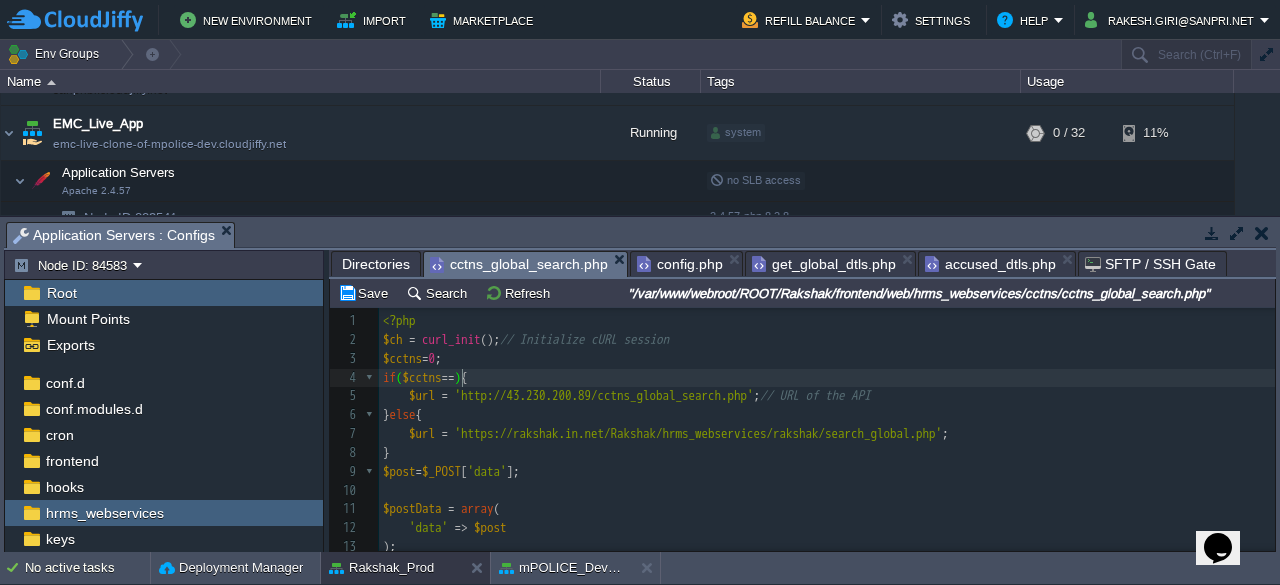 scroll, scrollTop: 6, scrollLeft: 6, axis: both 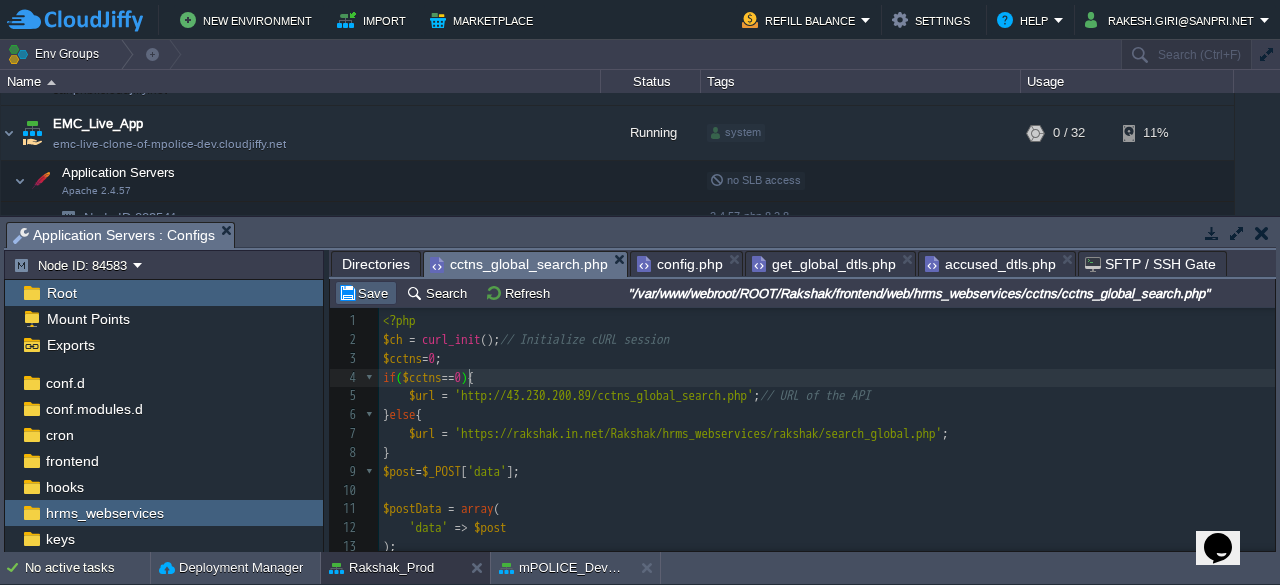 type on "0" 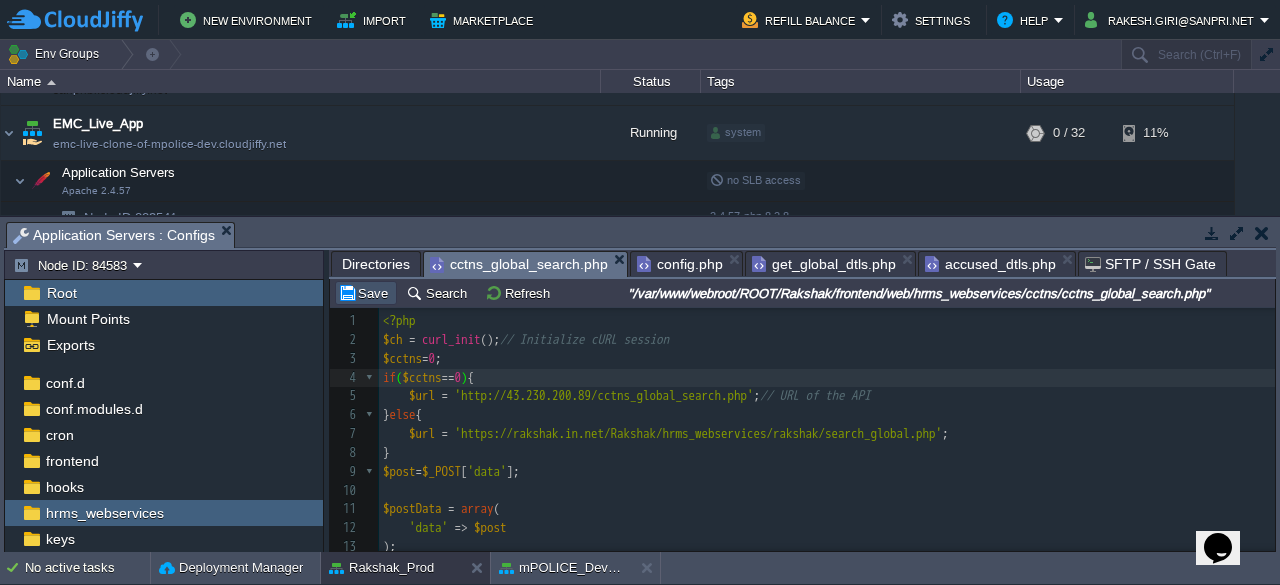 click on "Save" at bounding box center [366, 293] 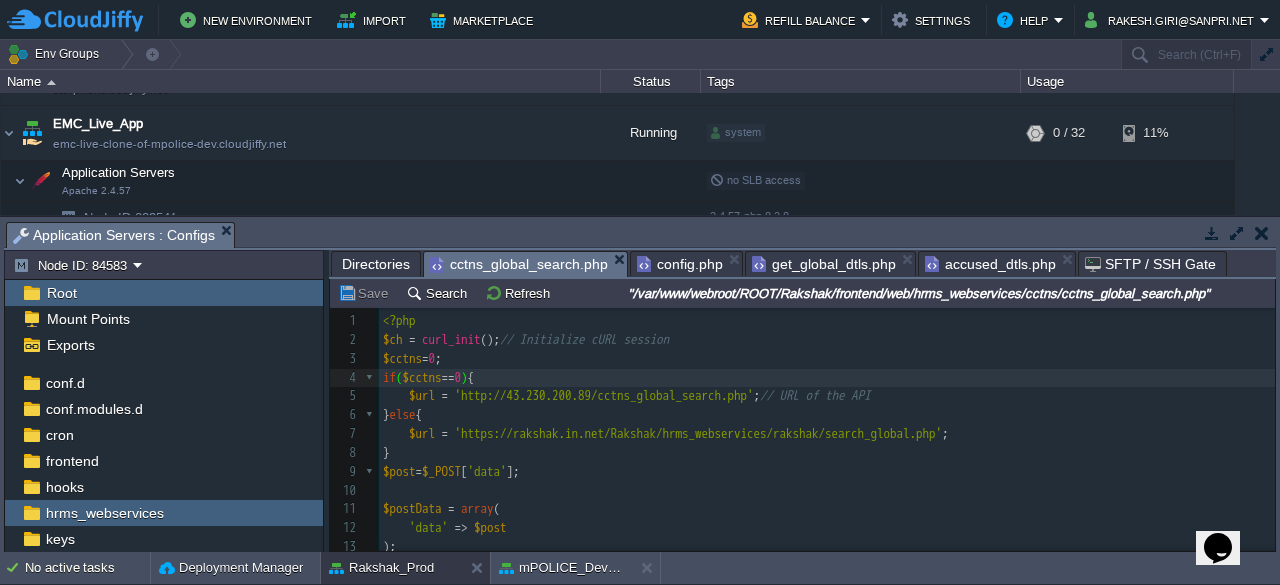scroll, scrollTop: 54, scrollLeft: 0, axis: vertical 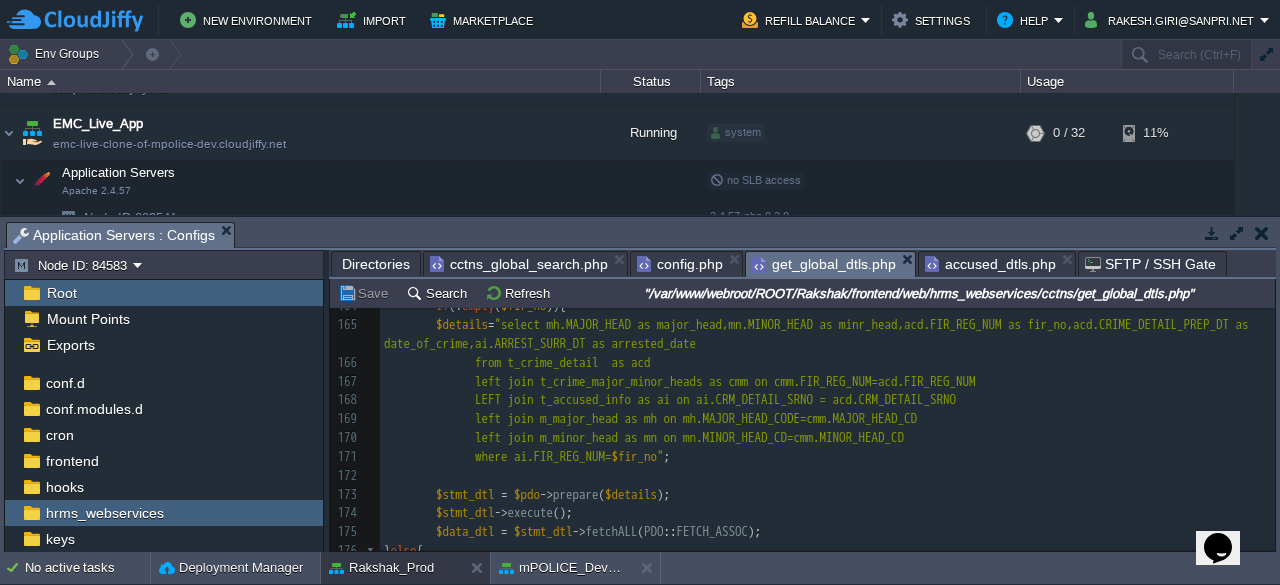 click on "get_global_dtls.php" at bounding box center [824, 264] 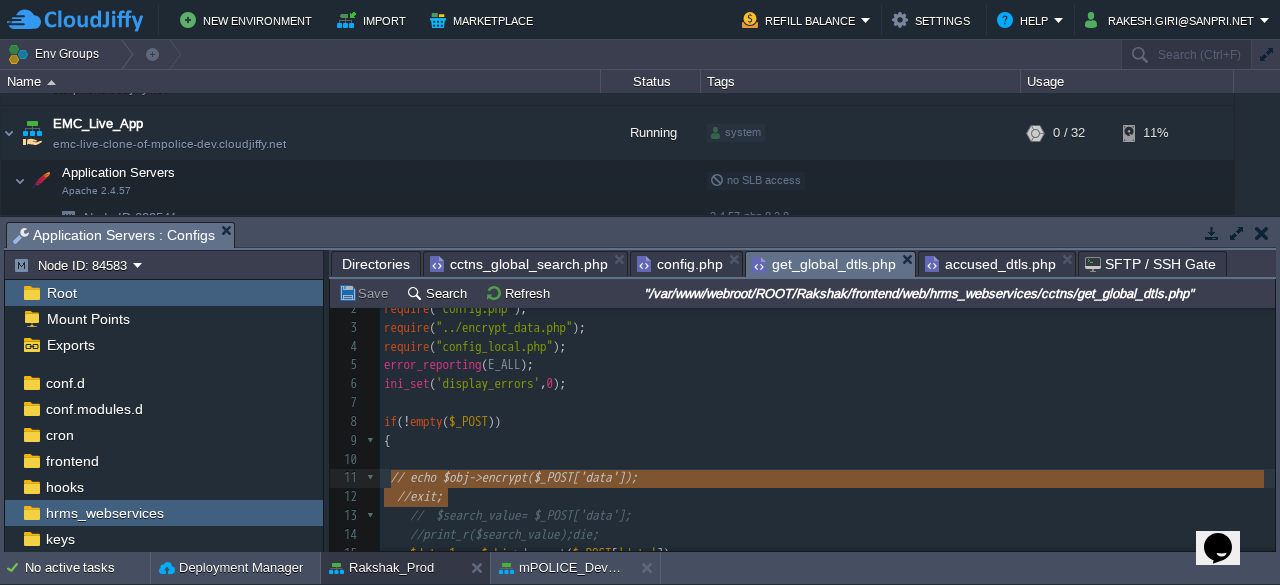 type on "// echo $obj->encrypt($_POST['data']);
//exit;" 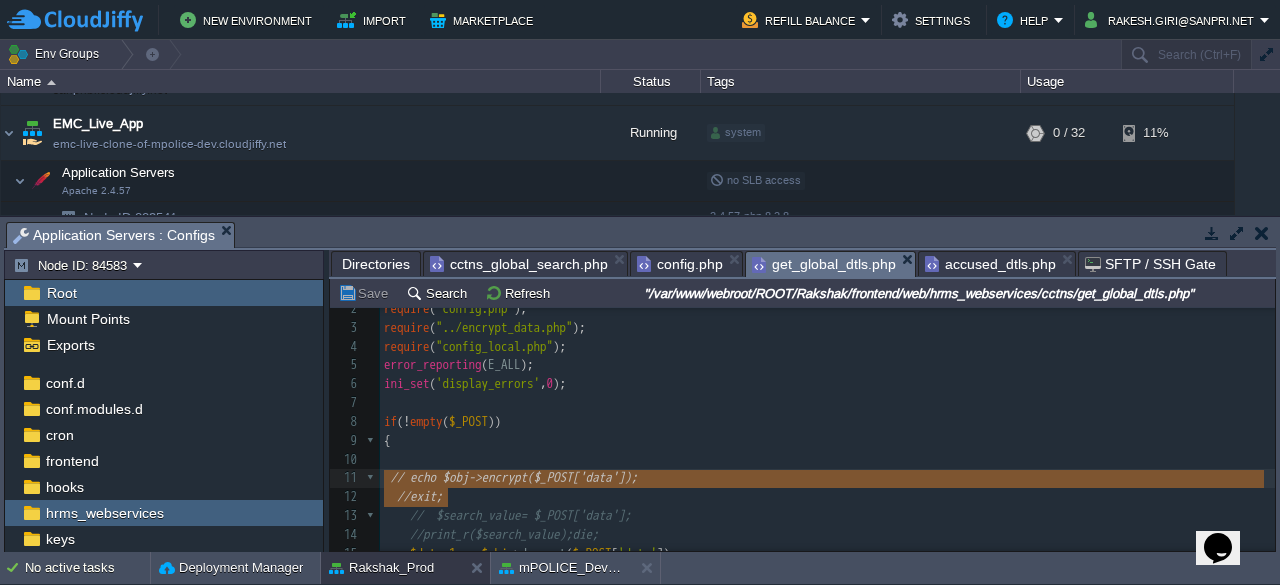 drag, startPoint x: 458, startPoint y: 503, endPoint x: 364, endPoint y: 476, distance: 97.80082 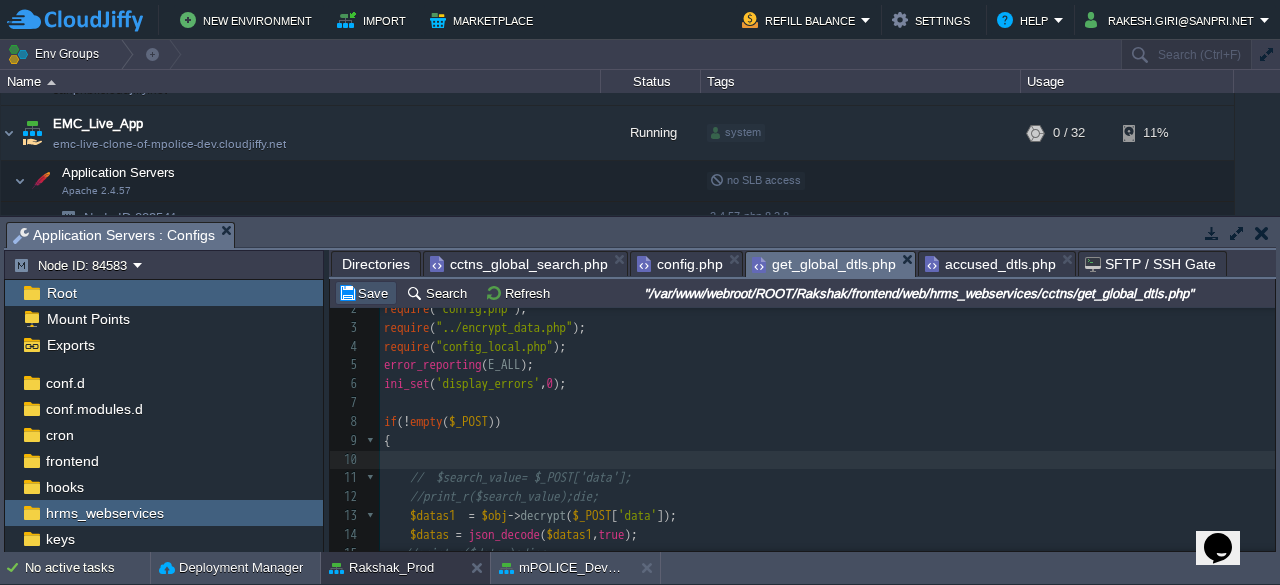 click on "Save" at bounding box center [366, 293] 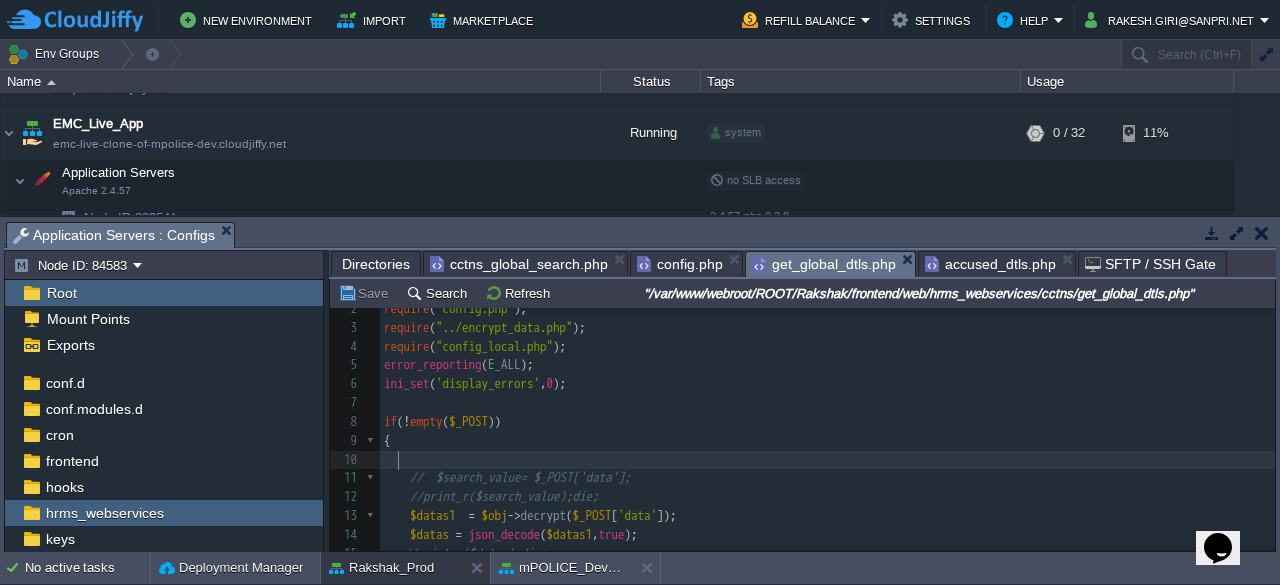 click at bounding box center [827, 460] 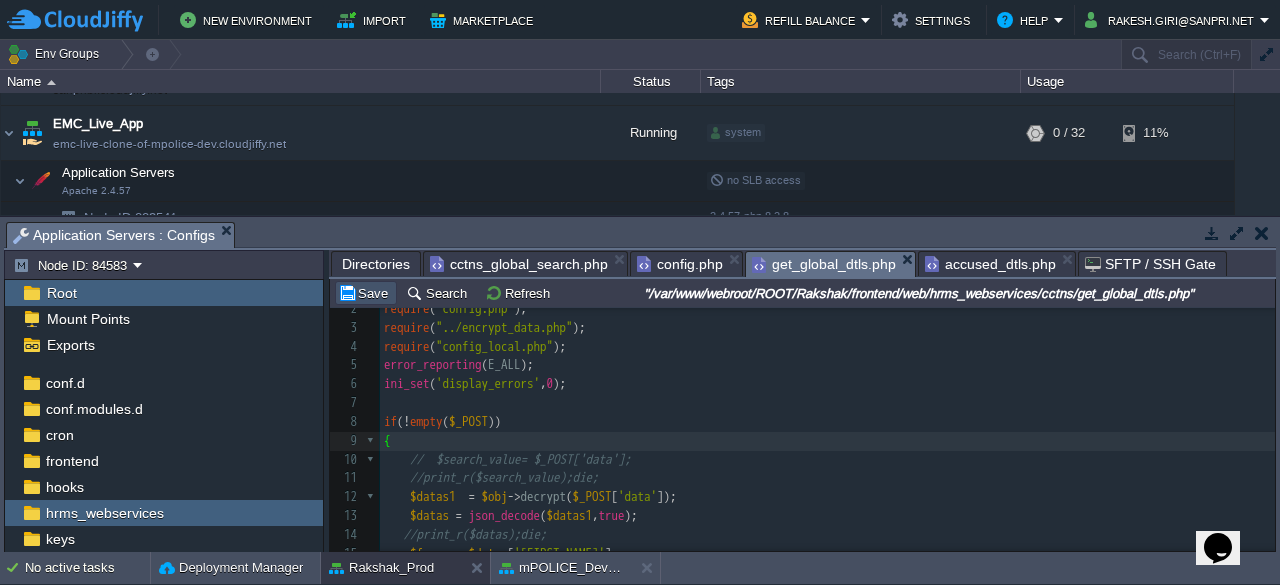 click on "Save" at bounding box center (366, 293) 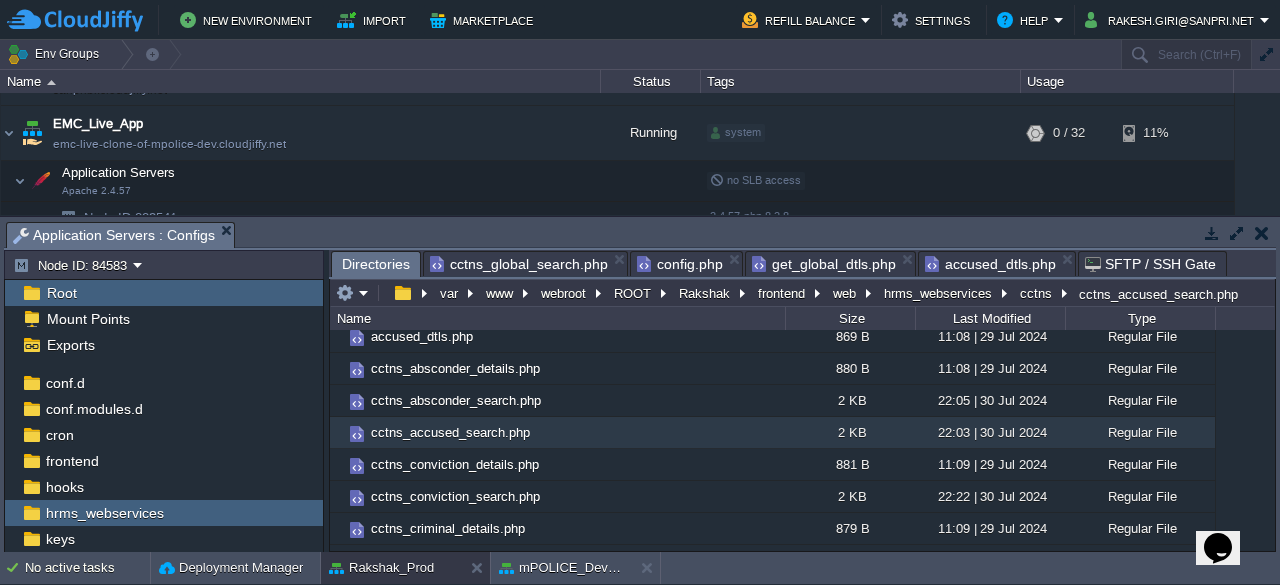 click on "Directories" at bounding box center (376, 264) 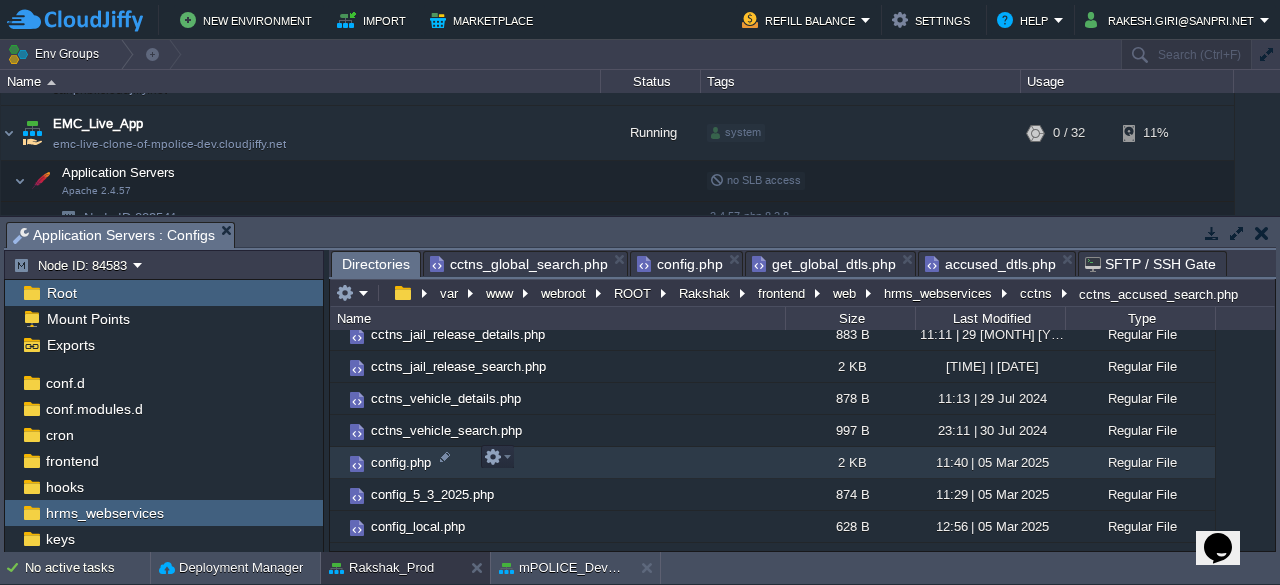 click on "config.php" at bounding box center [401, 462] 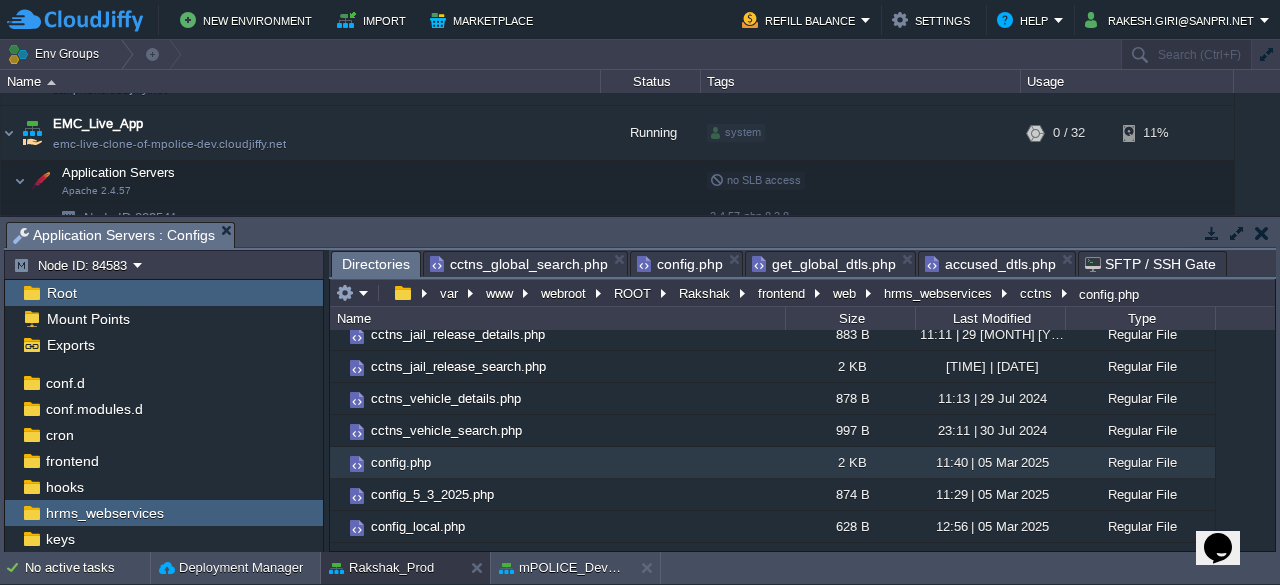 click on "Directories" at bounding box center (376, 264) 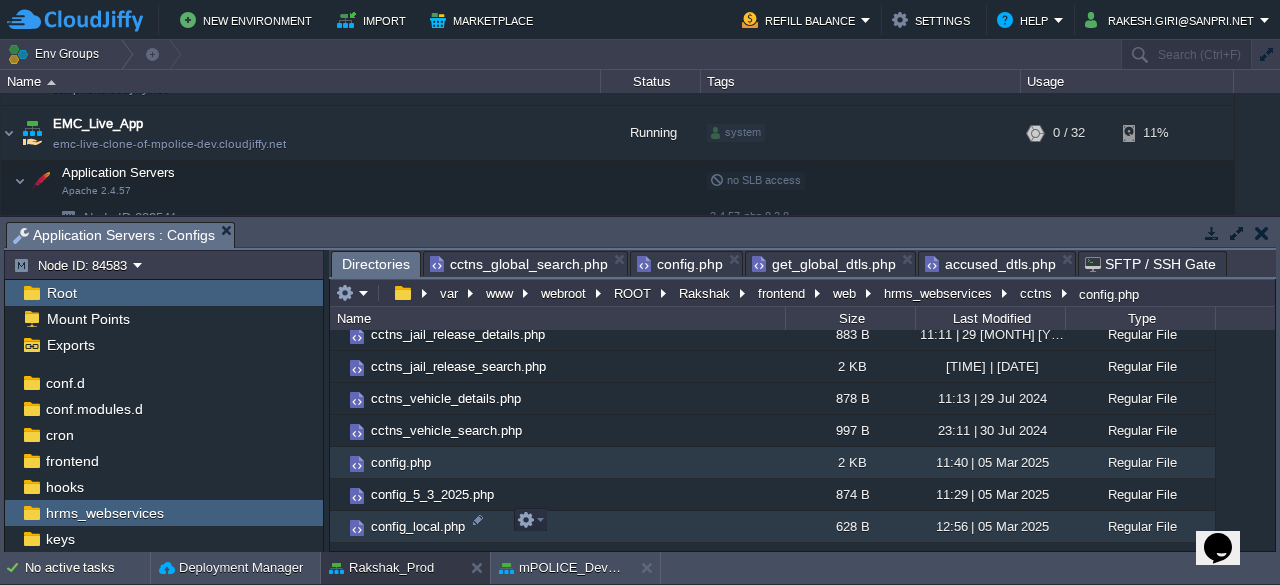 click on "config_local.php" at bounding box center [418, 526] 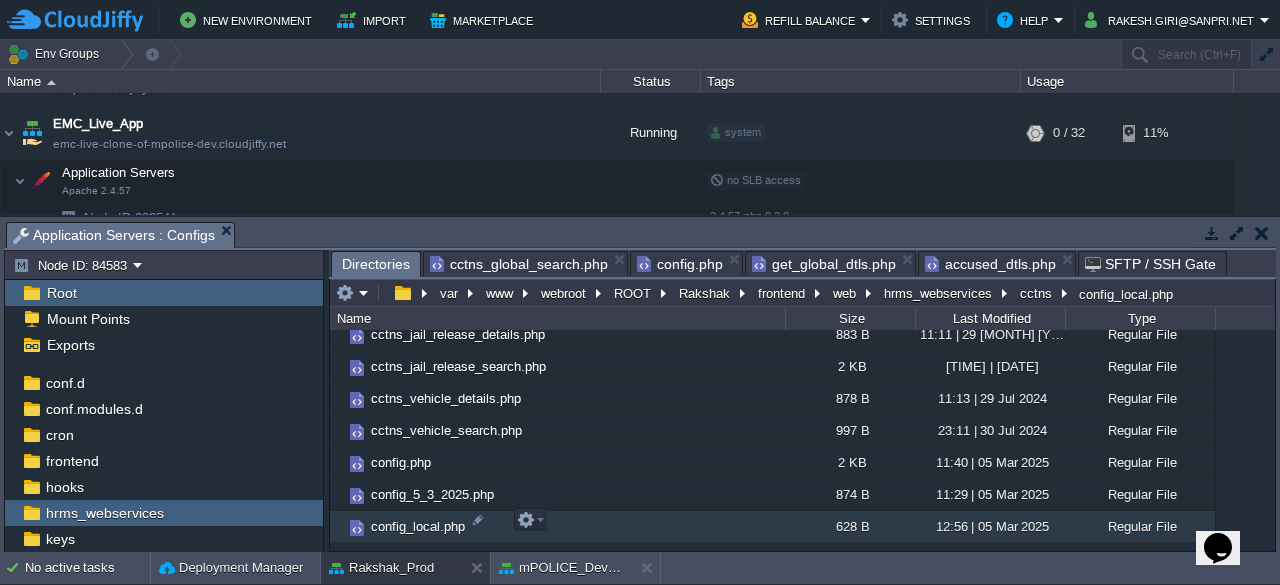 click on "config_local.php" at bounding box center [418, 526] 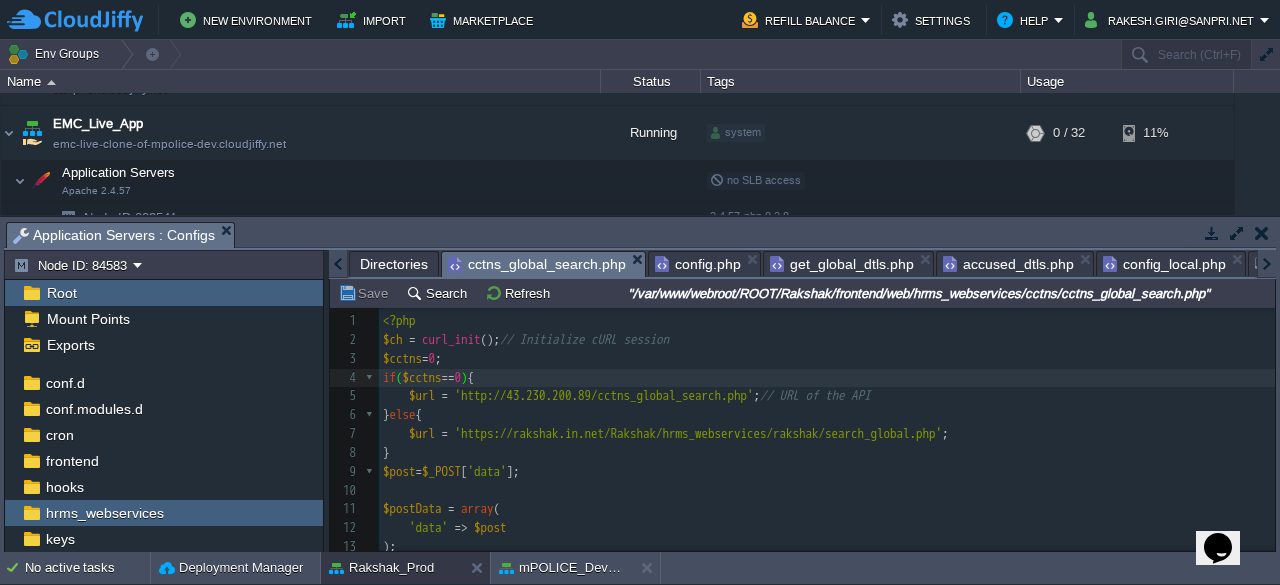 click on "cctns_global_search.php" at bounding box center (537, 264) 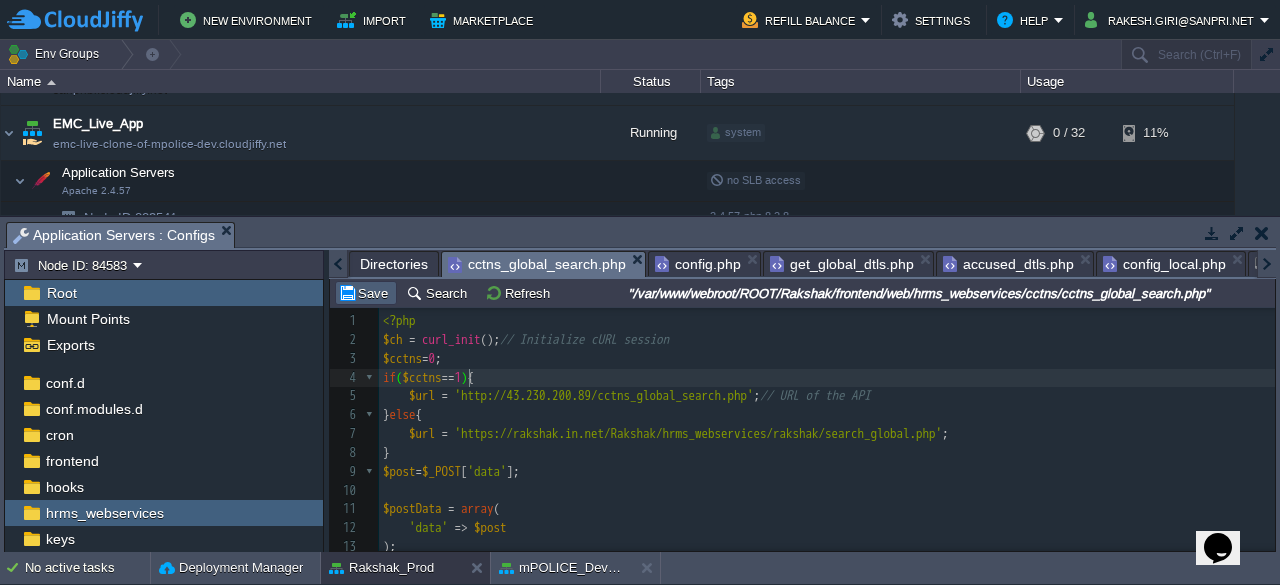 type on "1" 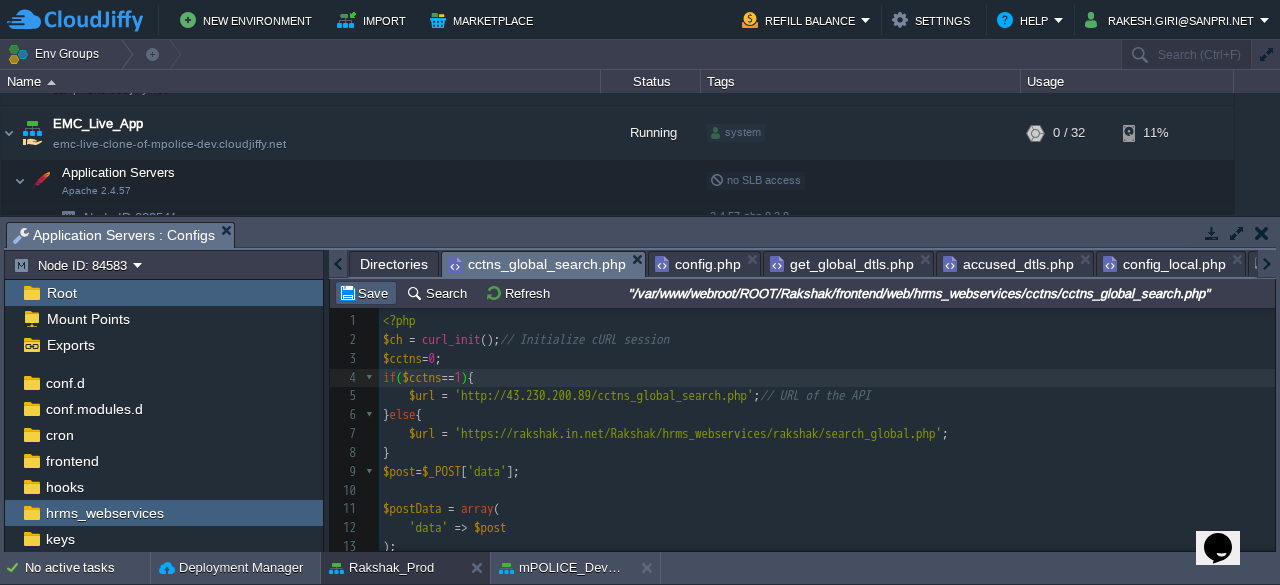 click on "Save" at bounding box center [366, 293] 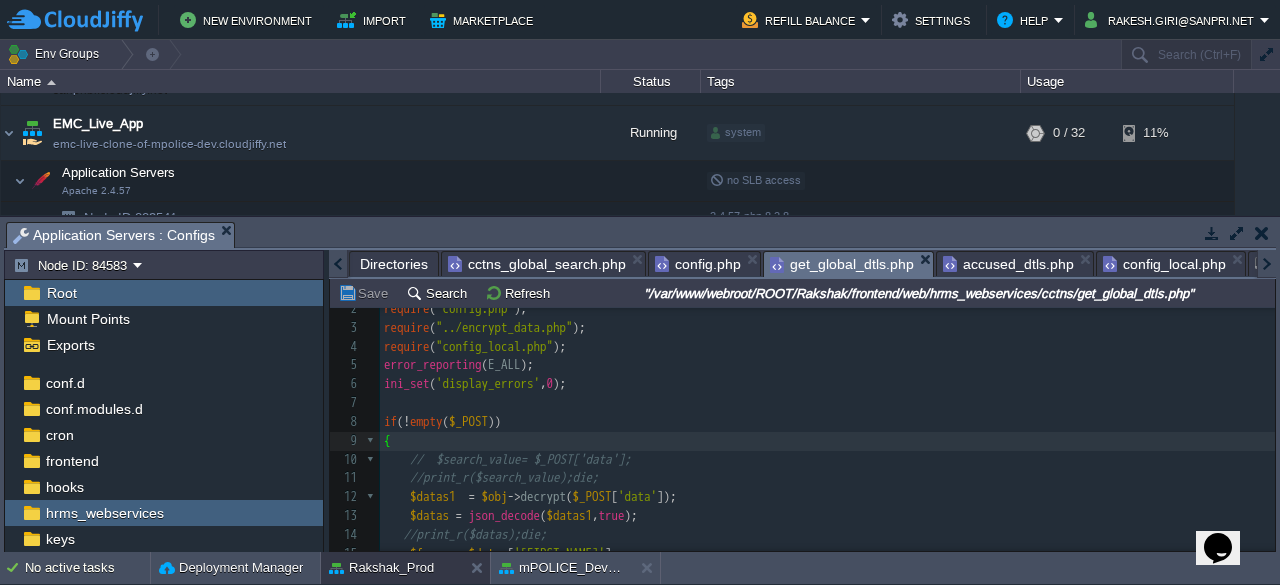 click on "get_global_dtls.php" at bounding box center (842, 264) 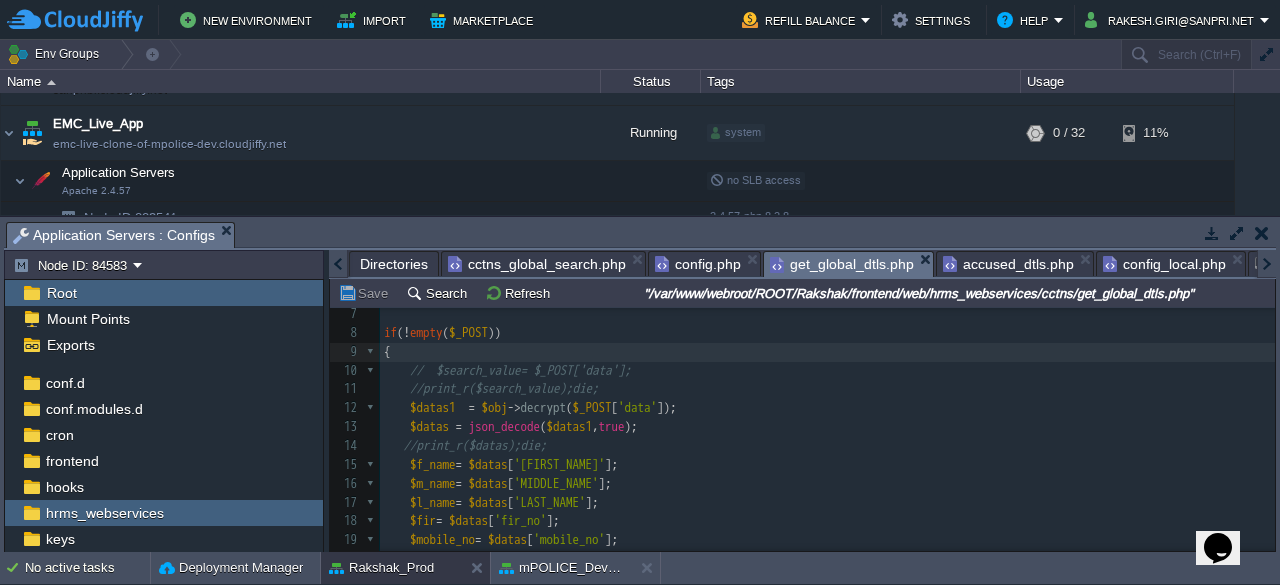 scroll, scrollTop: 127, scrollLeft: 0, axis: vertical 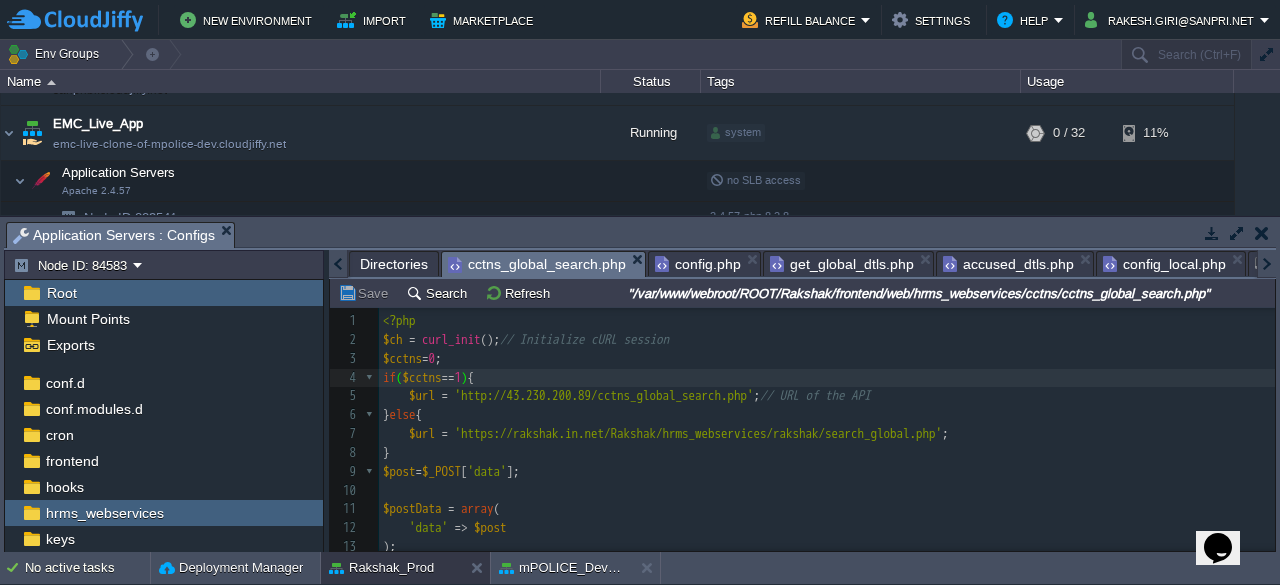 click on "cctns_global_search.php" at bounding box center (537, 264) 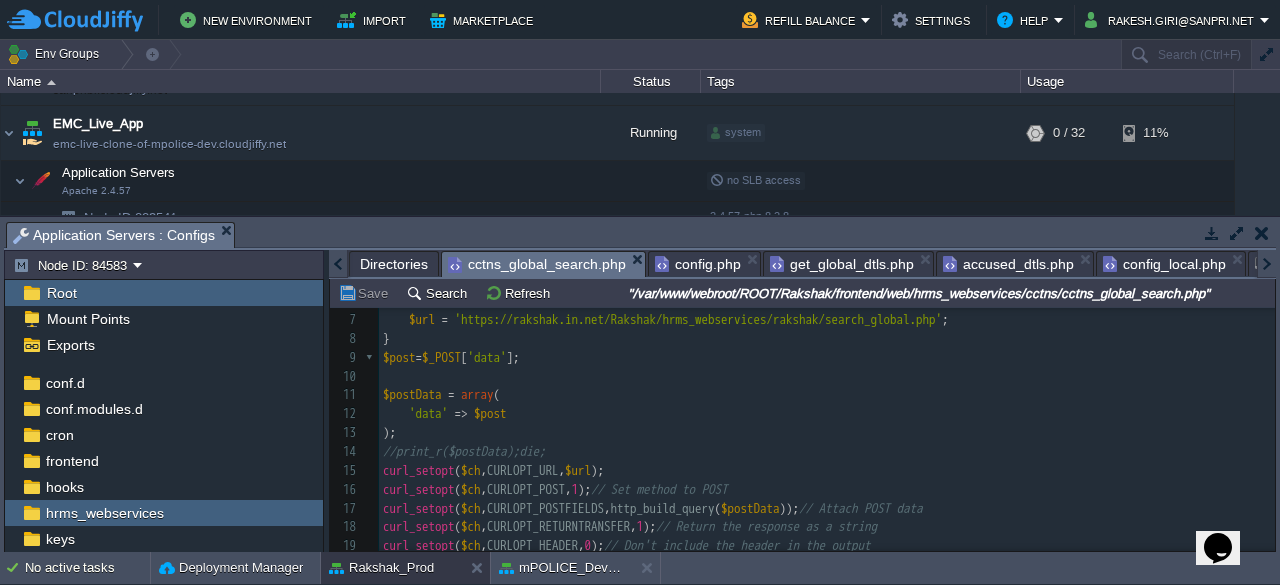scroll, scrollTop: 126, scrollLeft: 0, axis: vertical 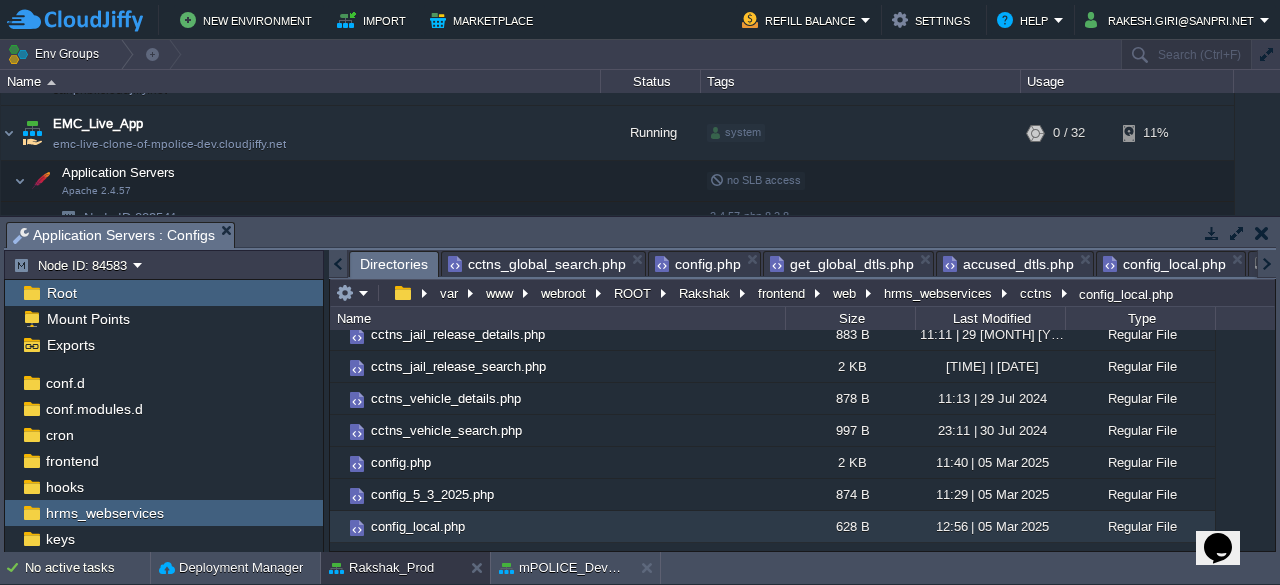 click on "Directories" at bounding box center [394, 264] 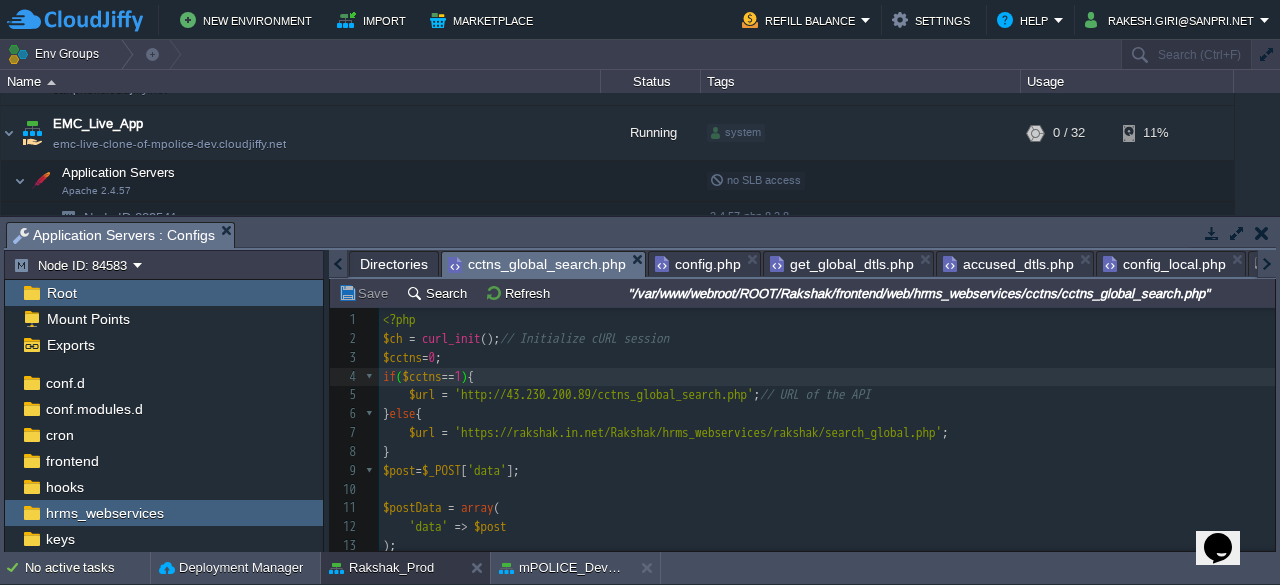 click on "cctns_global_search.php" at bounding box center (537, 264) 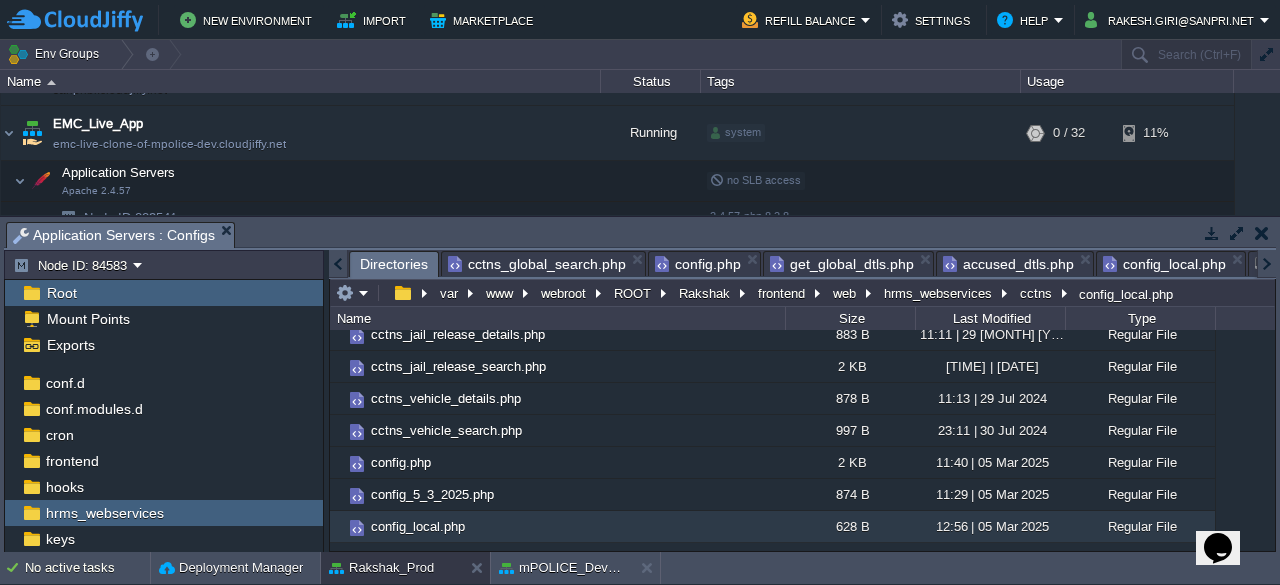 click on "Directories" at bounding box center [394, 264] 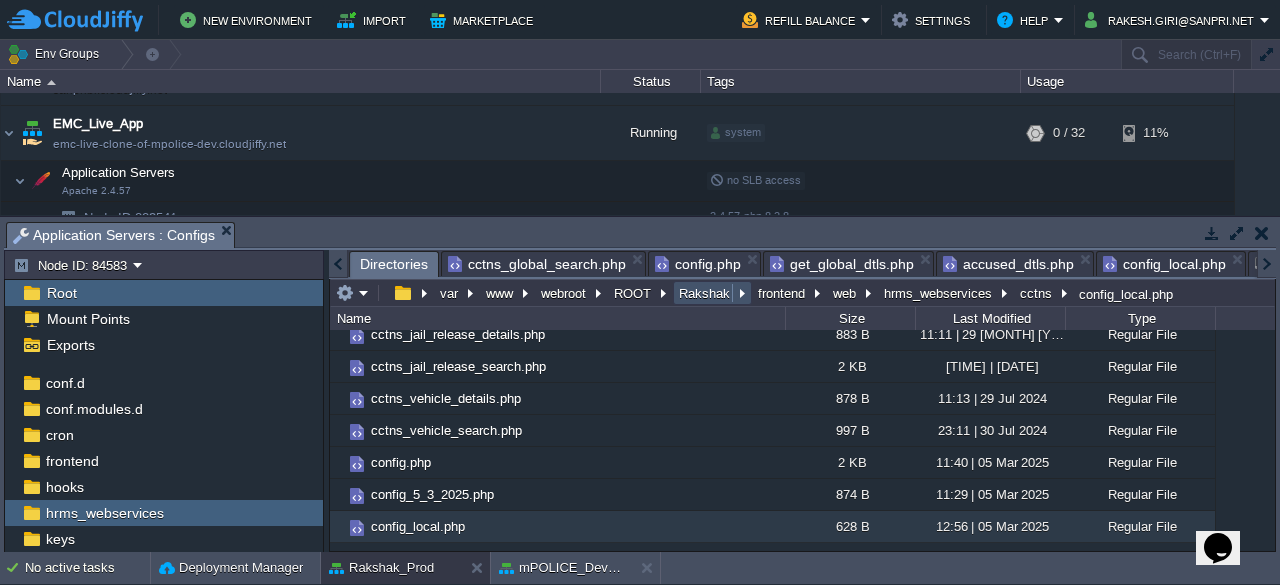 click on "Rakshak" at bounding box center [705, 293] 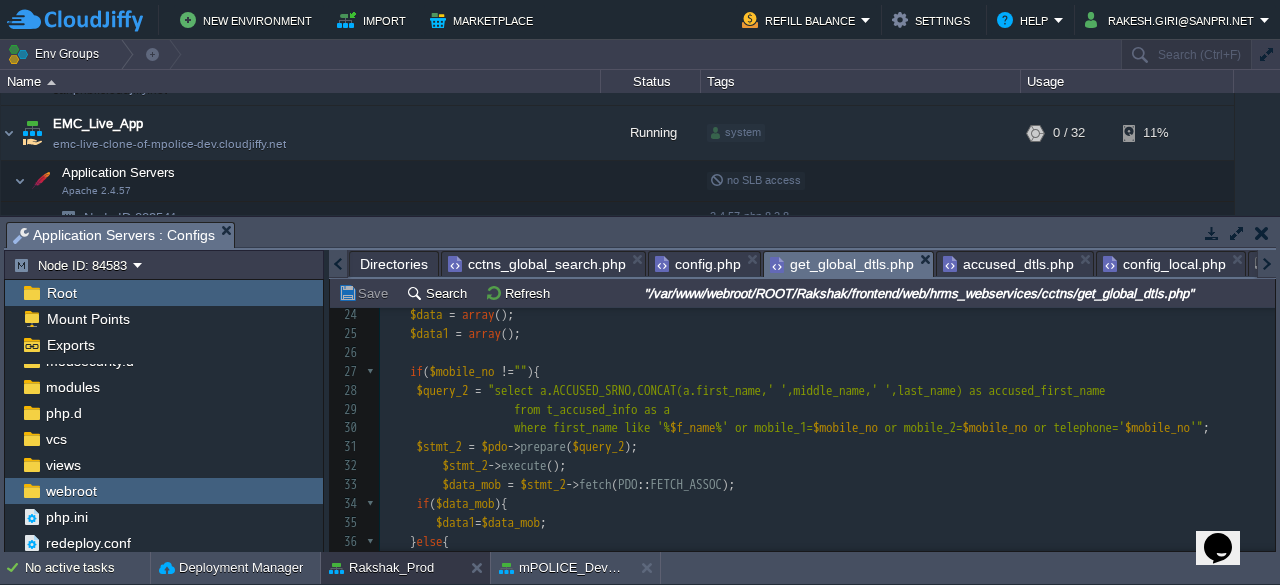 click on "get_global_dtls.php" at bounding box center (842, 264) 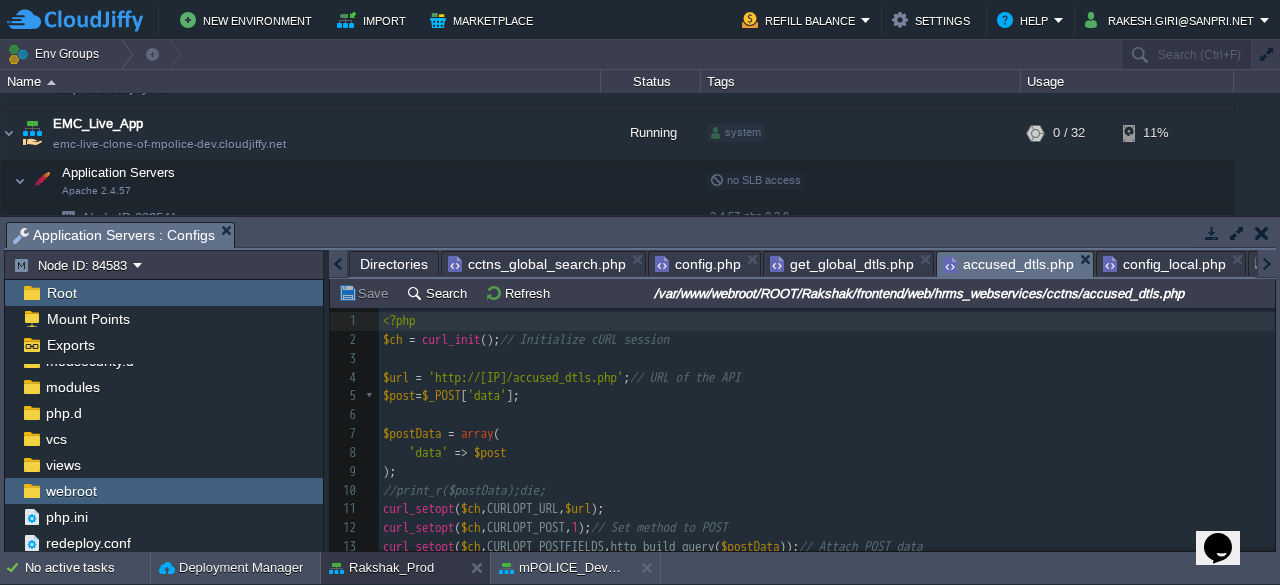 click on "accused_dtls.php" at bounding box center [1008, 264] 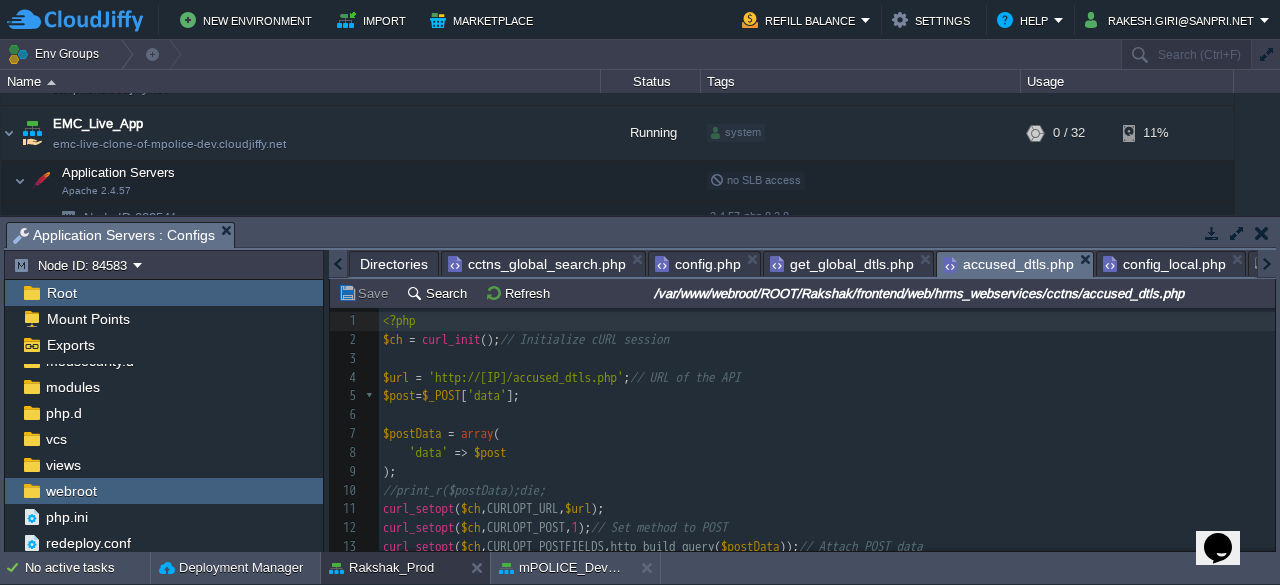 click on "get_global_dtls.php" at bounding box center (842, 264) 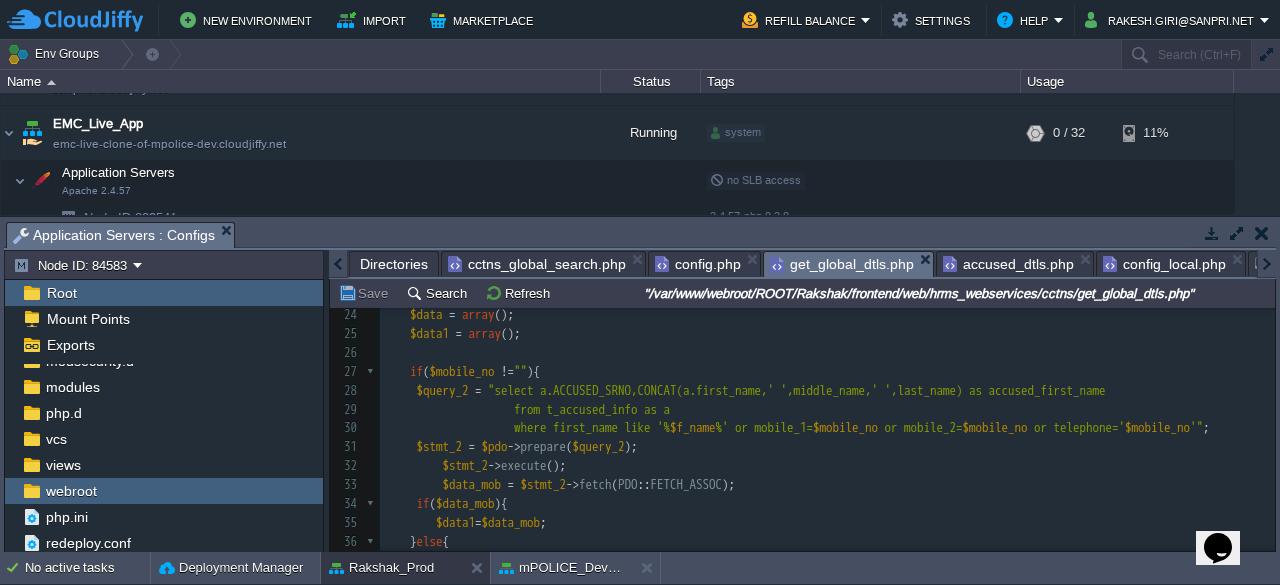 scroll, scrollTop: 139, scrollLeft: 0, axis: vertical 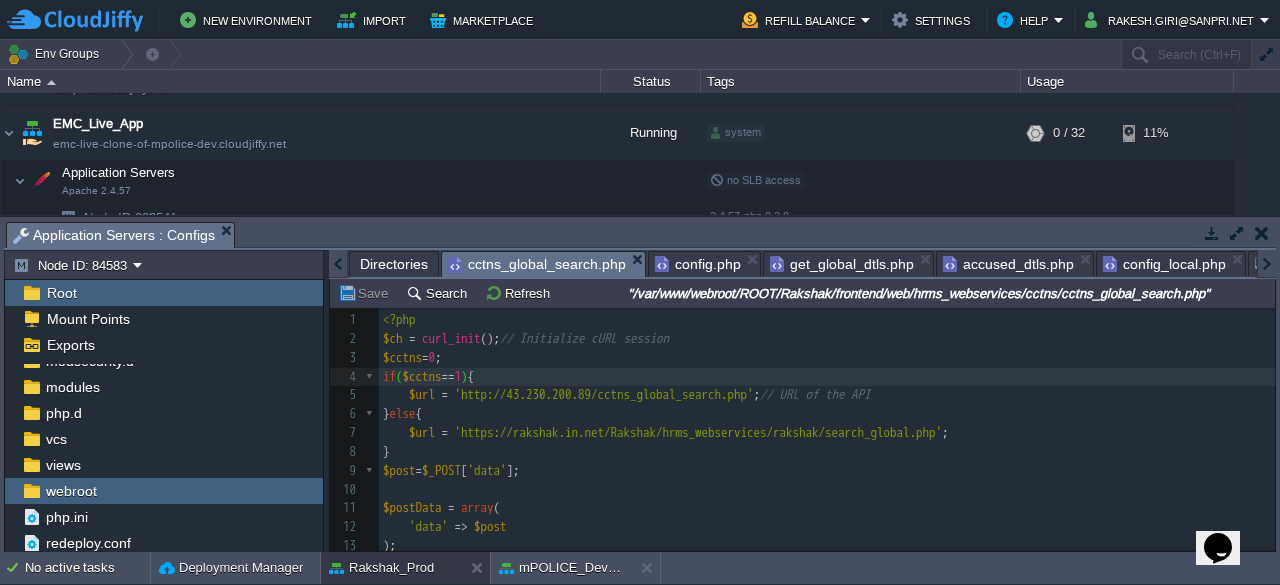 click on "cctns_global_search.php" at bounding box center (537, 264) 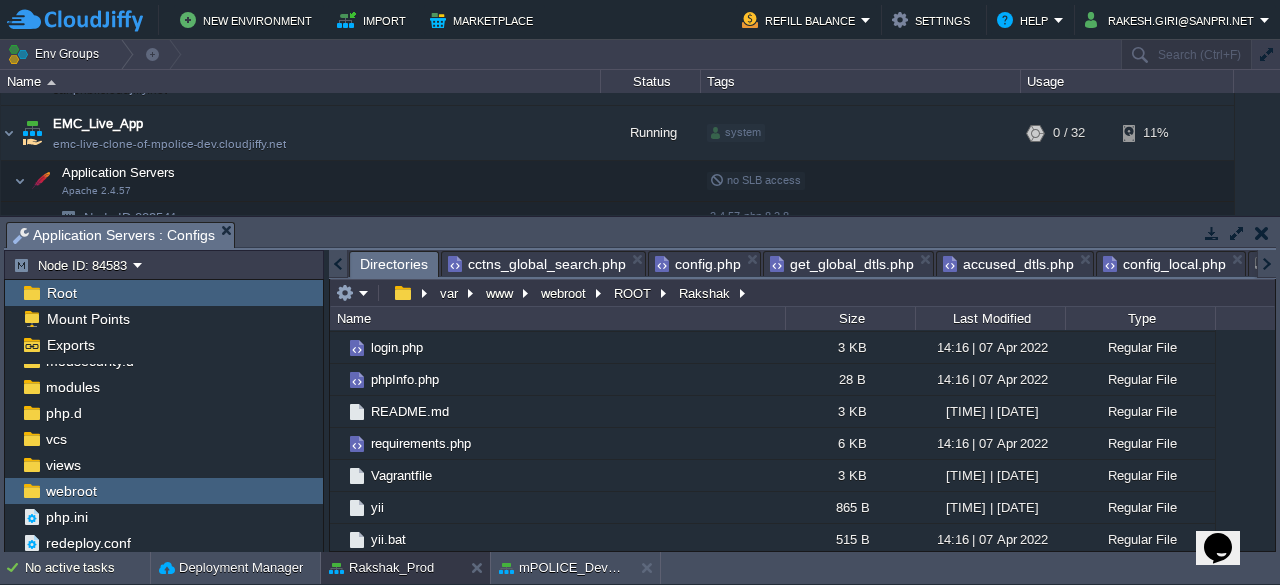 click on "Directories" at bounding box center [394, 264] 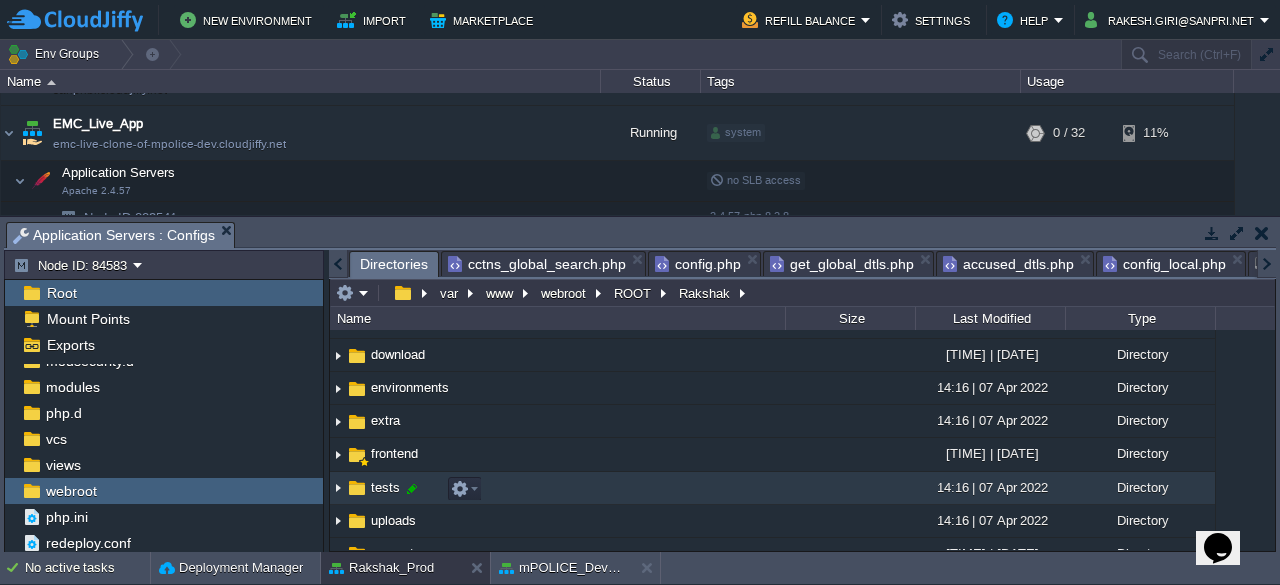 scroll, scrollTop: 184, scrollLeft: 0, axis: vertical 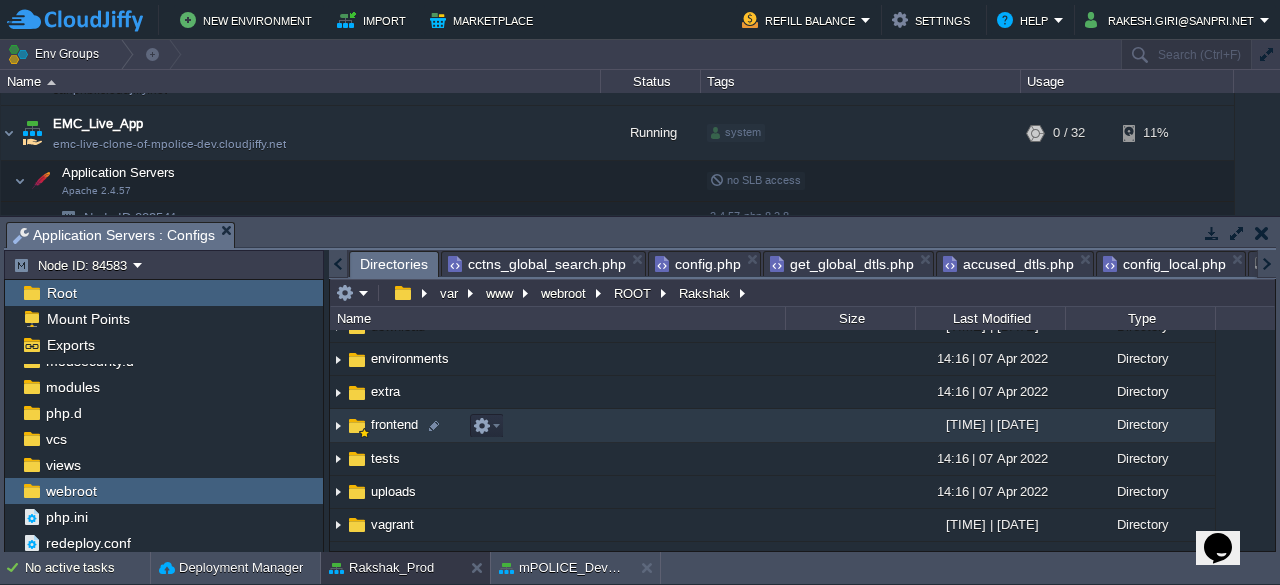click on "frontend" at bounding box center (394, 424) 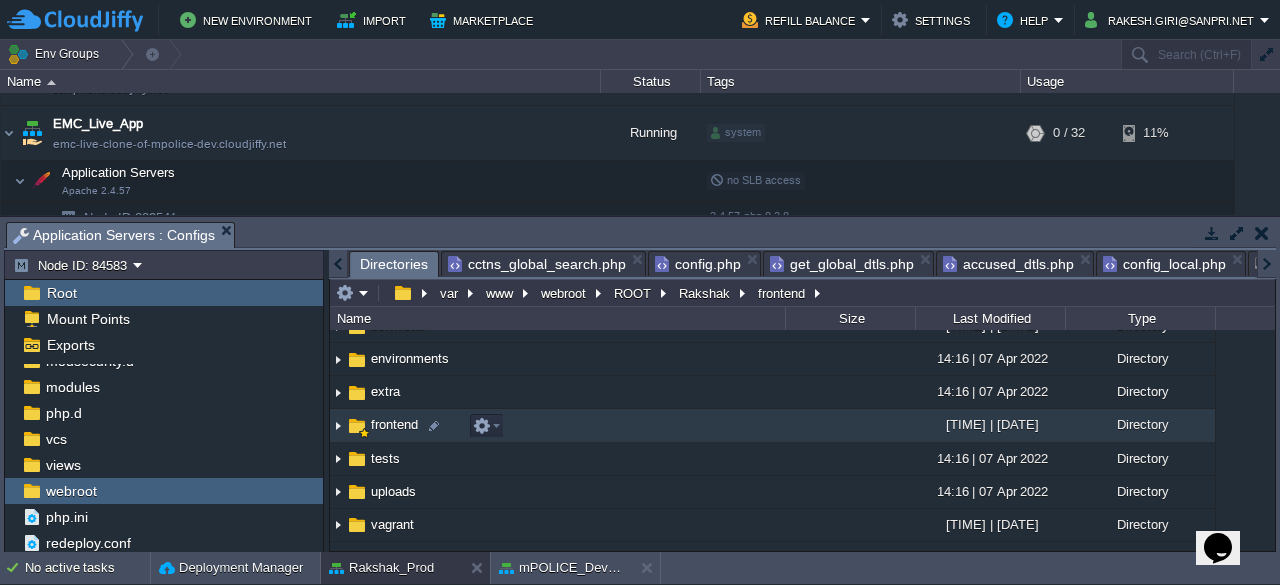 click on "frontend" at bounding box center (394, 424) 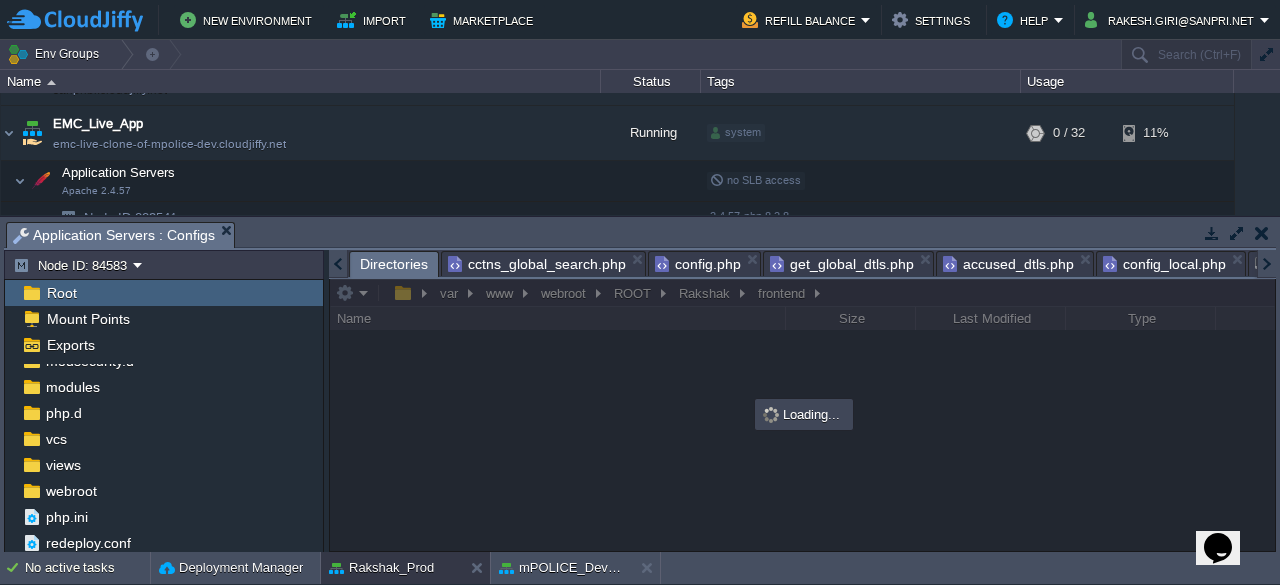 scroll, scrollTop: 72, scrollLeft: 0, axis: vertical 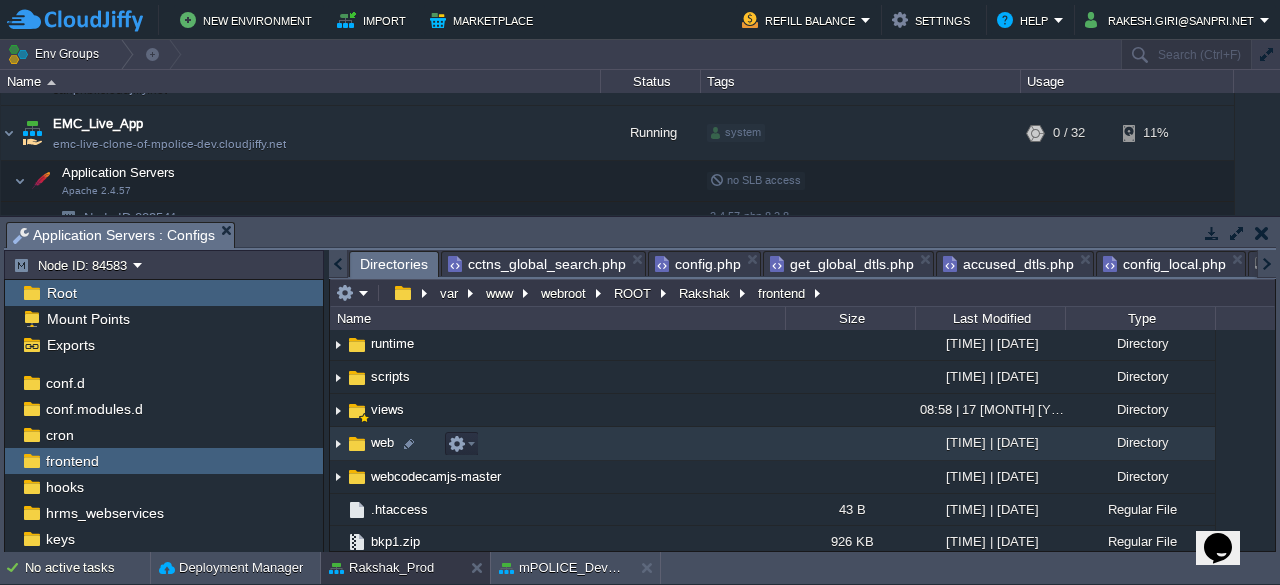 click on "web" at bounding box center [382, 442] 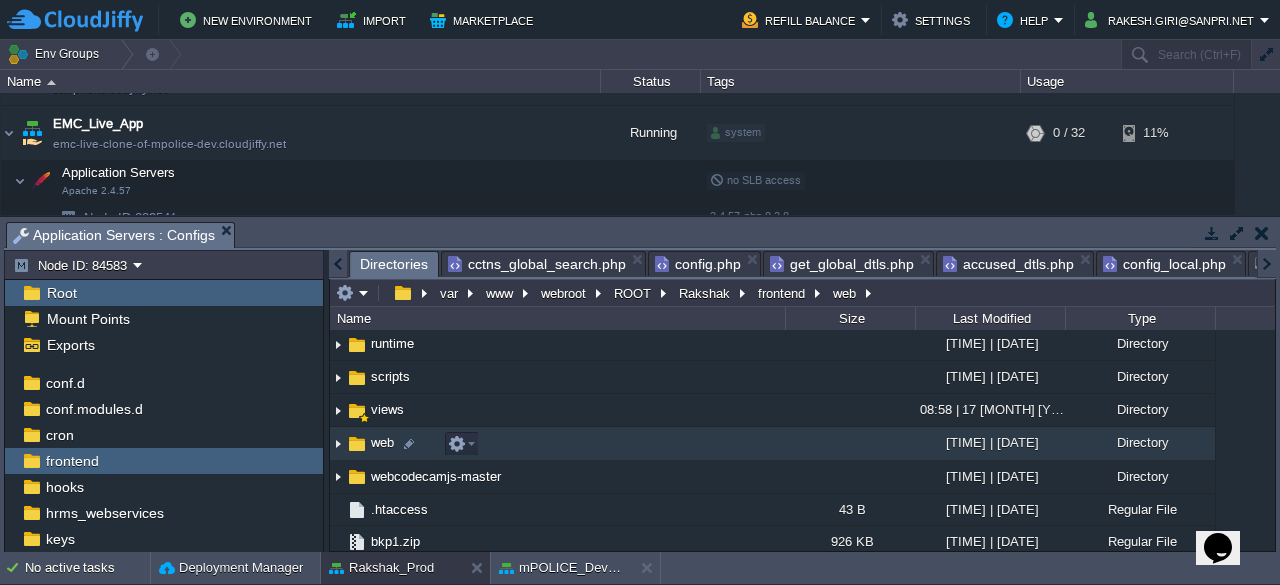 click on "web" at bounding box center [382, 442] 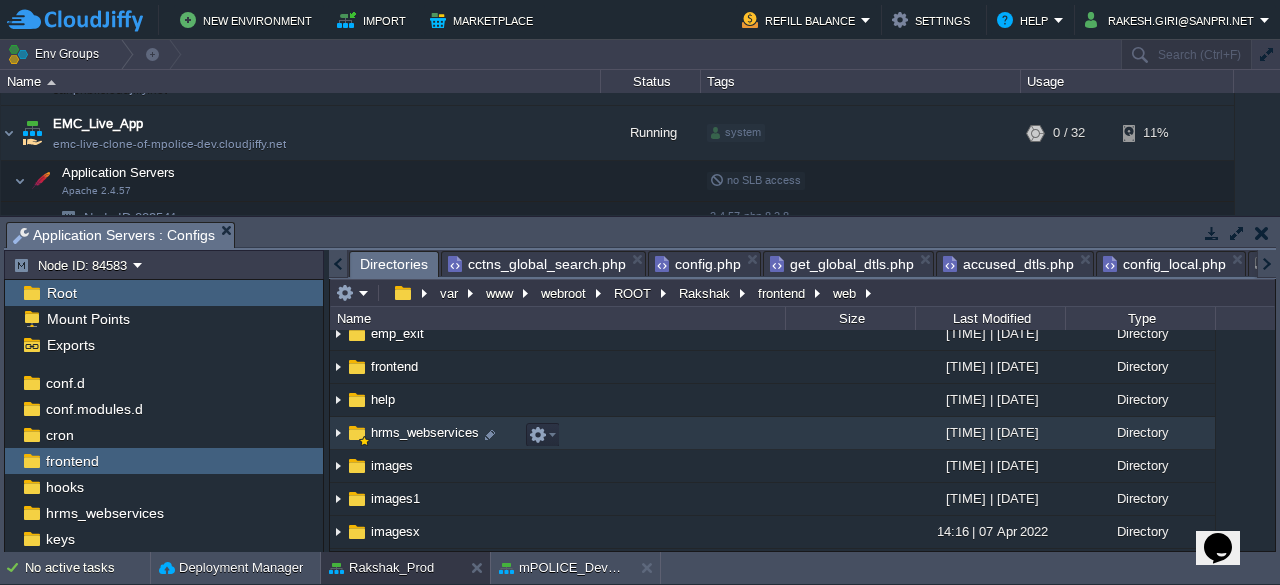click on "hrms_webservices" at bounding box center (425, 432) 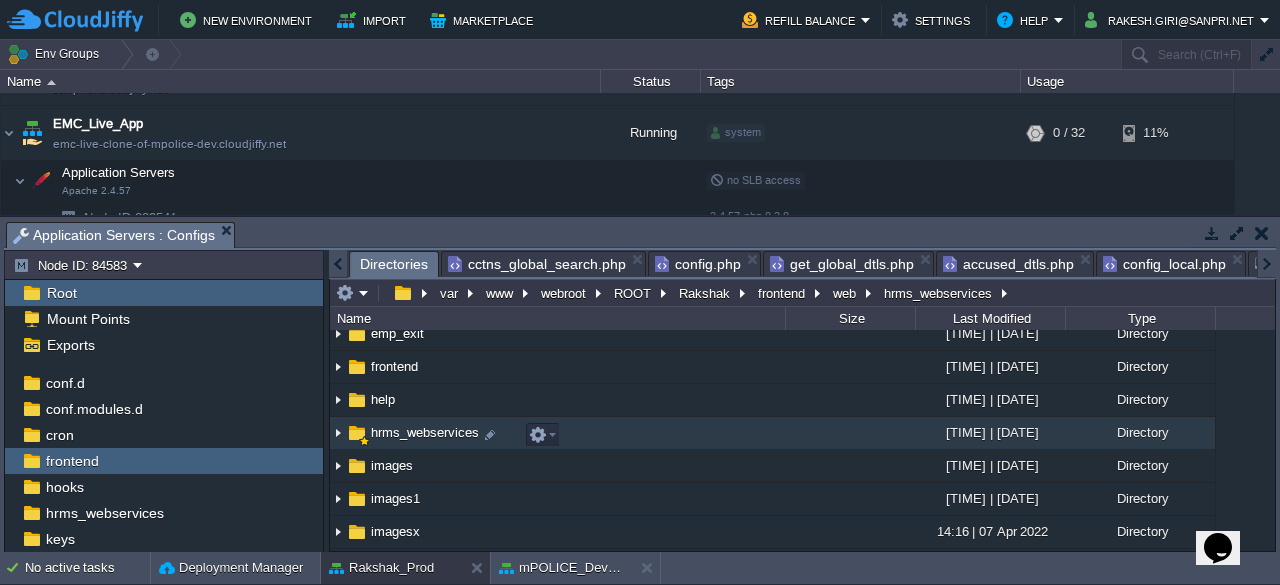 click on "hrms_webservices" at bounding box center [425, 432] 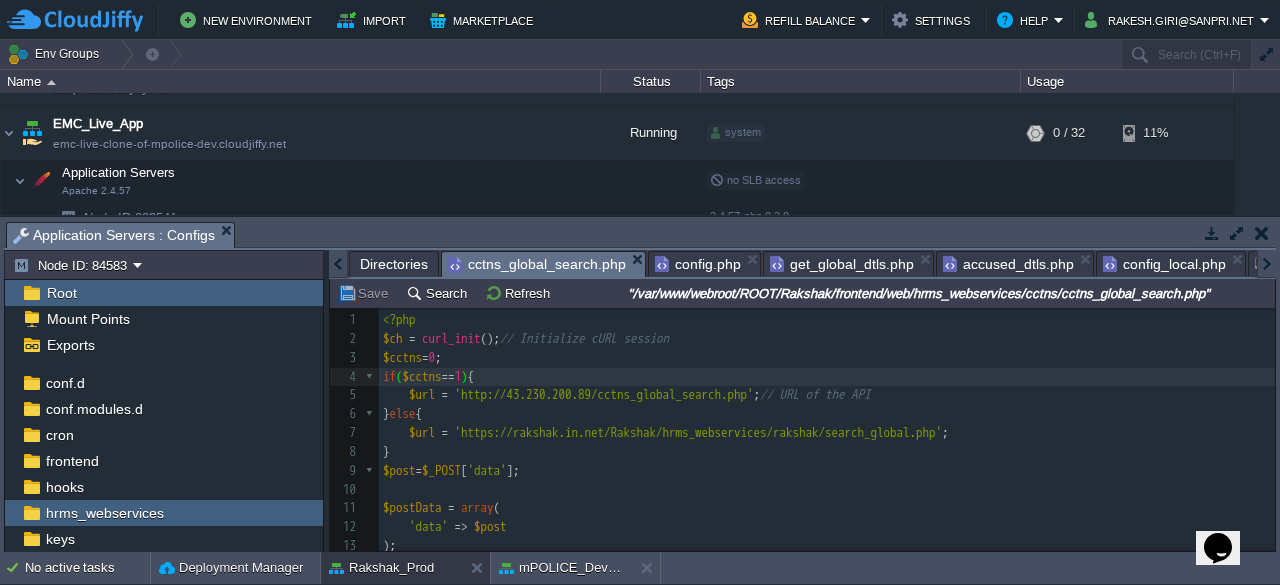 click on "cctns_global_search.php" at bounding box center (537, 264) 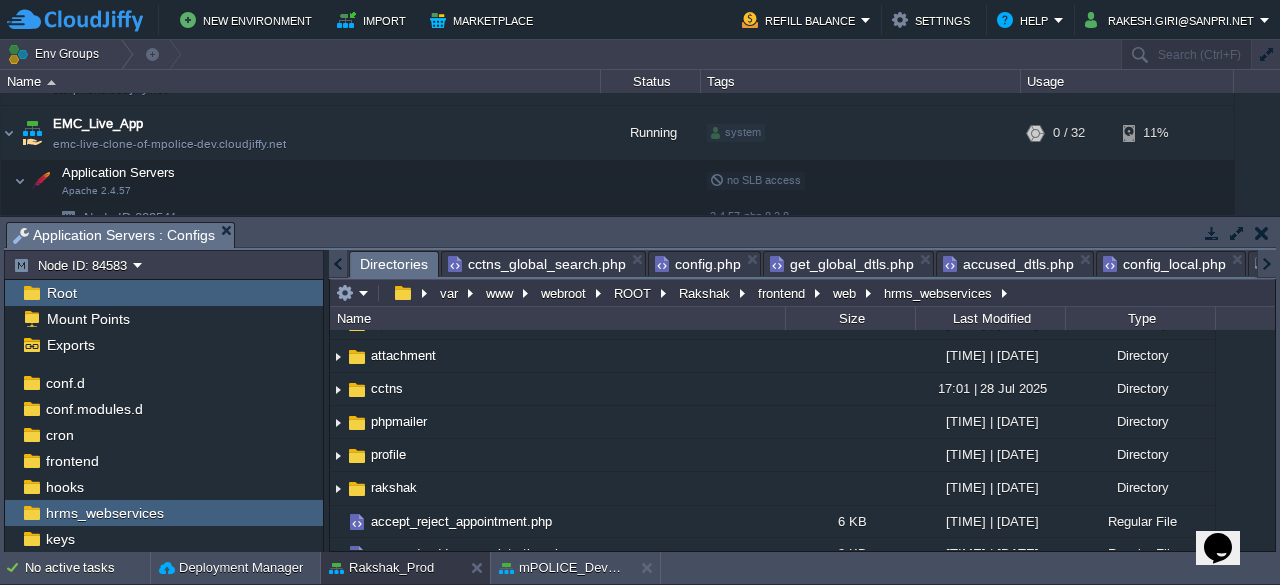click on "Directories" at bounding box center (394, 264) 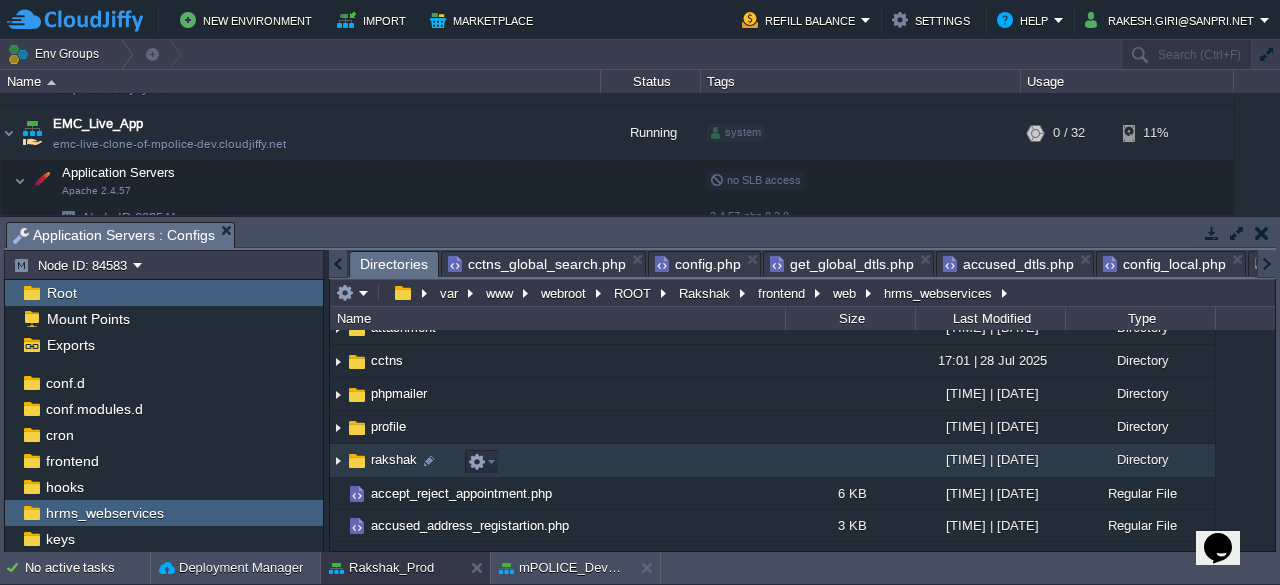 scroll, scrollTop: 150, scrollLeft: 0, axis: vertical 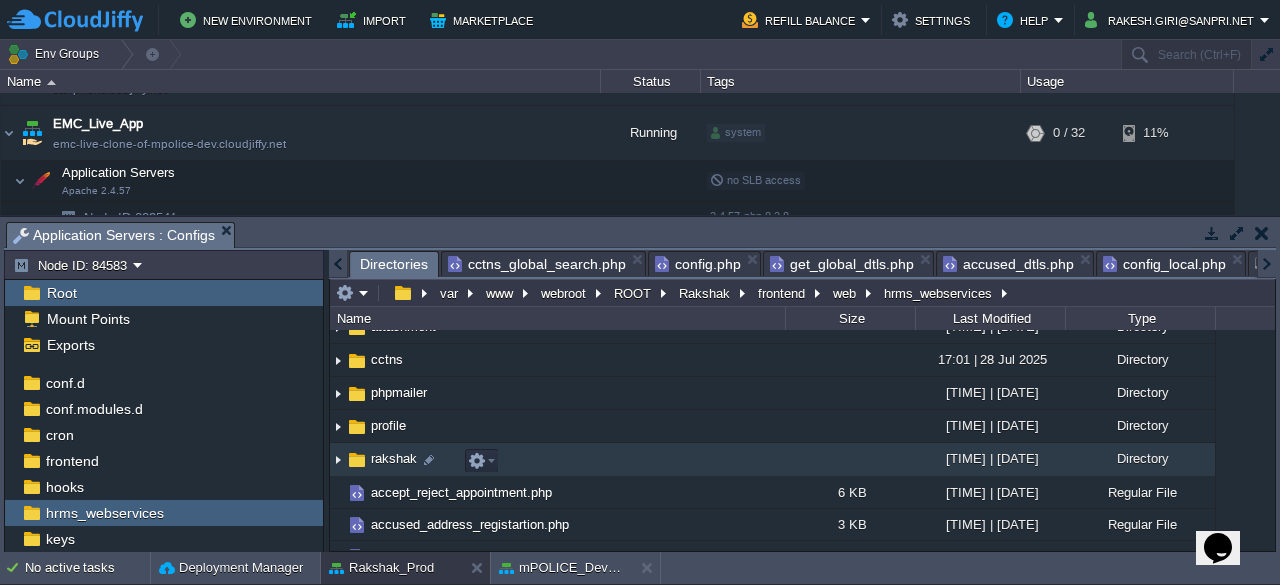 click on "rakshak" at bounding box center (394, 458) 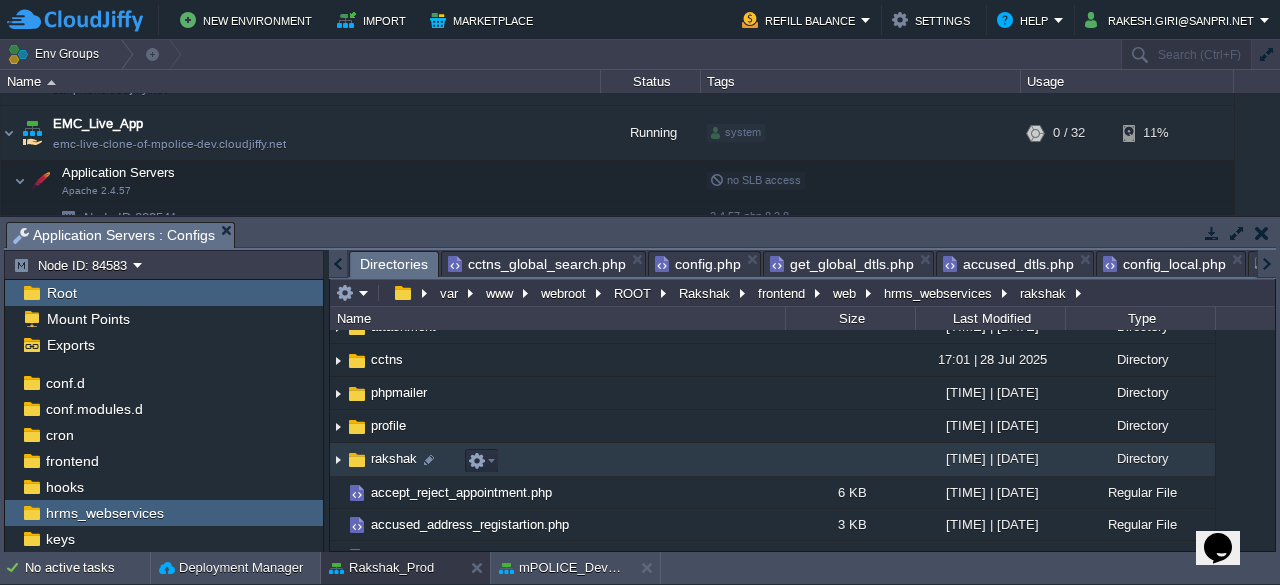 click on "rakshak" at bounding box center [394, 458] 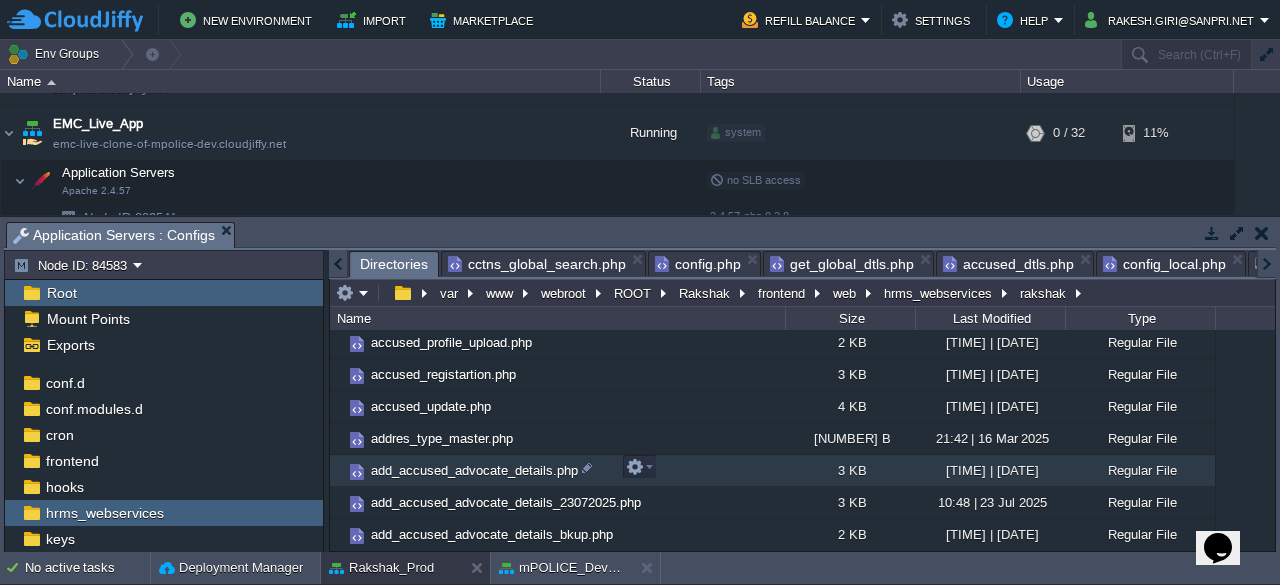 scroll, scrollTop: 166, scrollLeft: 0, axis: vertical 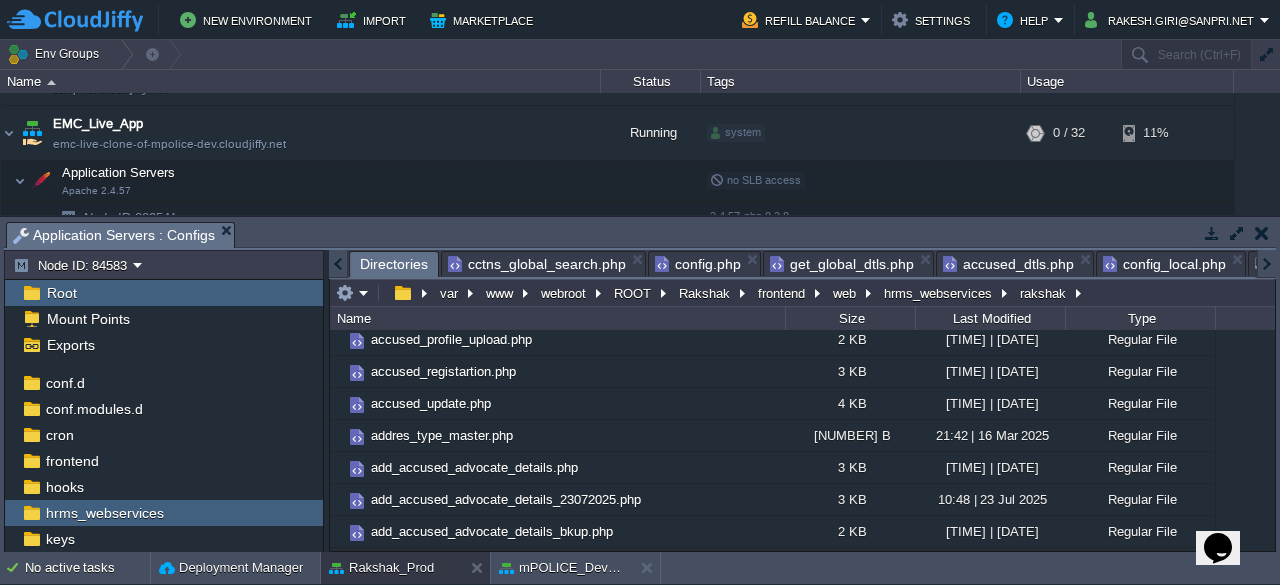 click on "cctns_global_search.php" at bounding box center [537, 264] 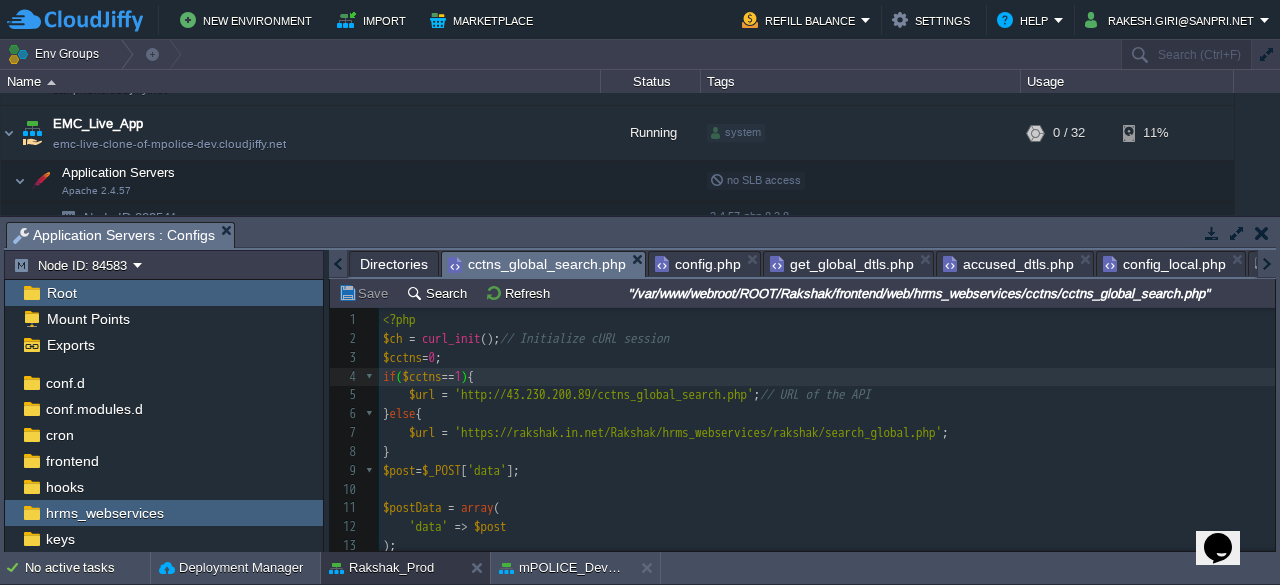click on "Directories" at bounding box center [394, 264] 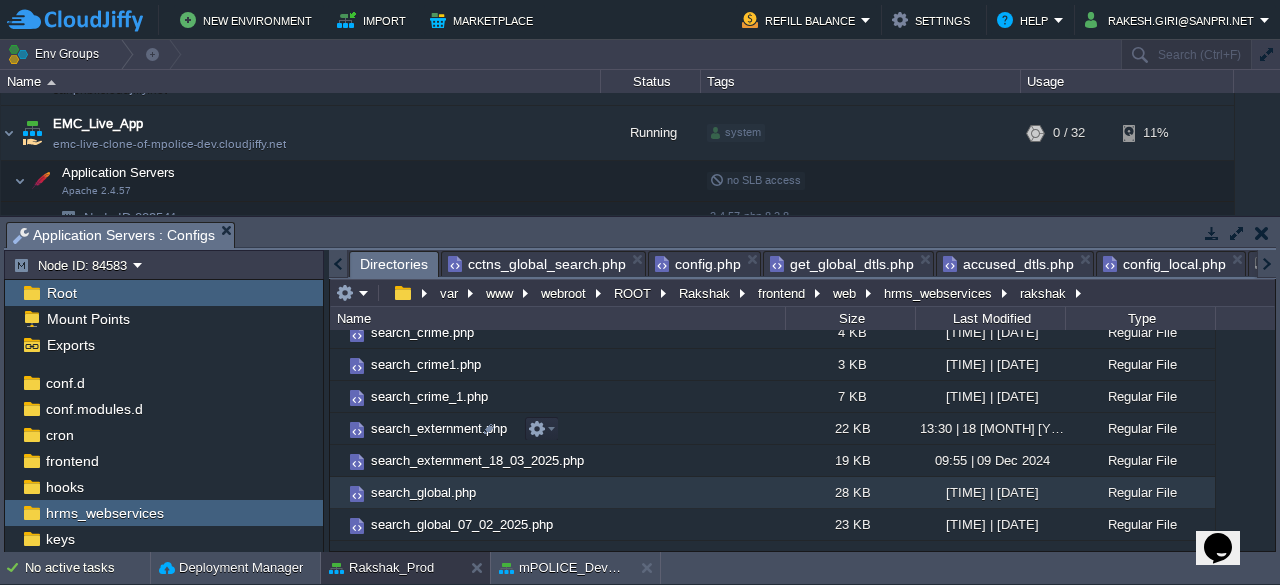 scroll, scrollTop: 5905, scrollLeft: 0, axis: vertical 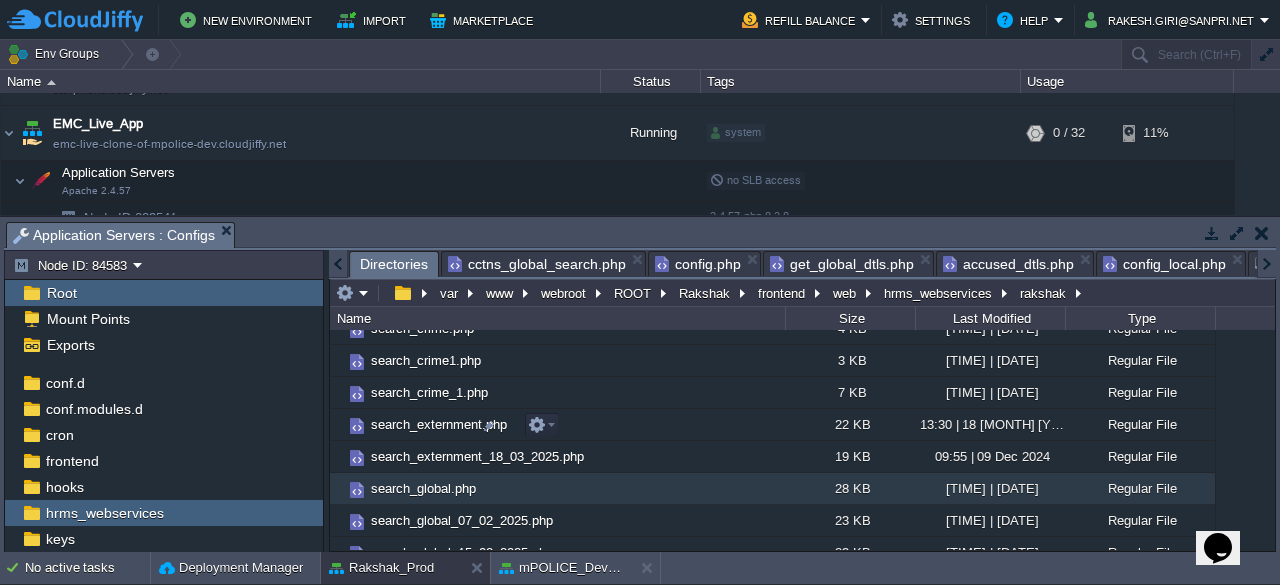 click on "search_global.php" at bounding box center (423, 488) 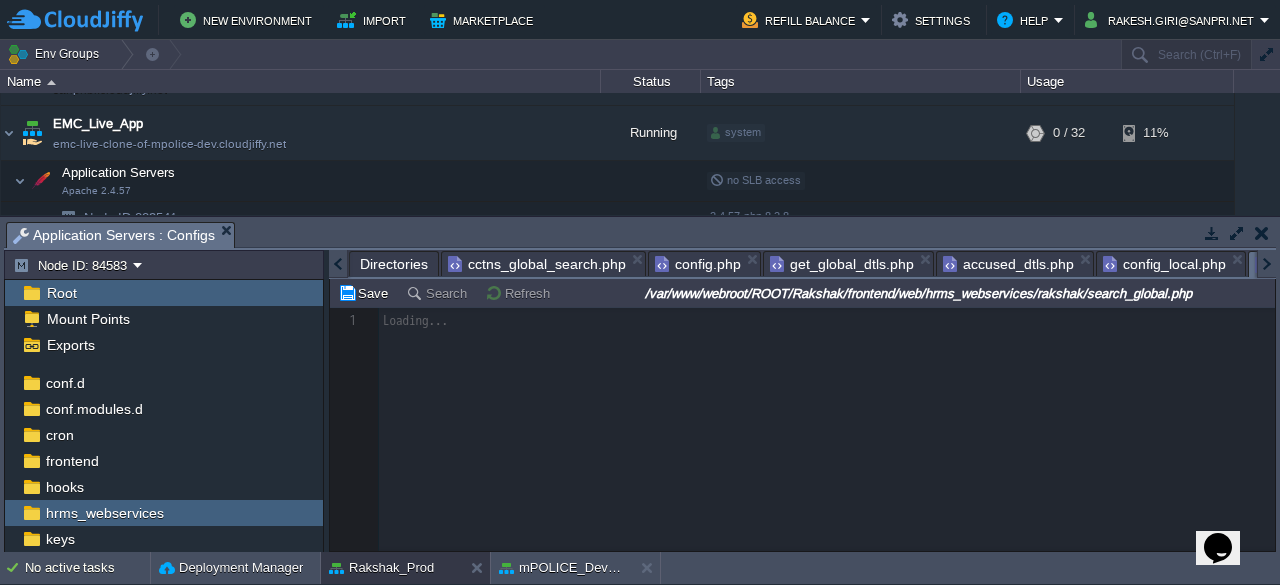 scroll, scrollTop: 0, scrollLeft: 125, axis: horizontal 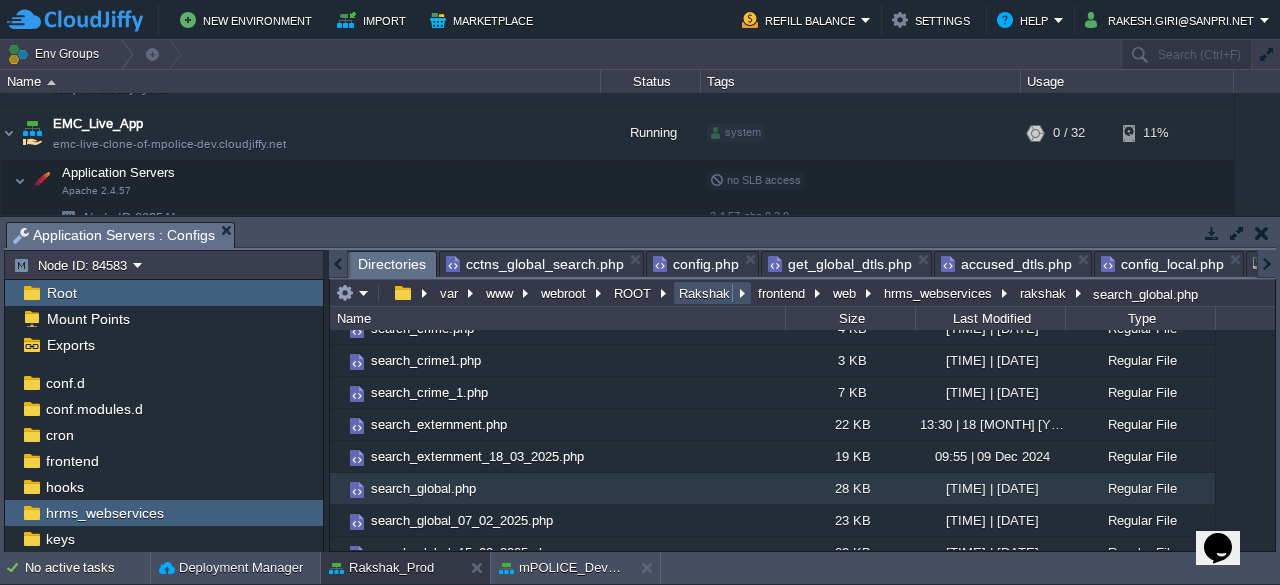 click on "Rakshak" at bounding box center (705, 293) 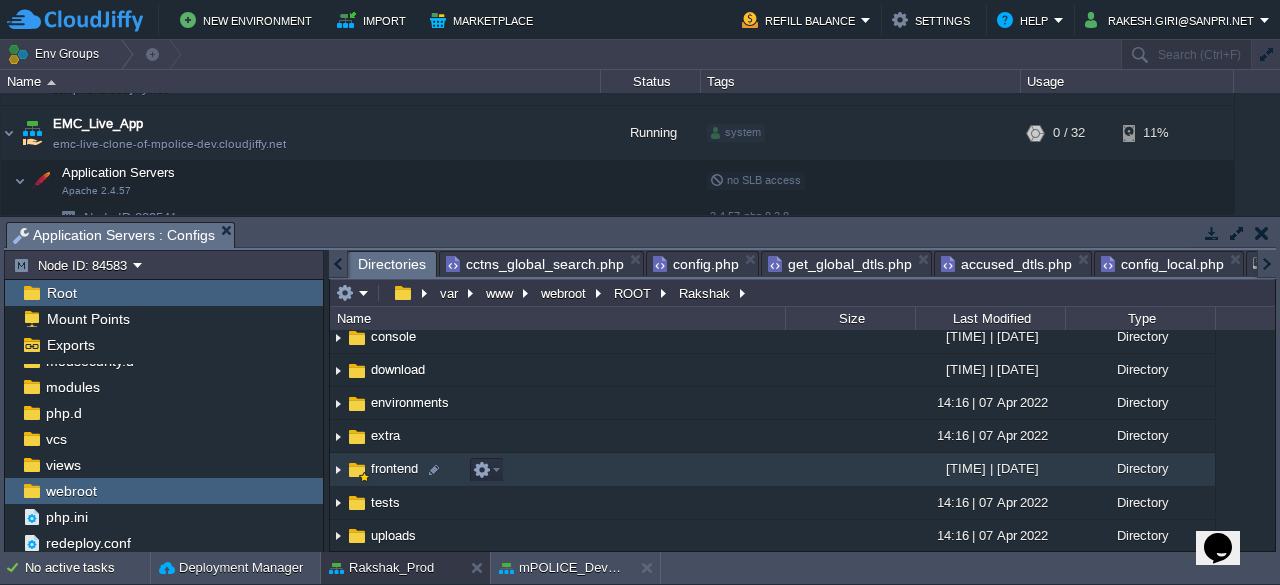 click on "frontend" at bounding box center (394, 468) 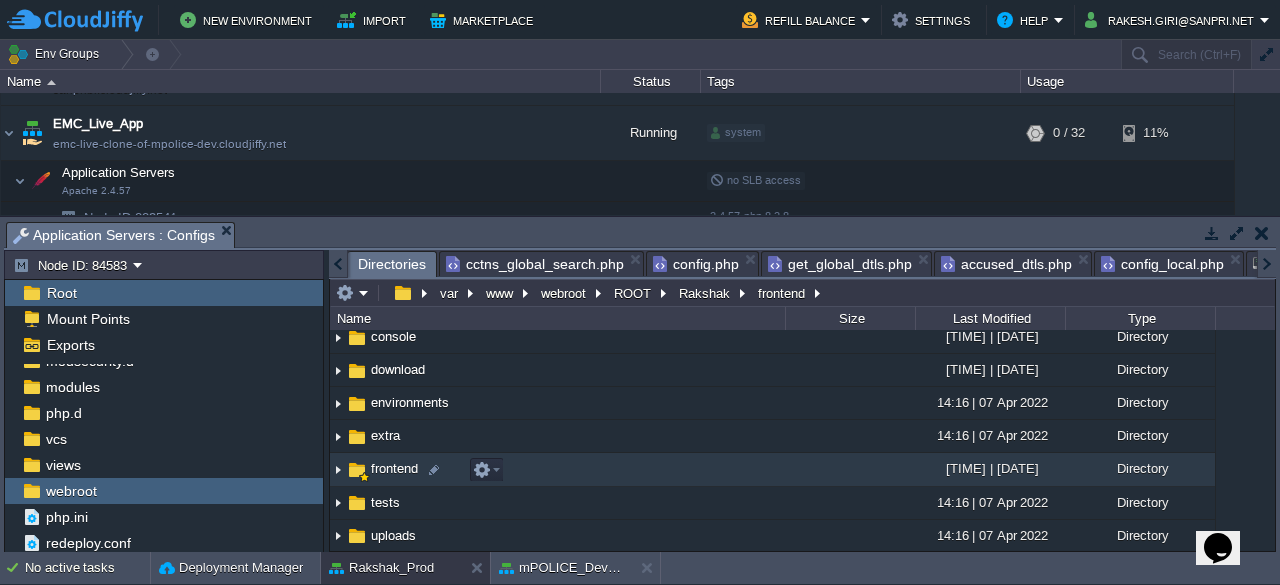 click on "frontend" at bounding box center (394, 468) 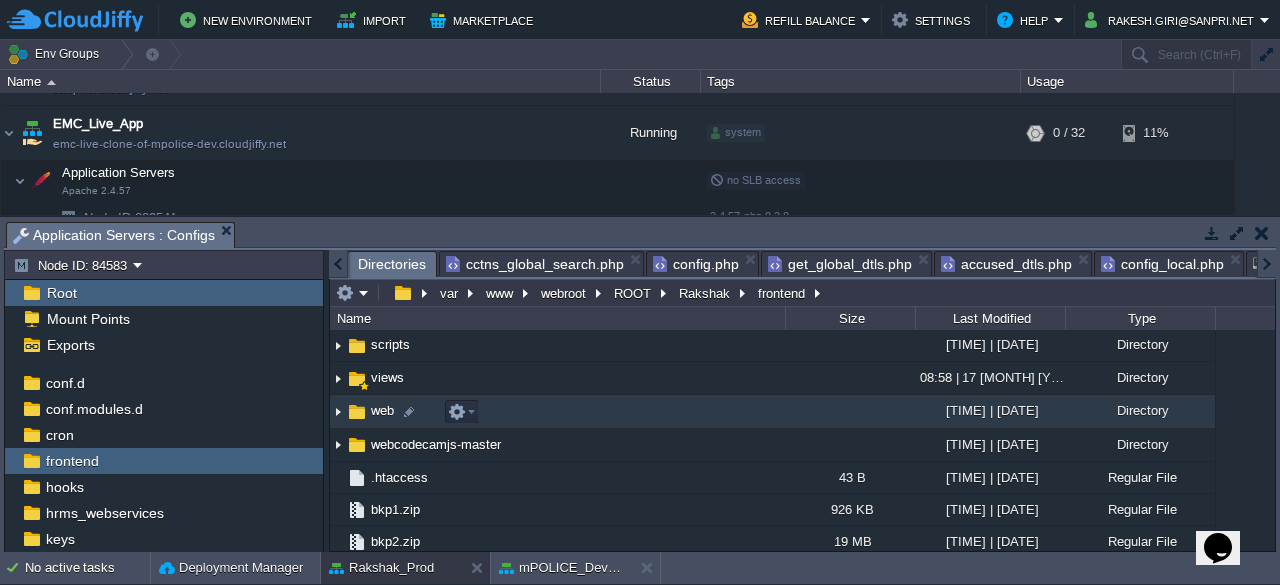 click on "web" at bounding box center (382, 410) 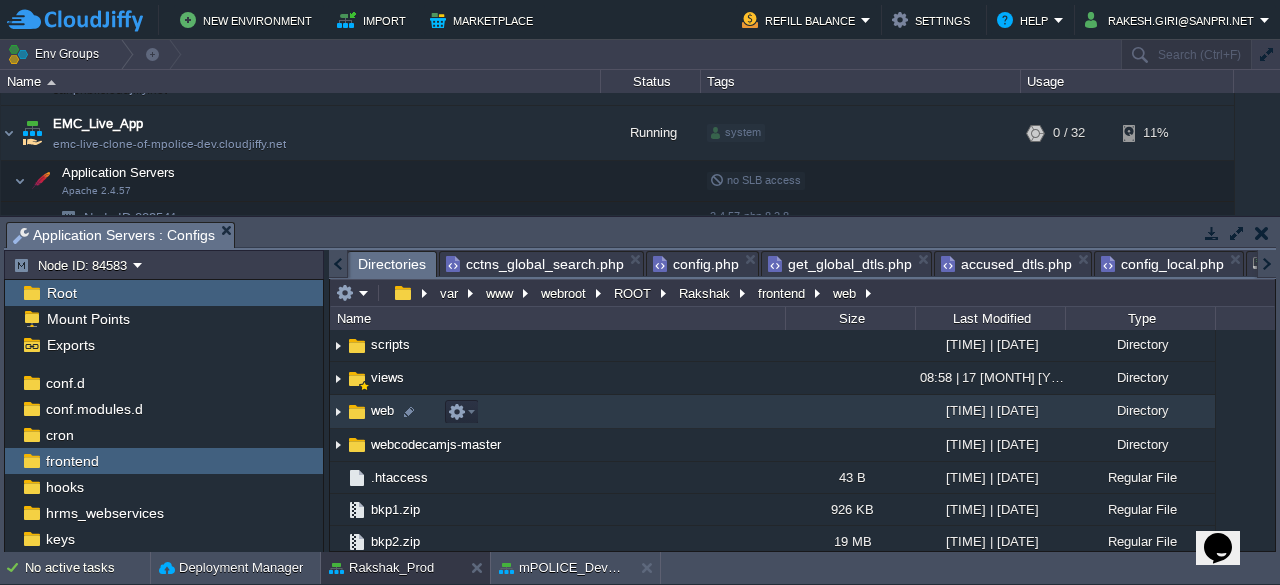 click on "web" at bounding box center (382, 410) 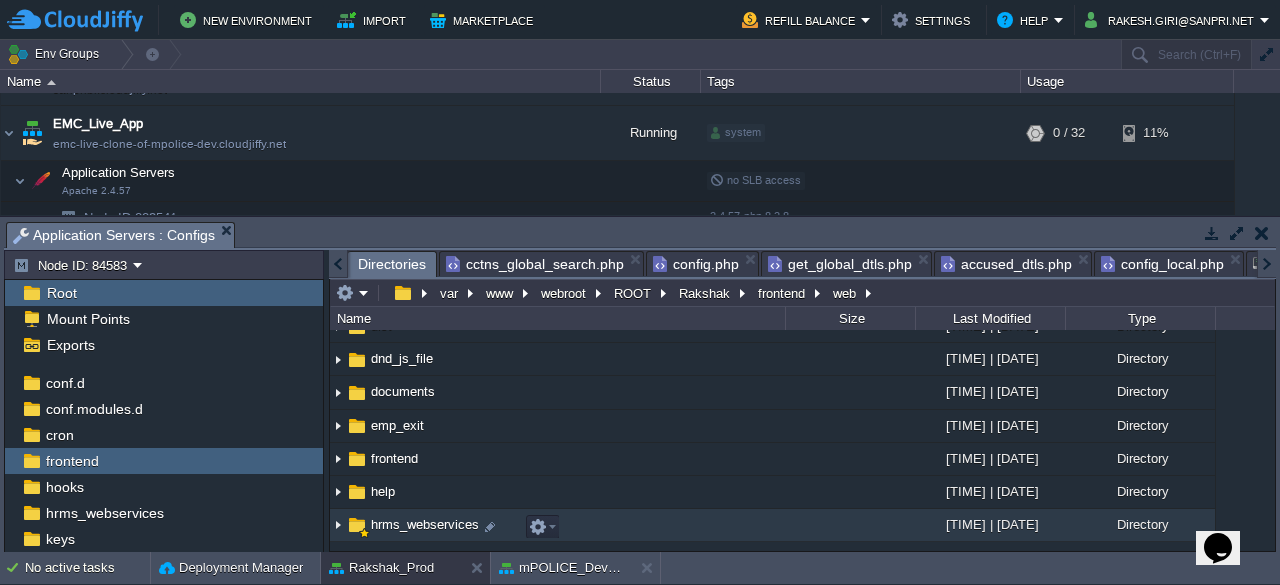 click on "hrms_webservices" at bounding box center [425, 524] 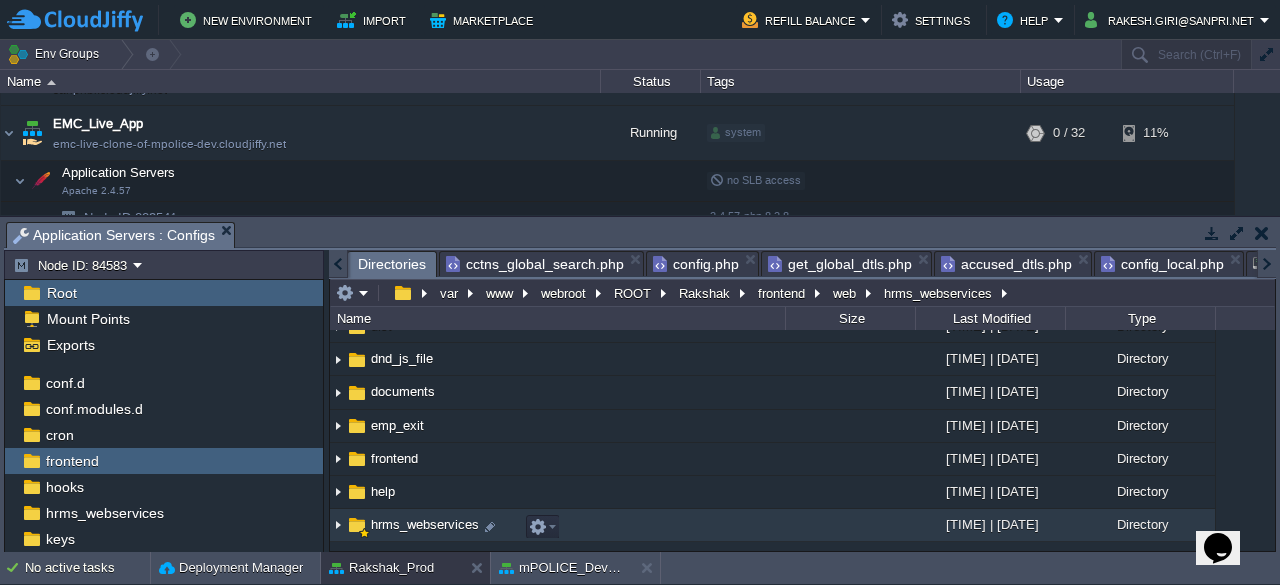 click on "hrms_webservices" at bounding box center [425, 524] 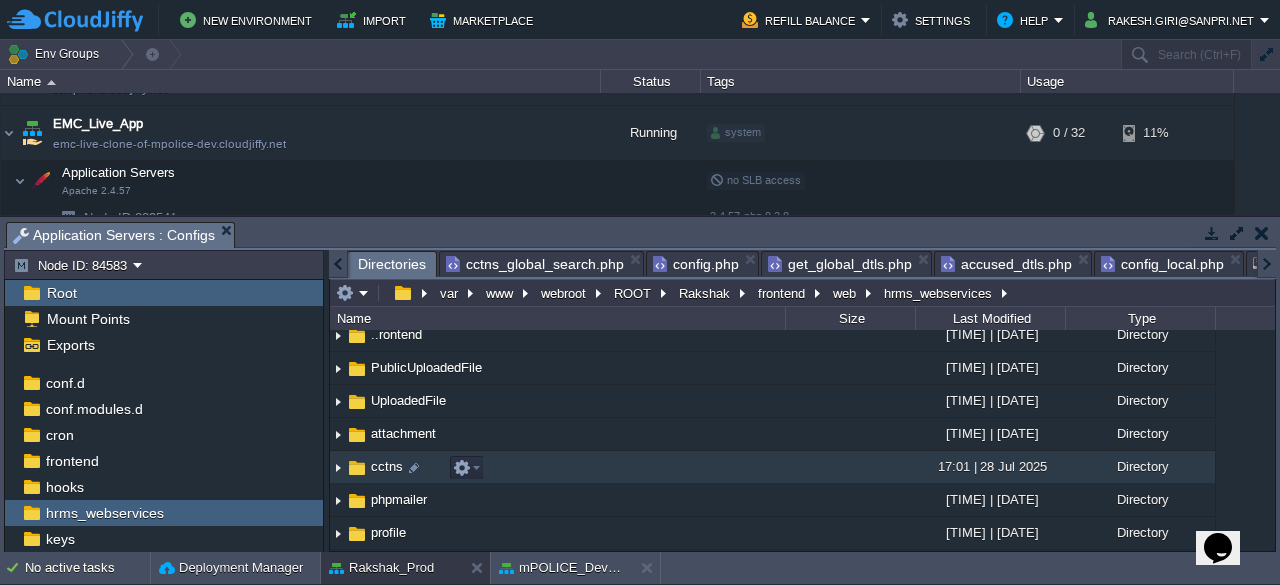 click on "cctns" at bounding box center (387, 466) 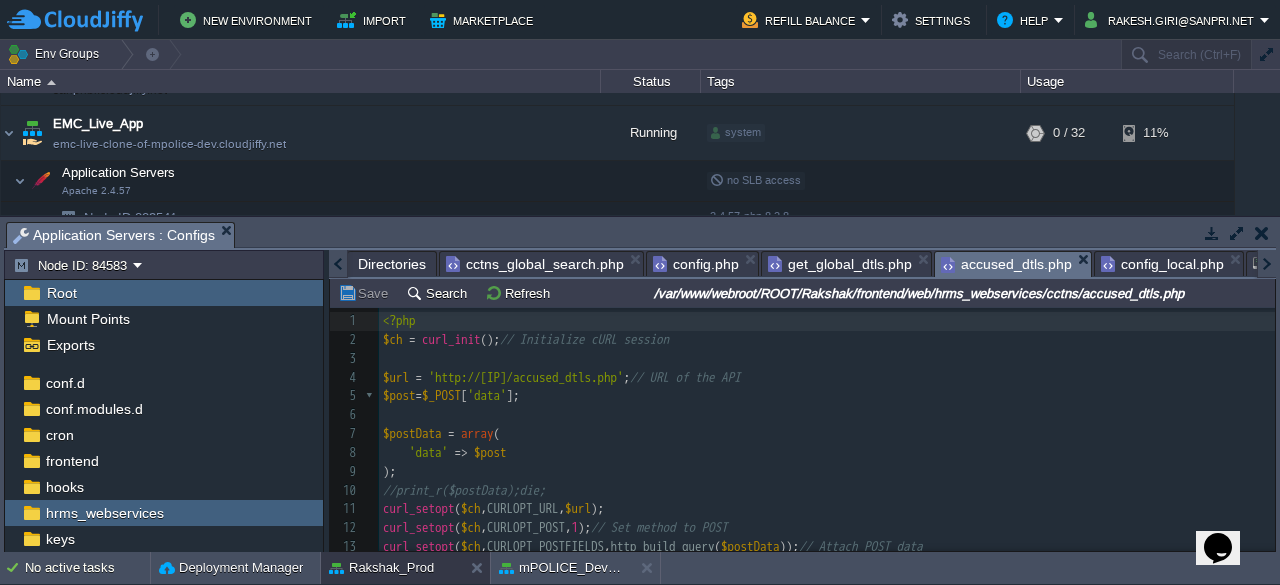 click on "accused_dtls.php" at bounding box center (1006, 264) 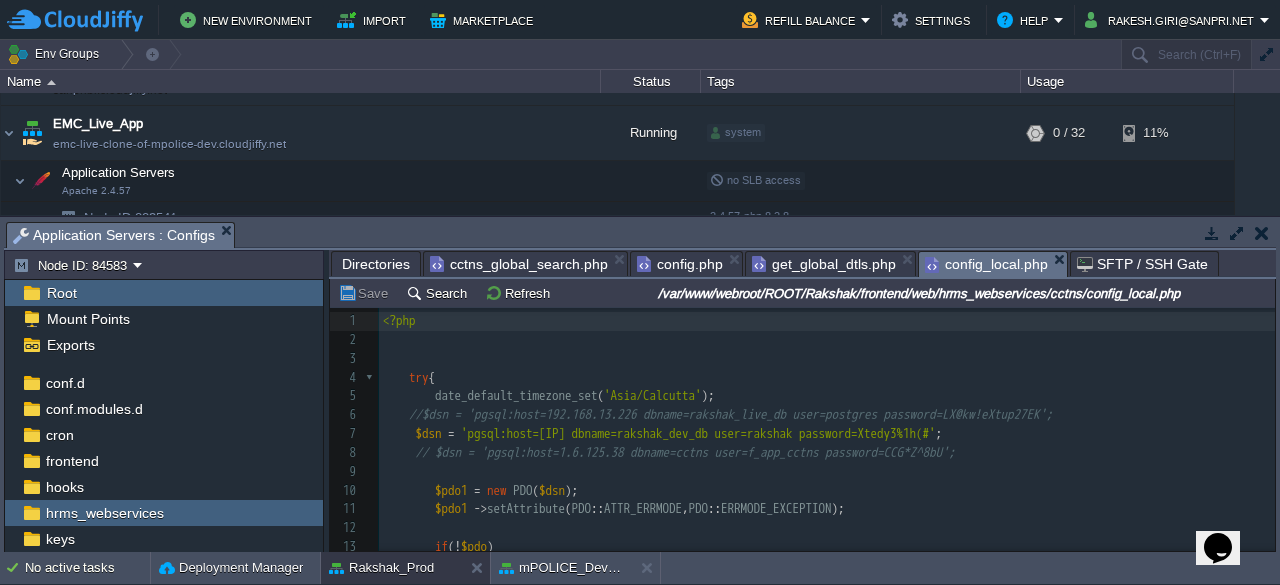 click on "config_local.php" at bounding box center [986, 264] 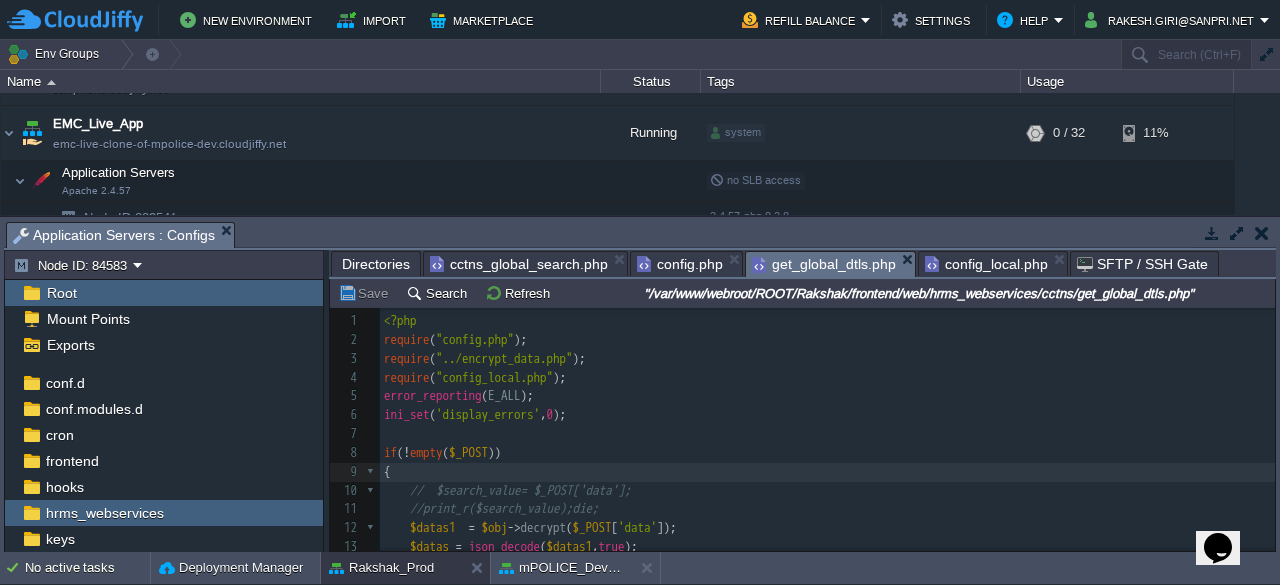 click on "get_global_dtls.php" at bounding box center (824, 264) 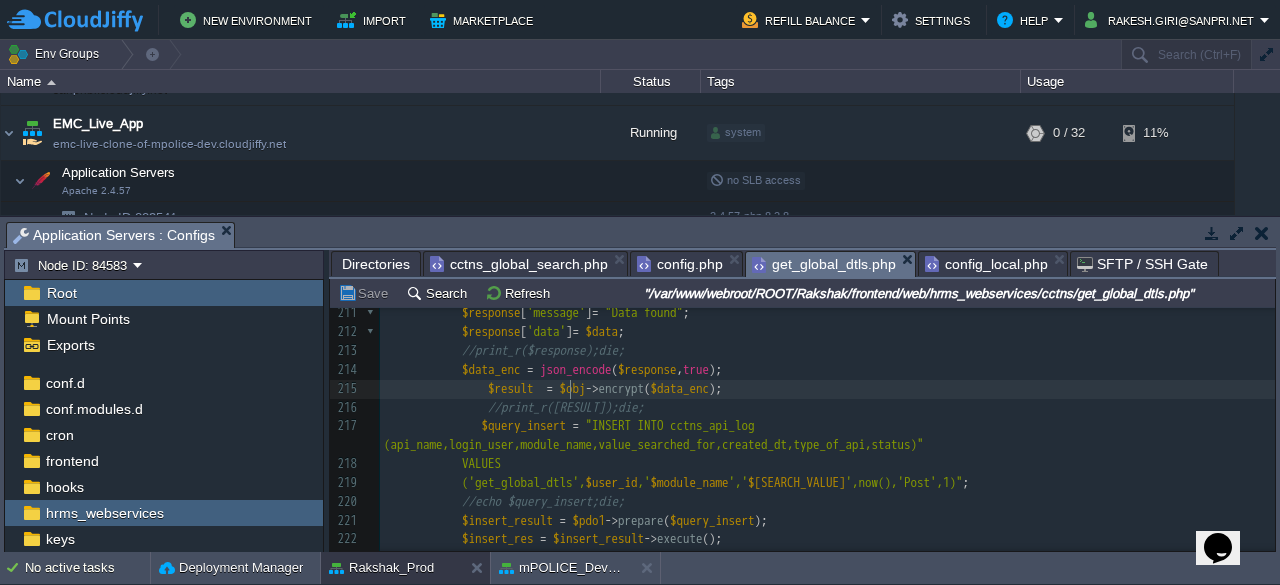 click on "//print_r([RESULT]);die;" at bounding box center (827, 408) 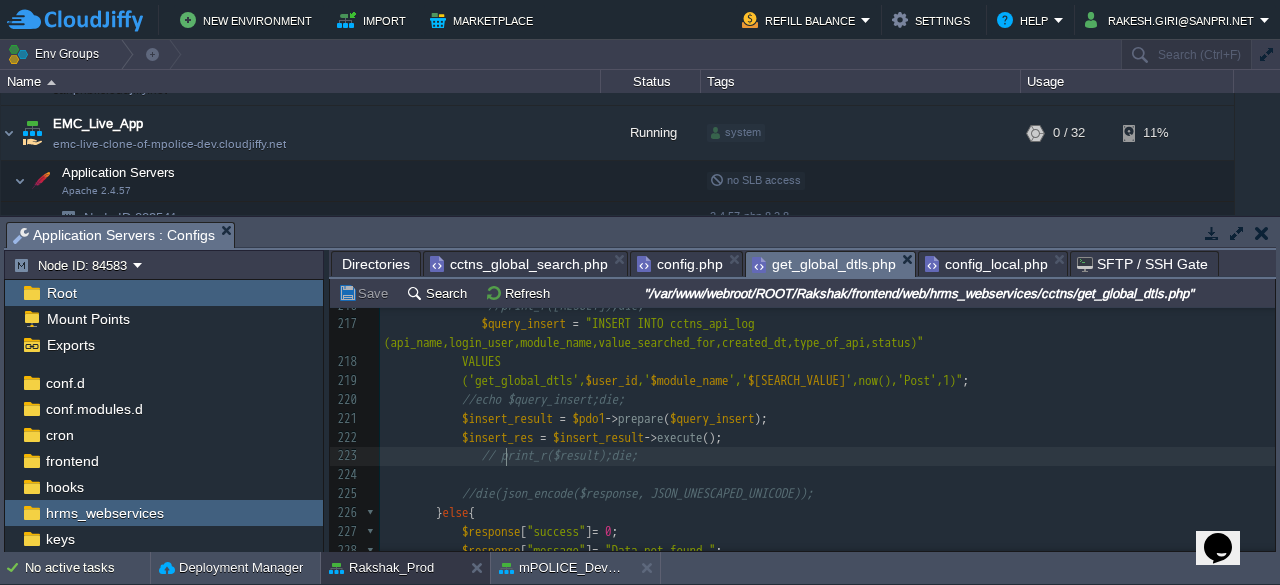 click on "xxxxxxxxxx                if ( $data_fir ) {   206       $data [ 0 ][ 'jail_release' ] = $data_jail ; 207       // print_r($data);die; 208 ​ 209       if ( count ( $data ) > 0 ){ 210         $response [ 'success' ]  =   1 ; 211         $response [ 'message' ]  =   "Data found" ; 212         $response [ 'data' ]  =   $data ; 213         //print_r($response);die; 214         $data_enc   =   json_encode ( $response , true ); 215                  $result    =   $obj -> encrypt ( $data_enc ); 216                 //print_r($result);die; 217                 $query_insert   =   "INSERT INTO cctns_api_log (api_name,login_user,module_name,value_searched_for,created_dt,type_of_api,status) 218           VALUES  219           ('get_global_dtls', $user_id ,' $module_name ',' $search_value ',now(),'Post',1)" ; 220          //echo $query_insert;die; 221                $insert_result   =   $pdo1 -> prepare ( );" at bounding box center (827, 447) 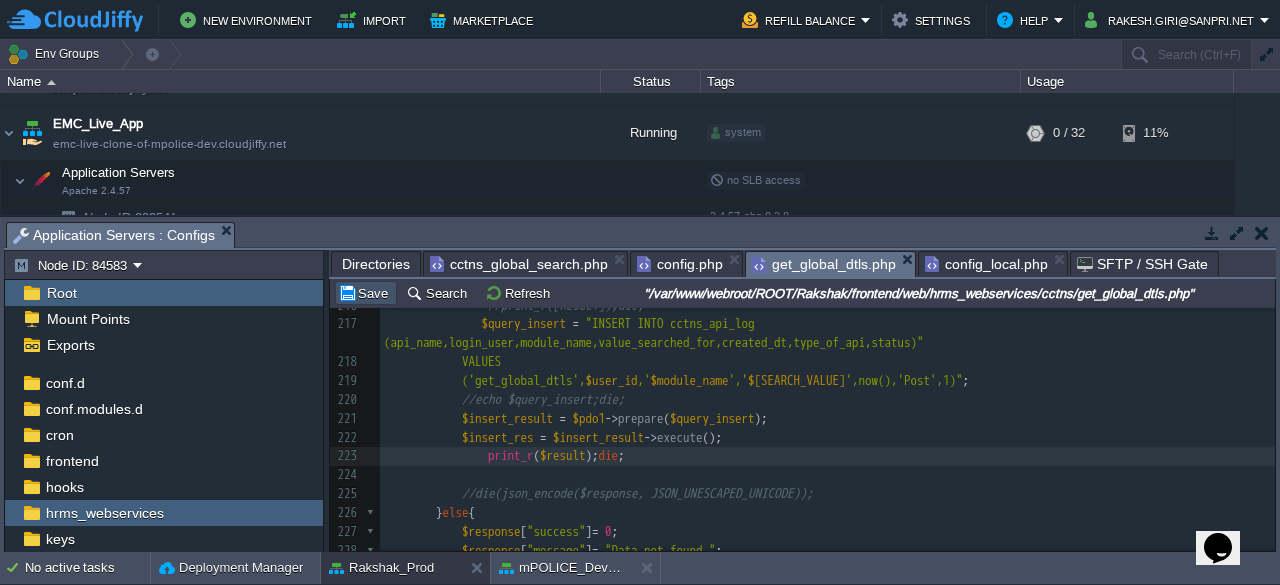 click on "Save" at bounding box center (366, 293) 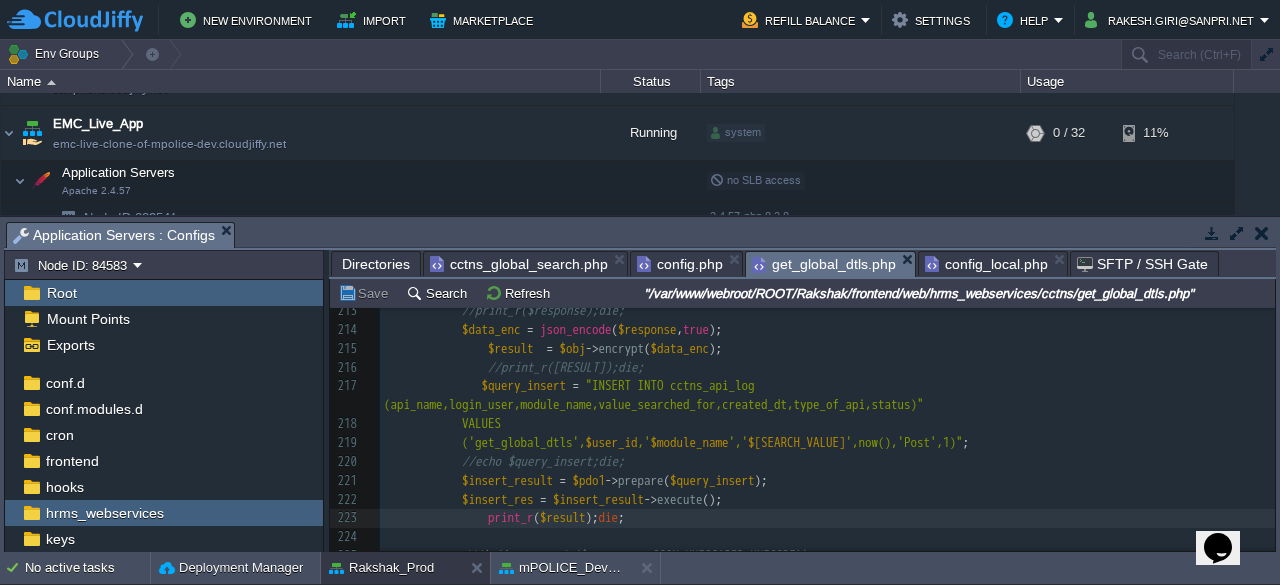 scroll, scrollTop: 4414, scrollLeft: 0, axis: vertical 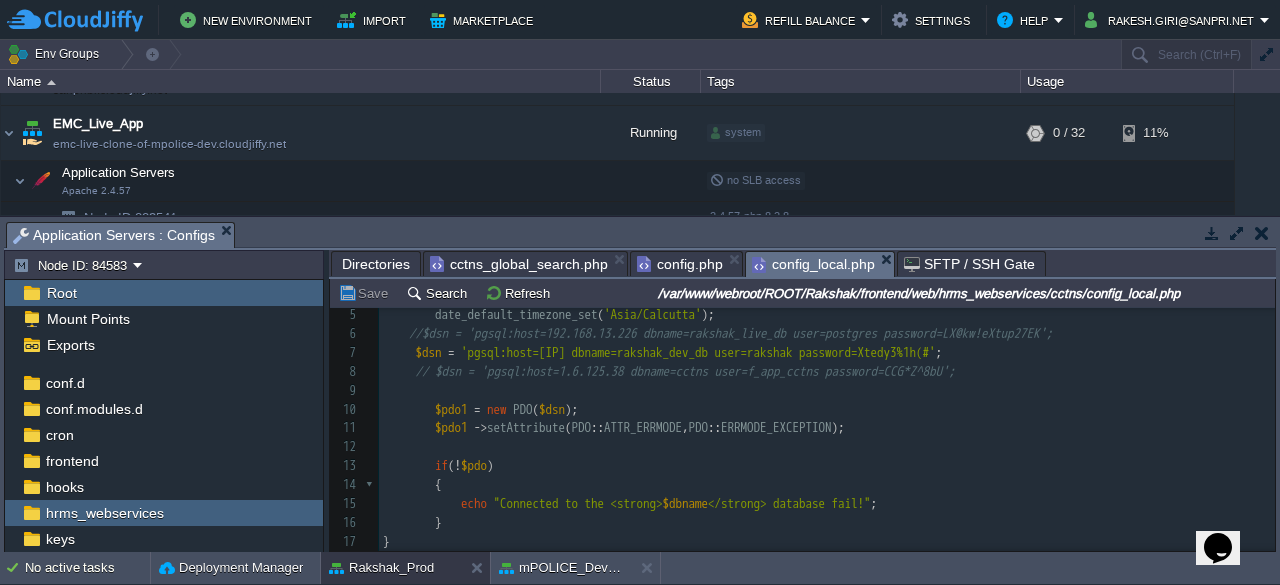 click on "config_local.php" at bounding box center (813, 264) 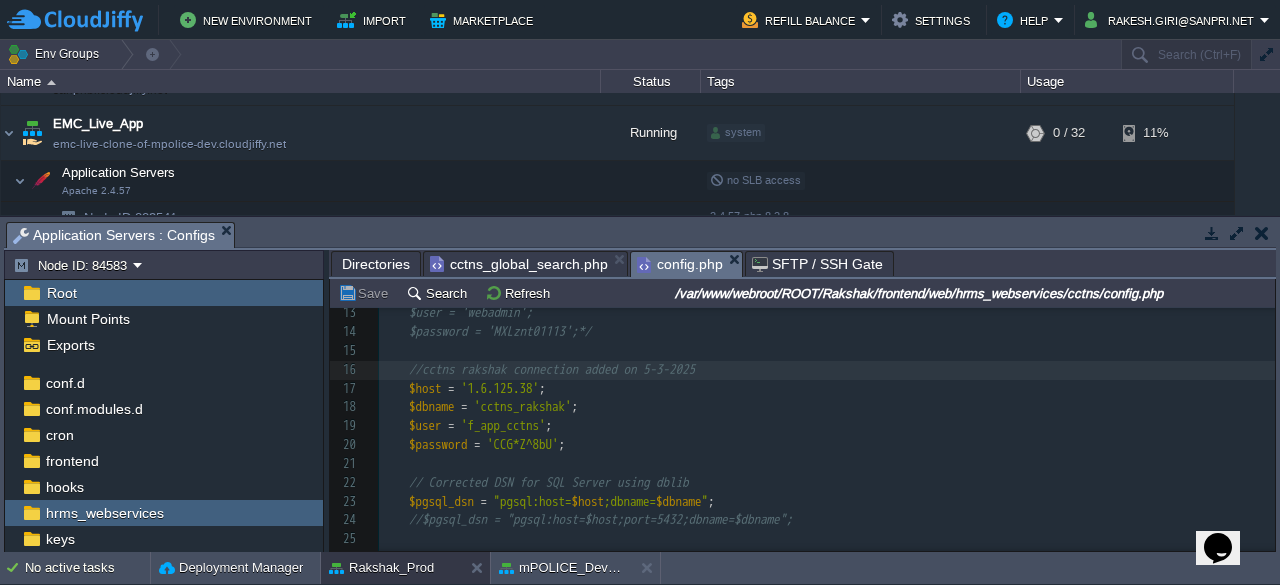 click on "config.php" at bounding box center [680, 264] 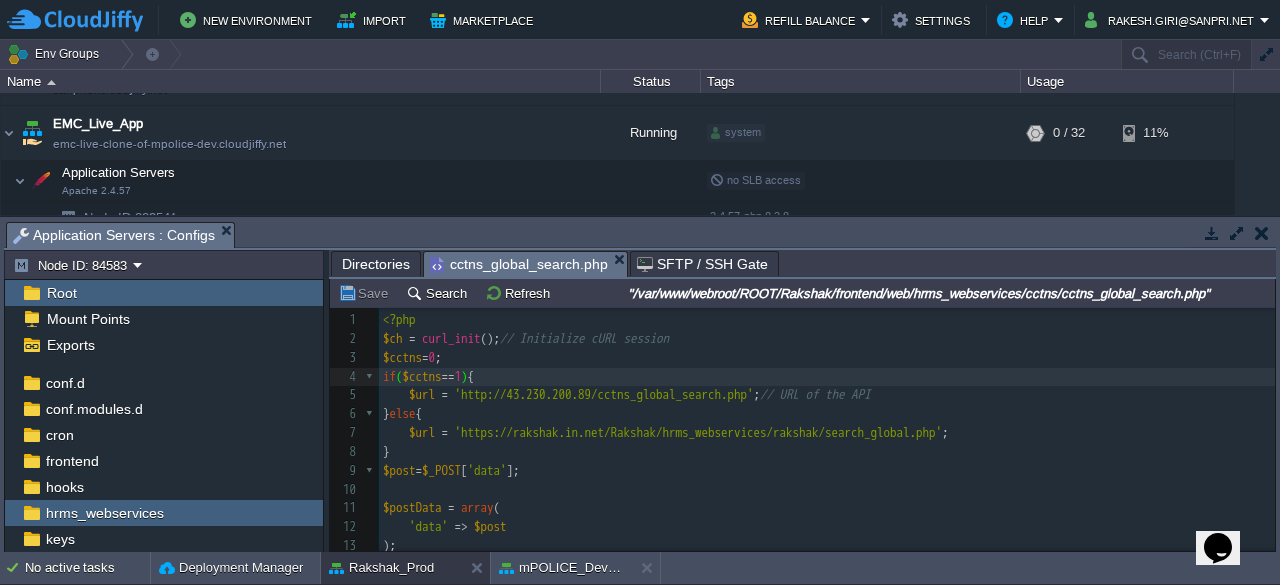 click on "cctns_global_search.php" at bounding box center (519, 264) 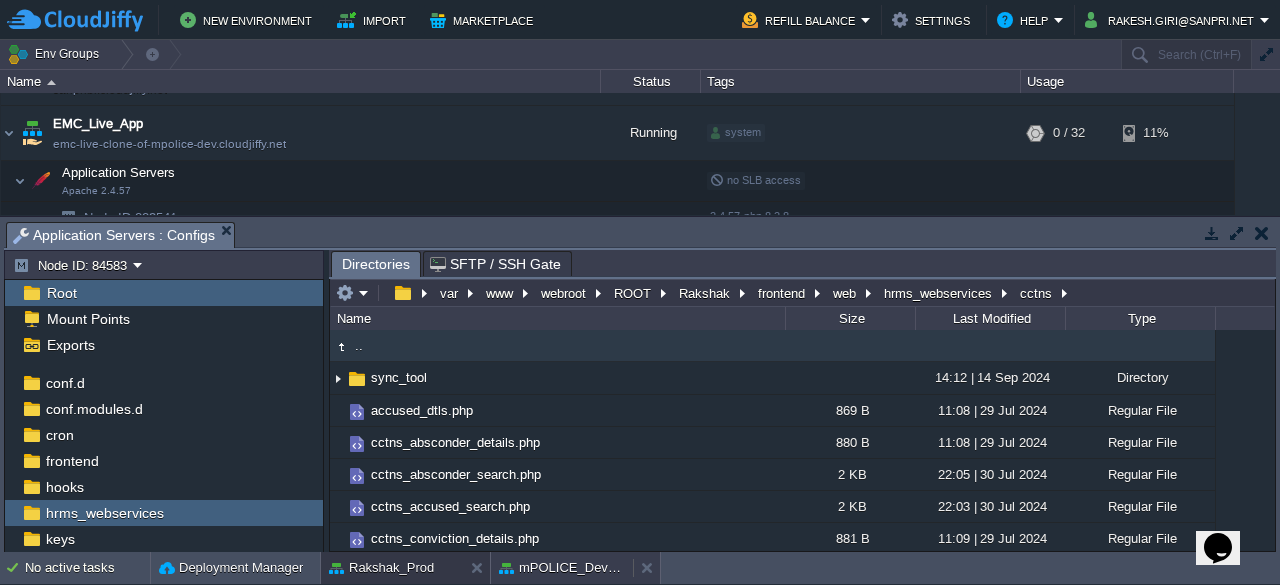 click on "mPOLICE_Dev_App" at bounding box center [562, 568] 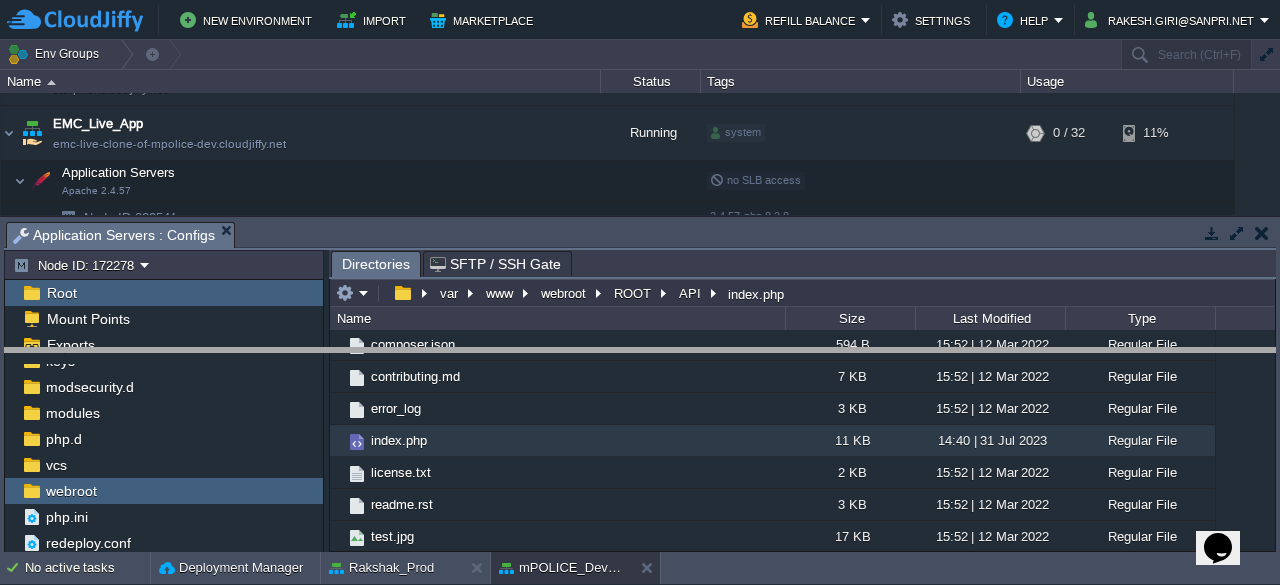 drag, startPoint x: 730, startPoint y: 232, endPoint x: 740, endPoint y: 358, distance: 126.3962 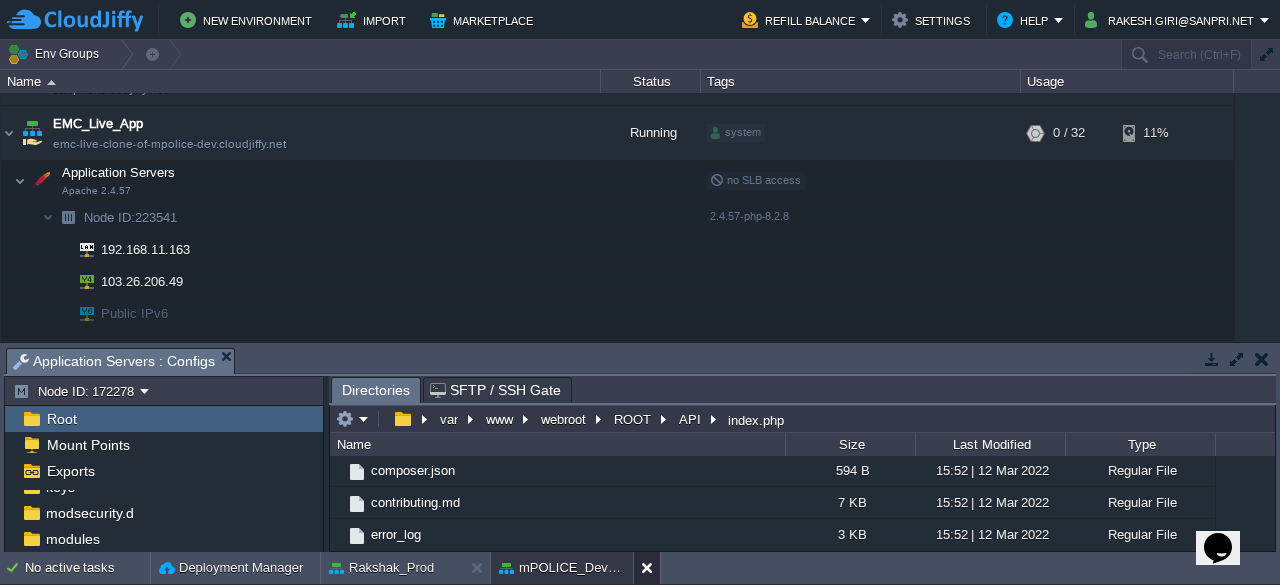 click at bounding box center (651, 568) 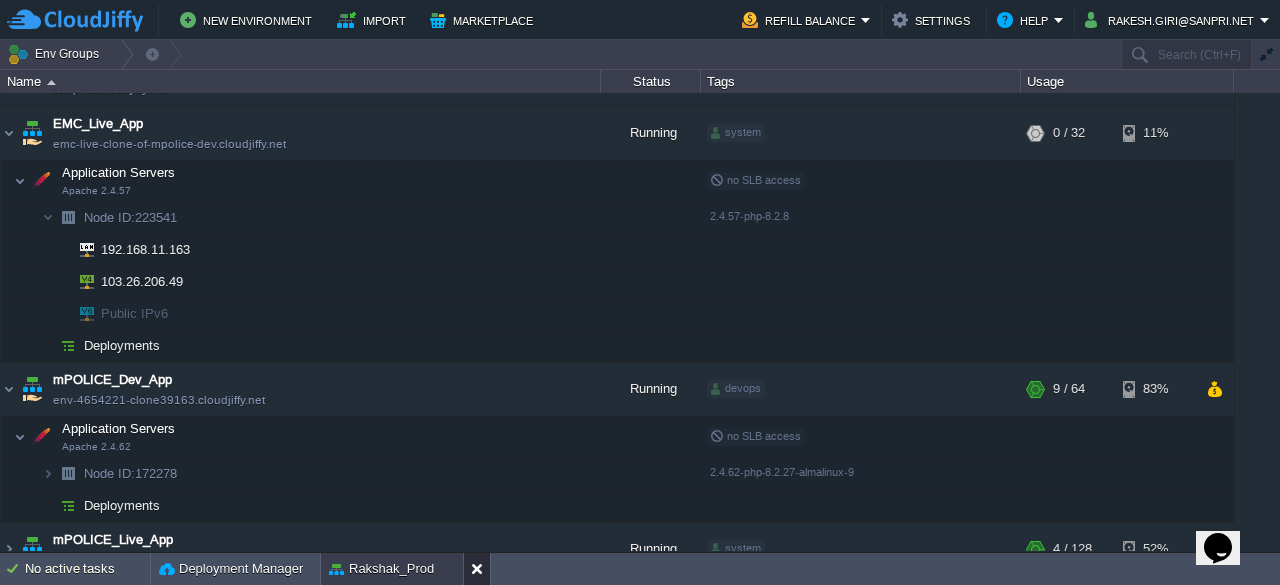 click at bounding box center [481, 569] 